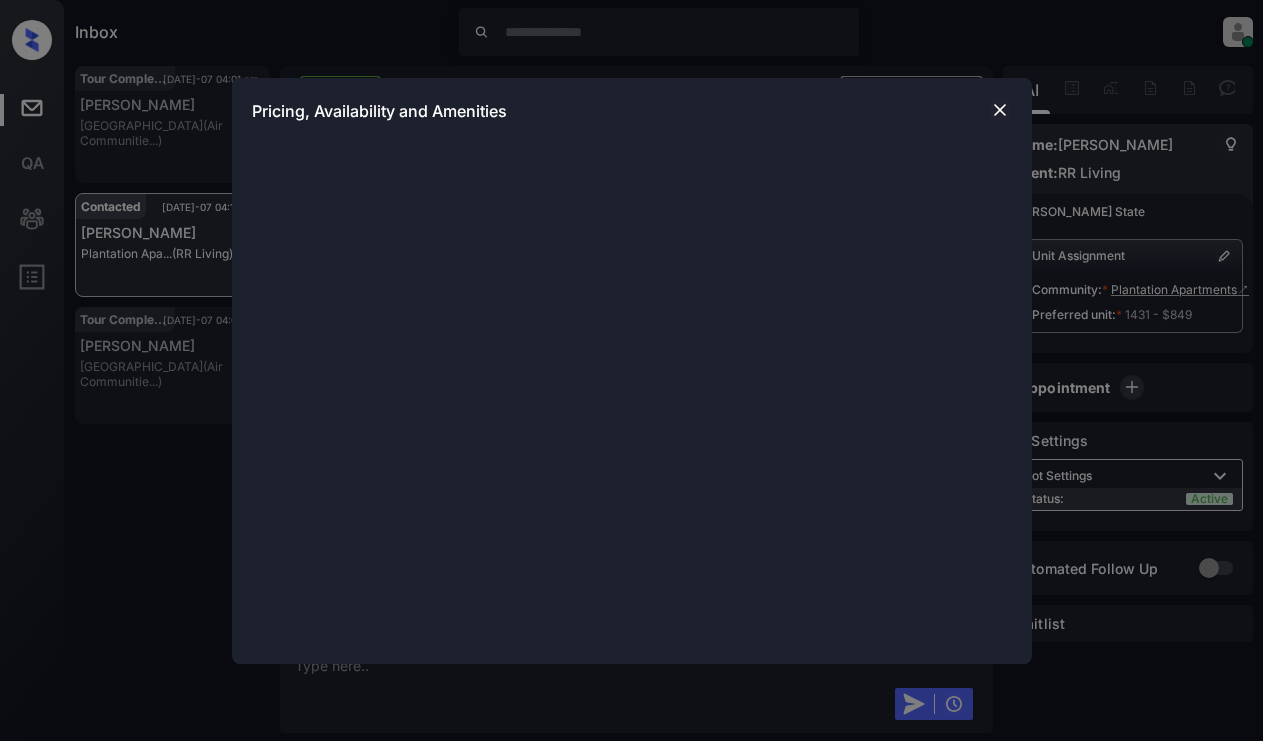 scroll, scrollTop: 0, scrollLeft: 0, axis: both 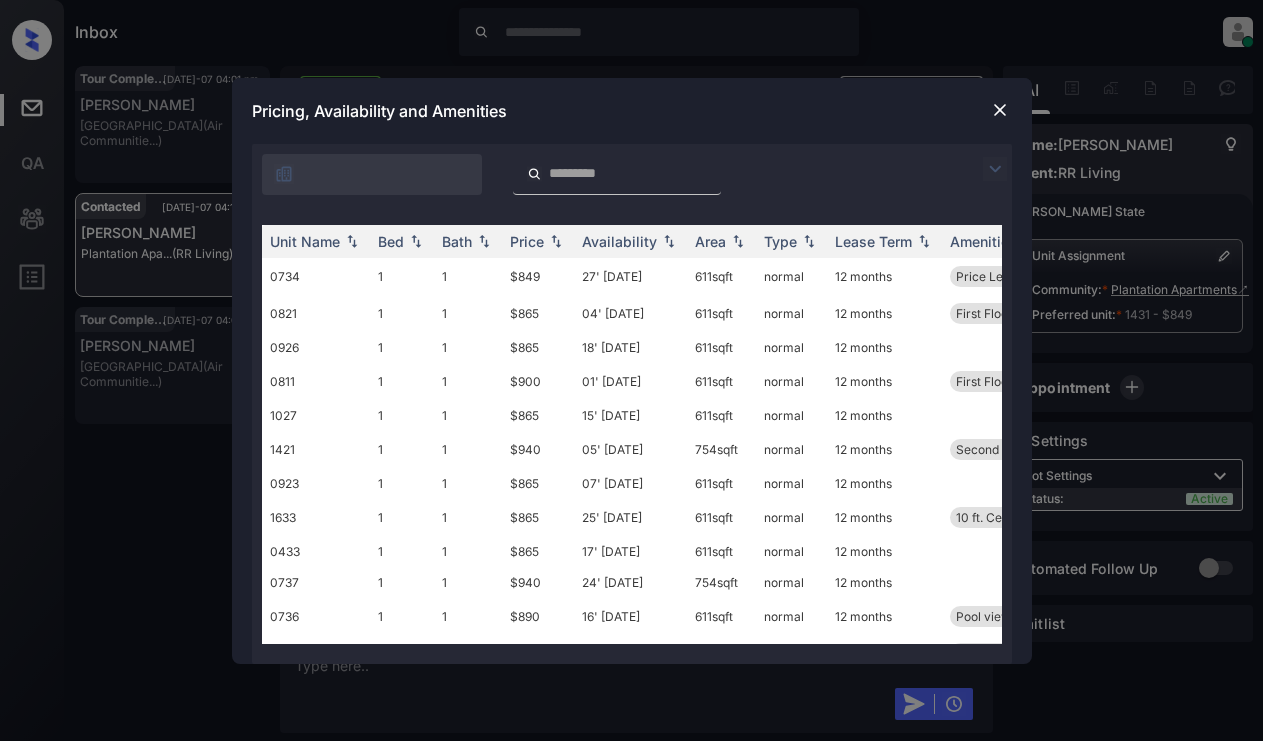 click at bounding box center [995, 169] 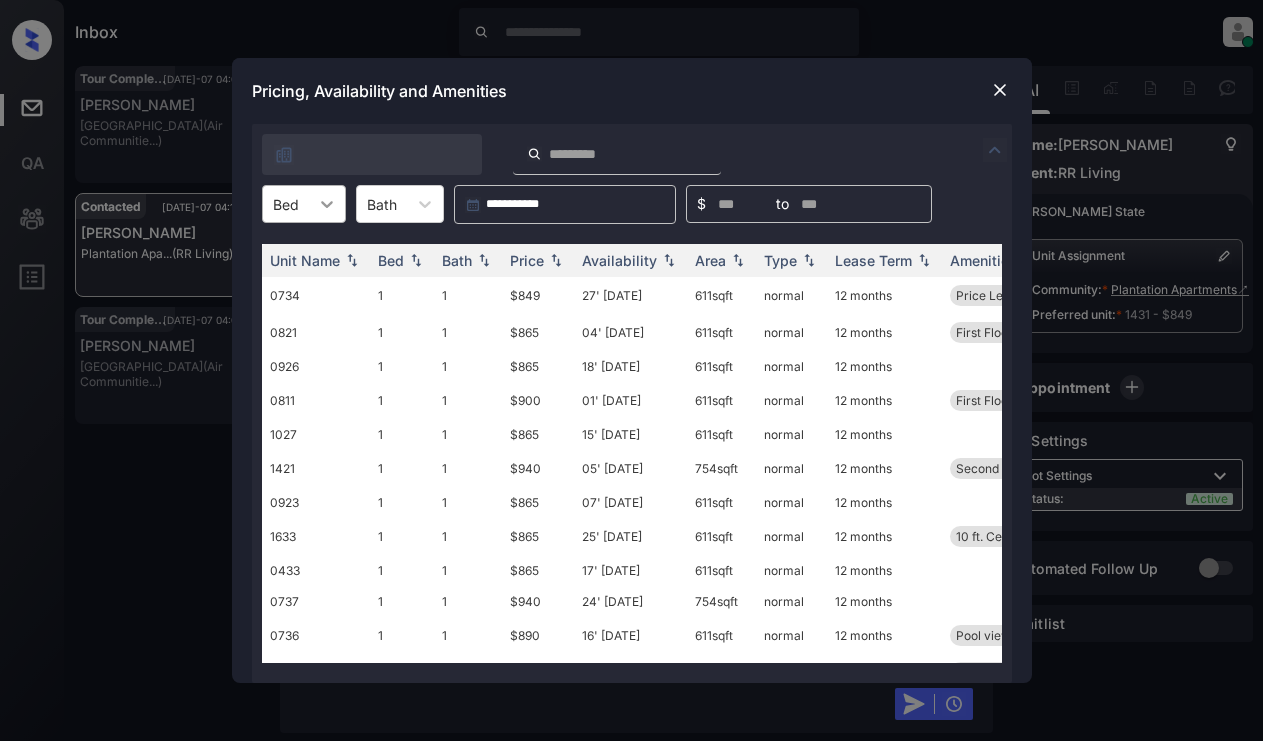 click 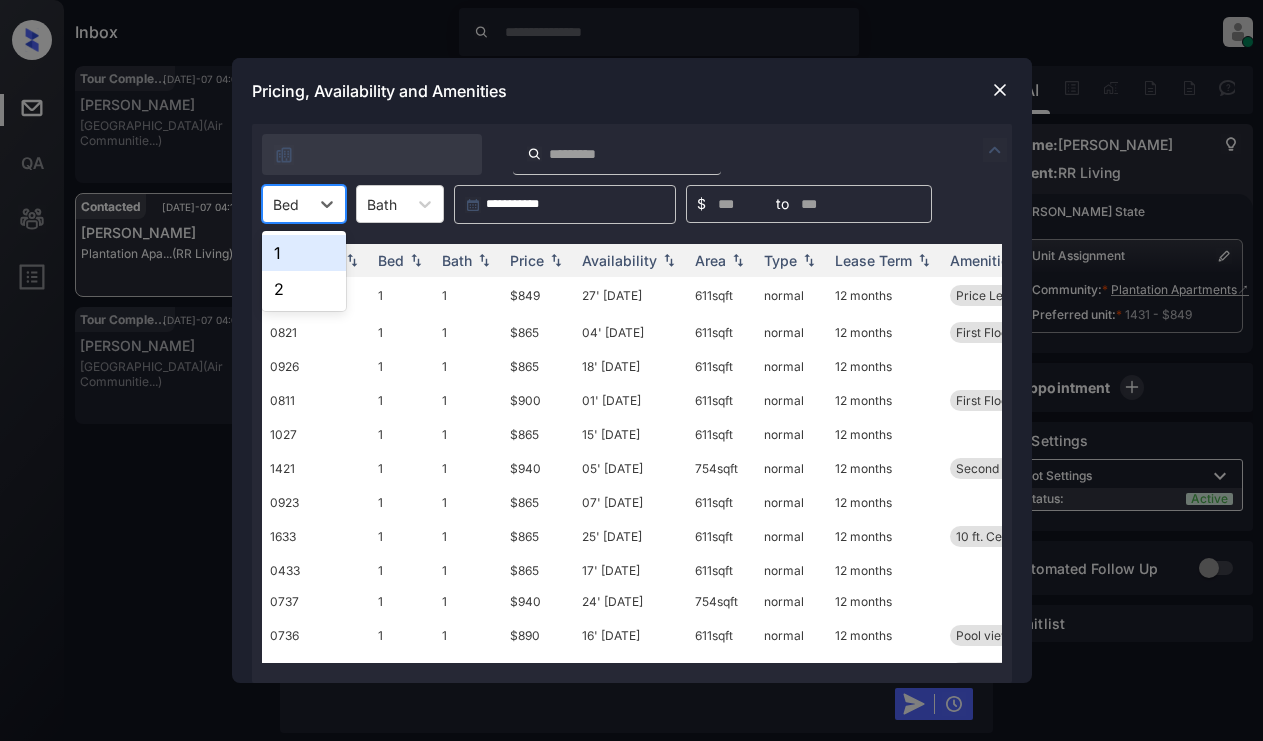 click on "1" at bounding box center (304, 253) 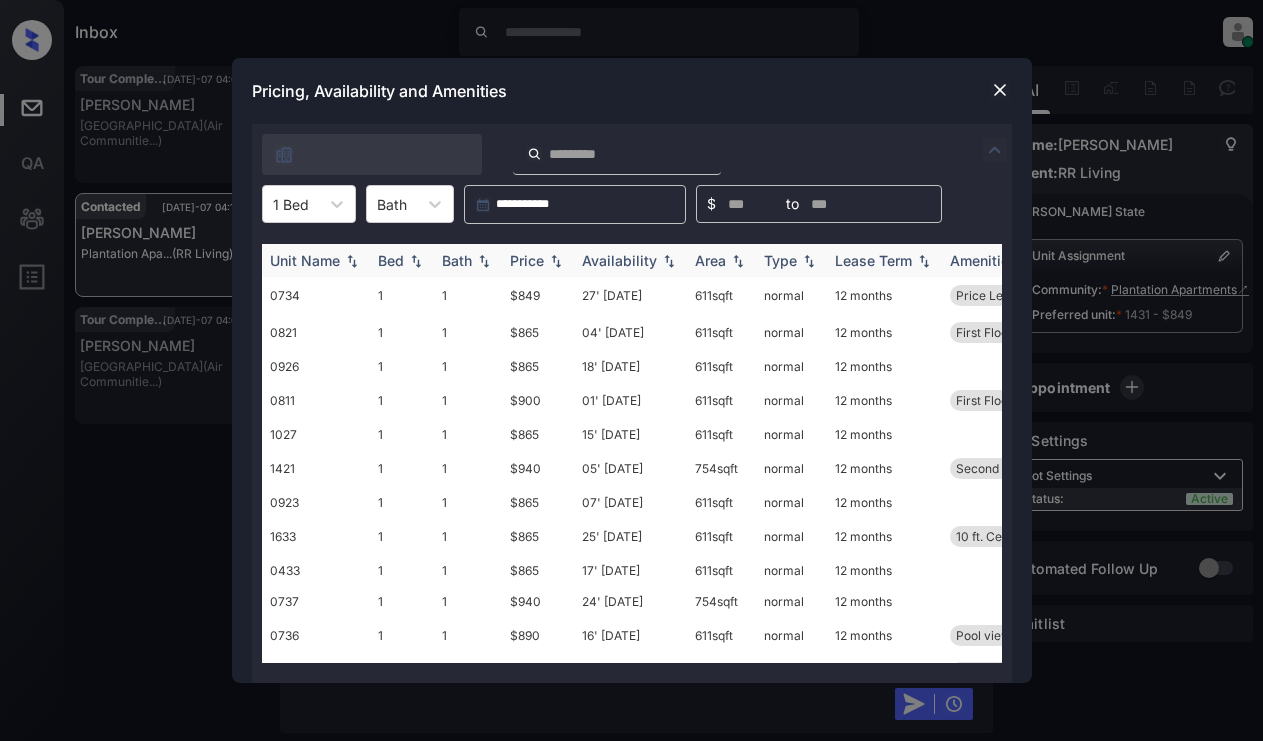 click on "Price" at bounding box center (527, 260) 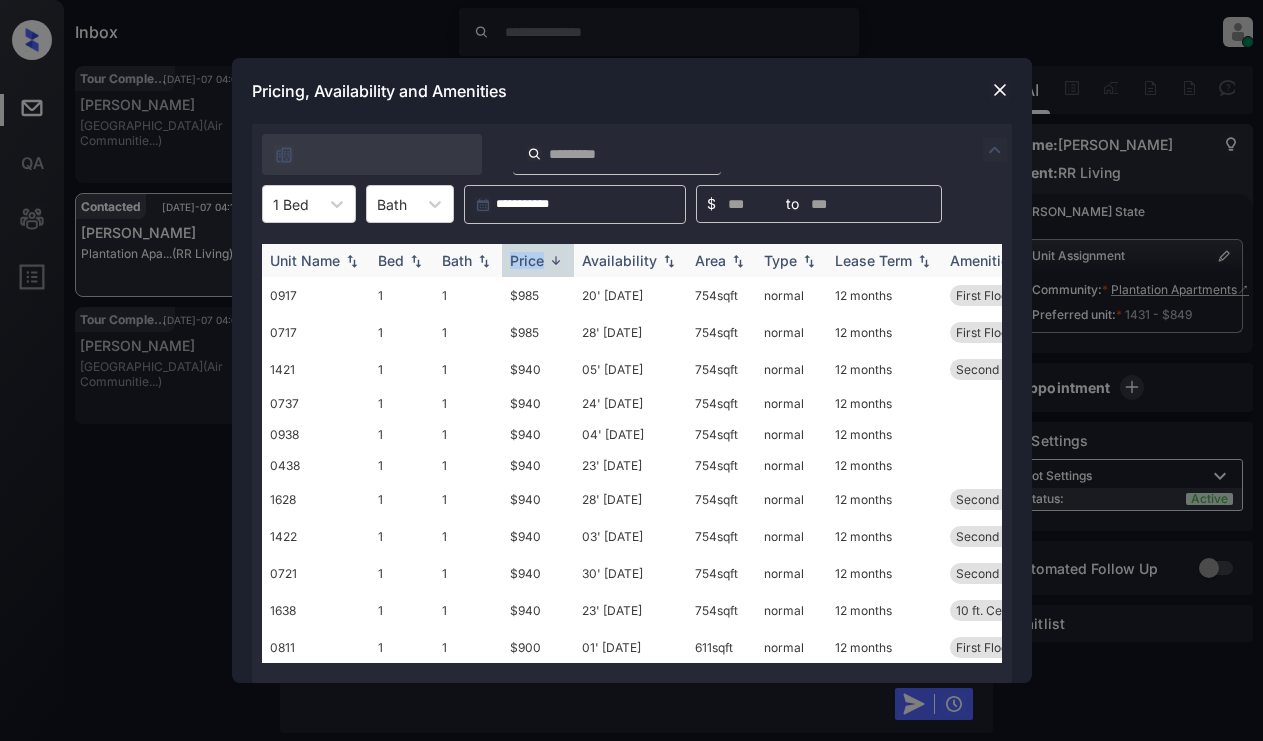 click on "Price" at bounding box center (527, 260) 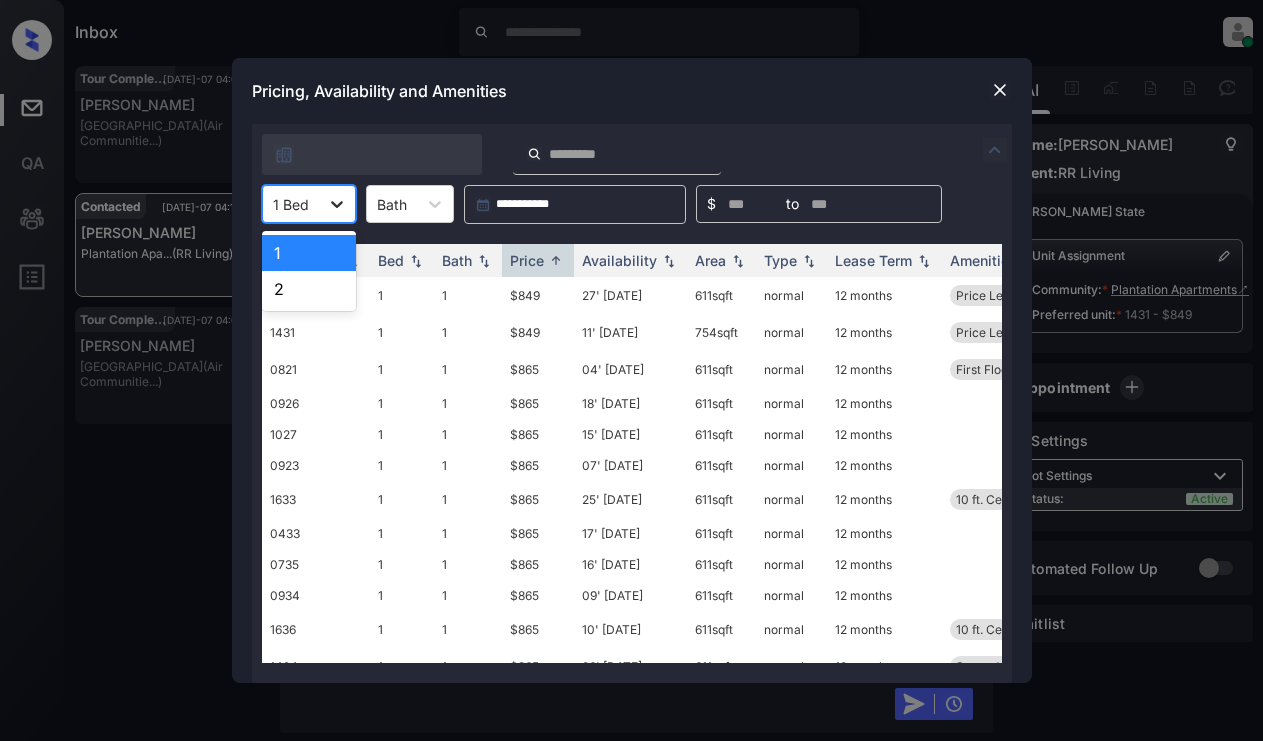 click 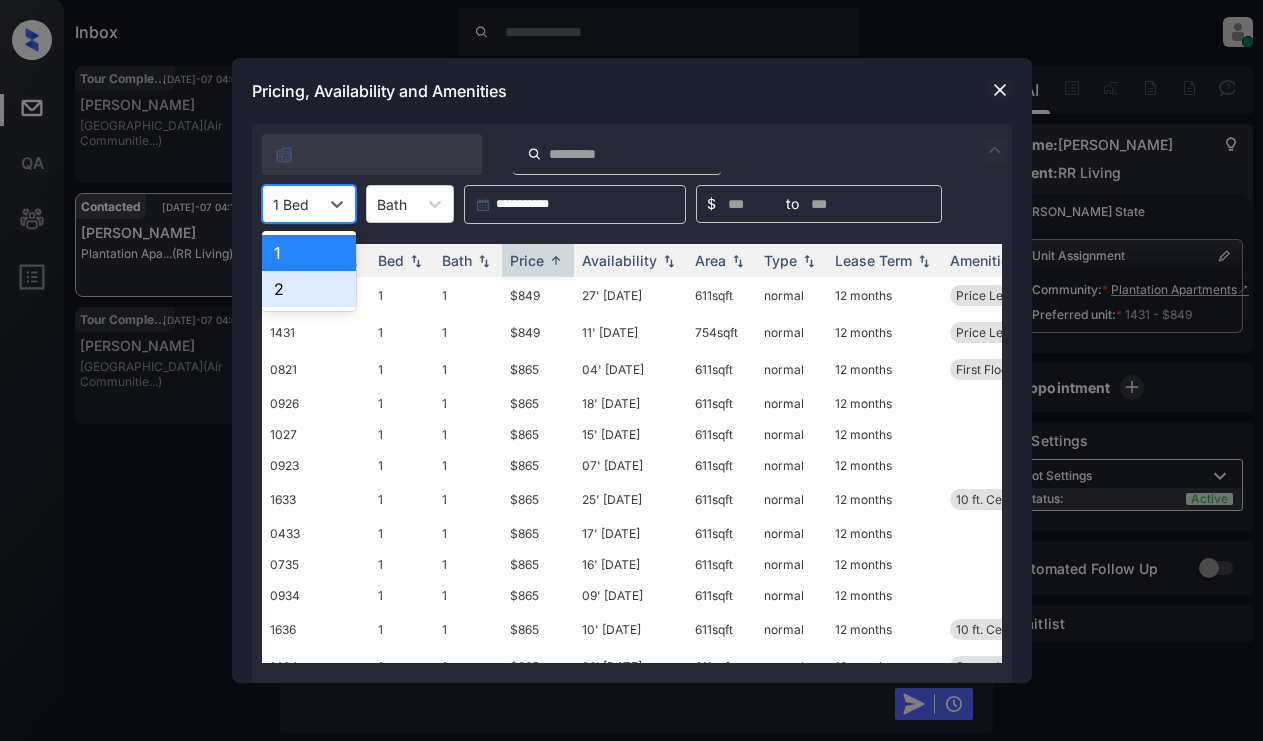 click on "2" at bounding box center (309, 289) 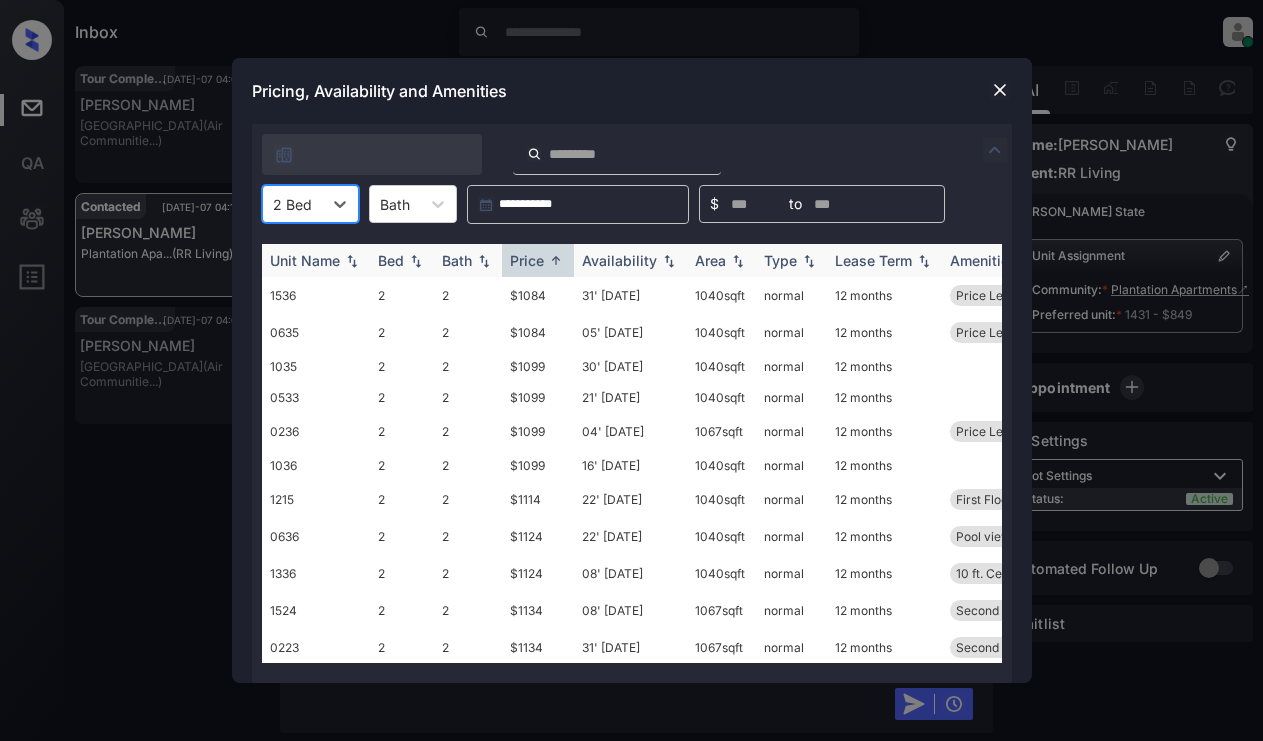click on "Price" at bounding box center [527, 260] 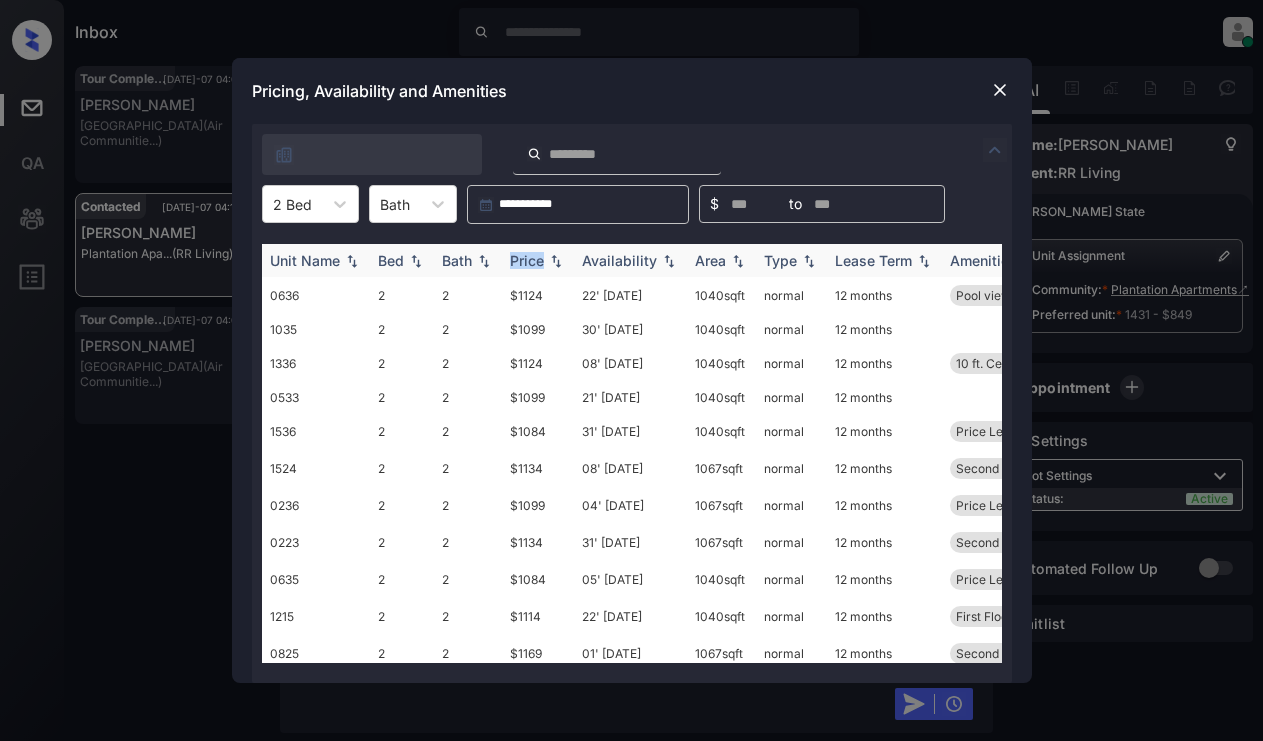 click on "Price" at bounding box center (527, 260) 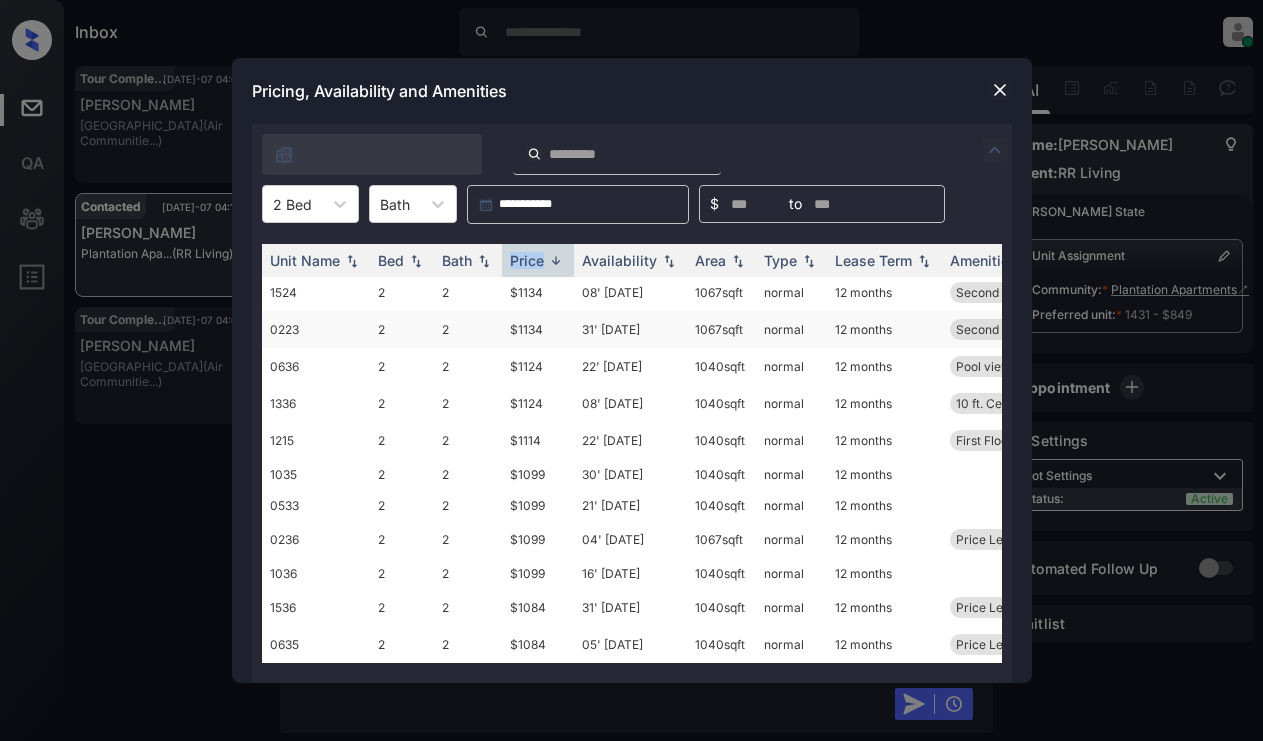 scroll, scrollTop: 92, scrollLeft: 0, axis: vertical 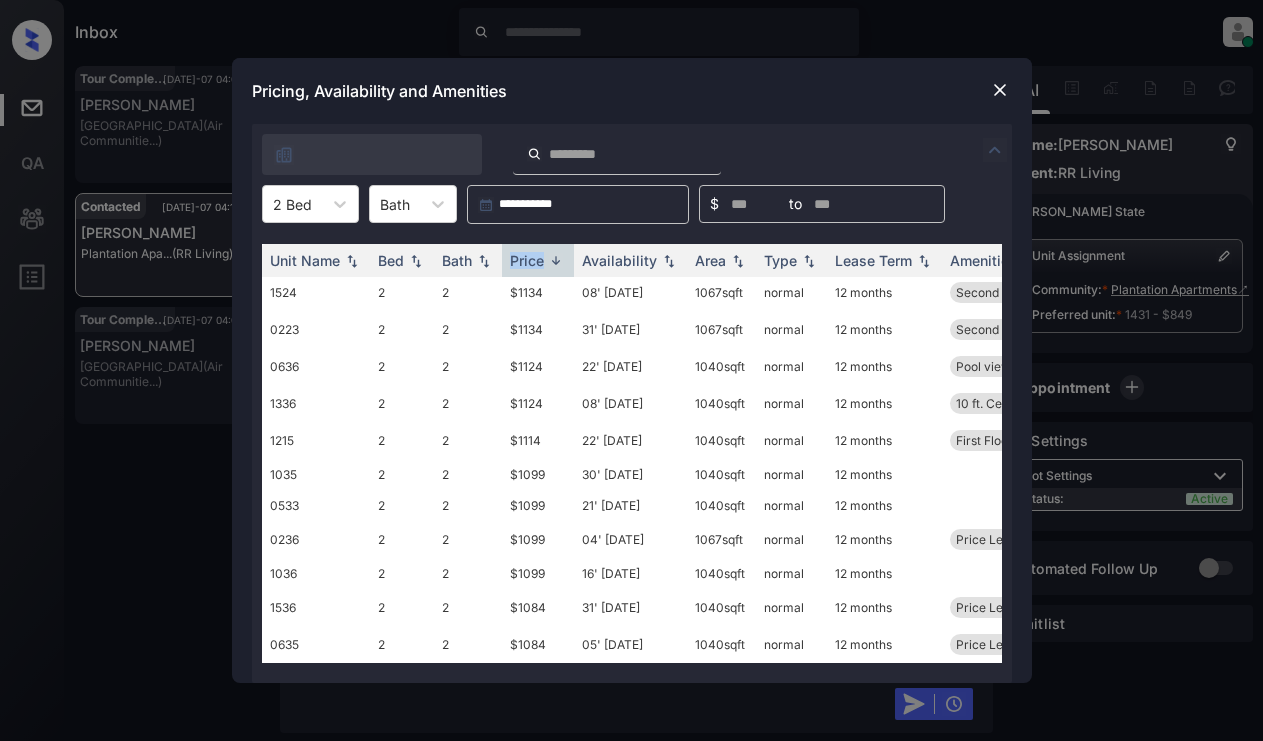 click at bounding box center [1000, 90] 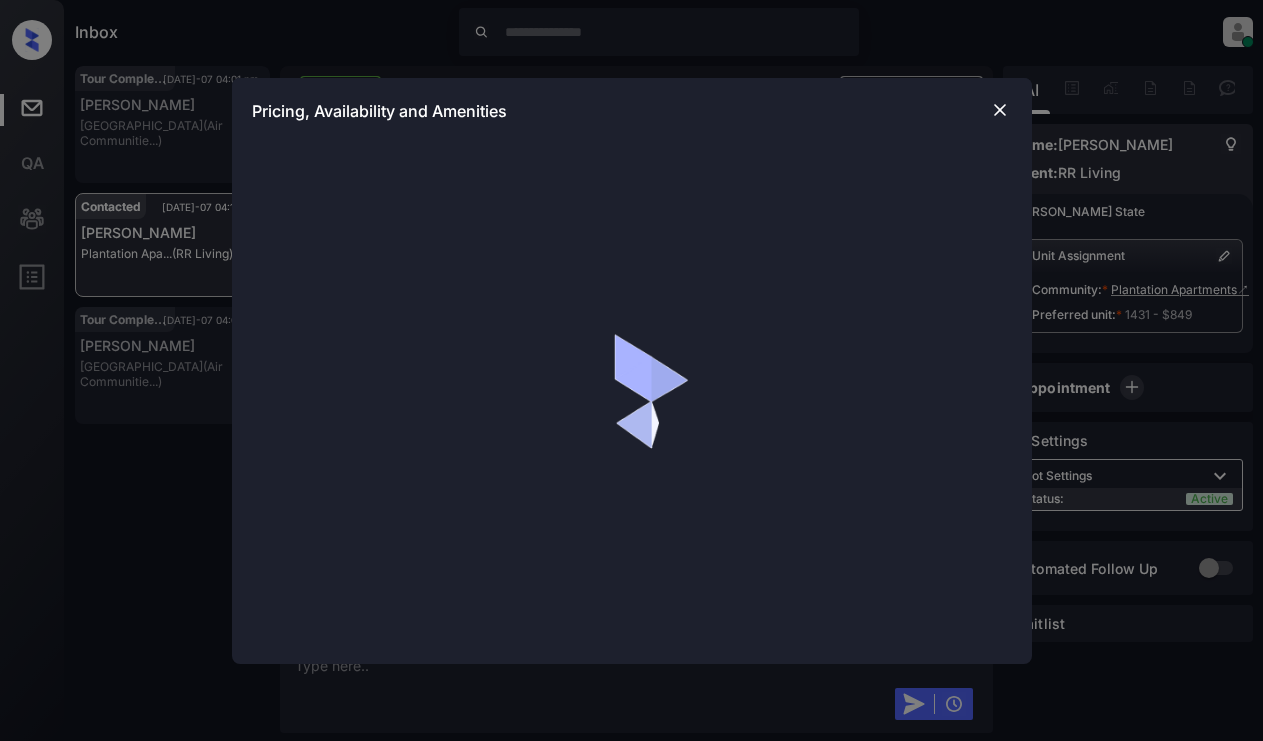 scroll, scrollTop: 0, scrollLeft: 0, axis: both 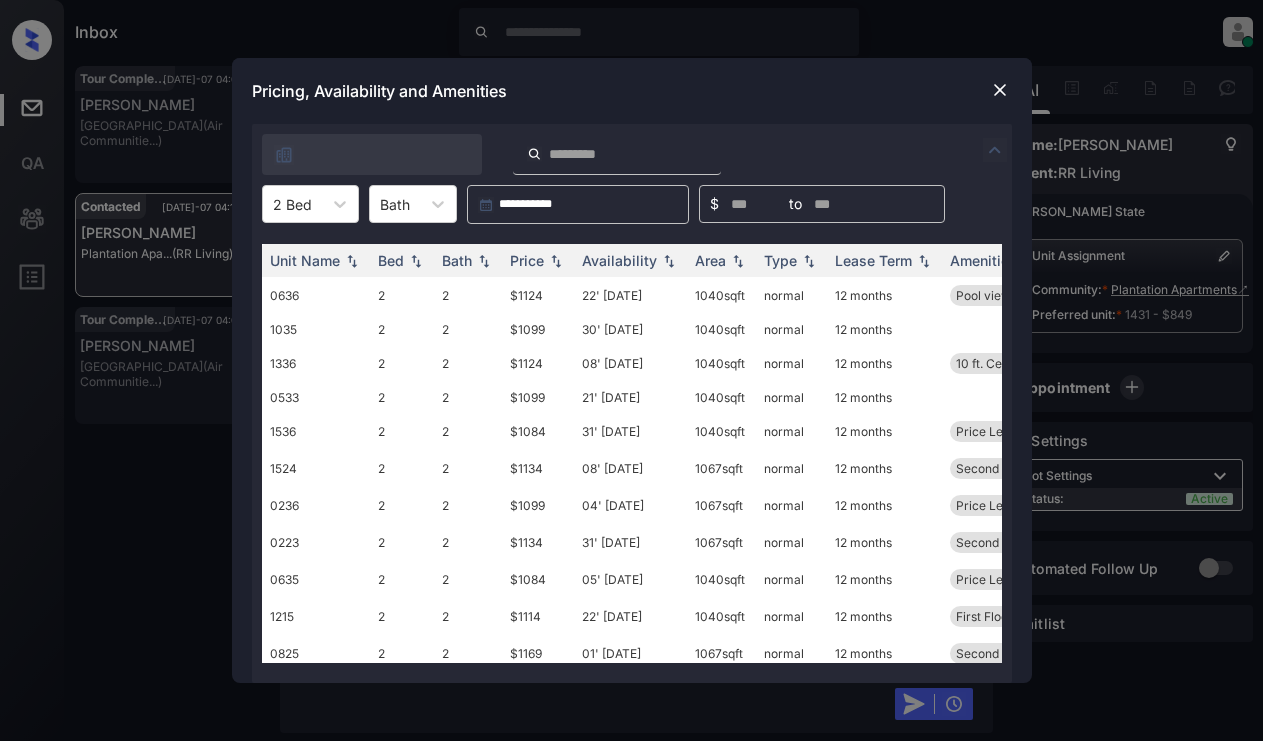 click at bounding box center [995, 150] 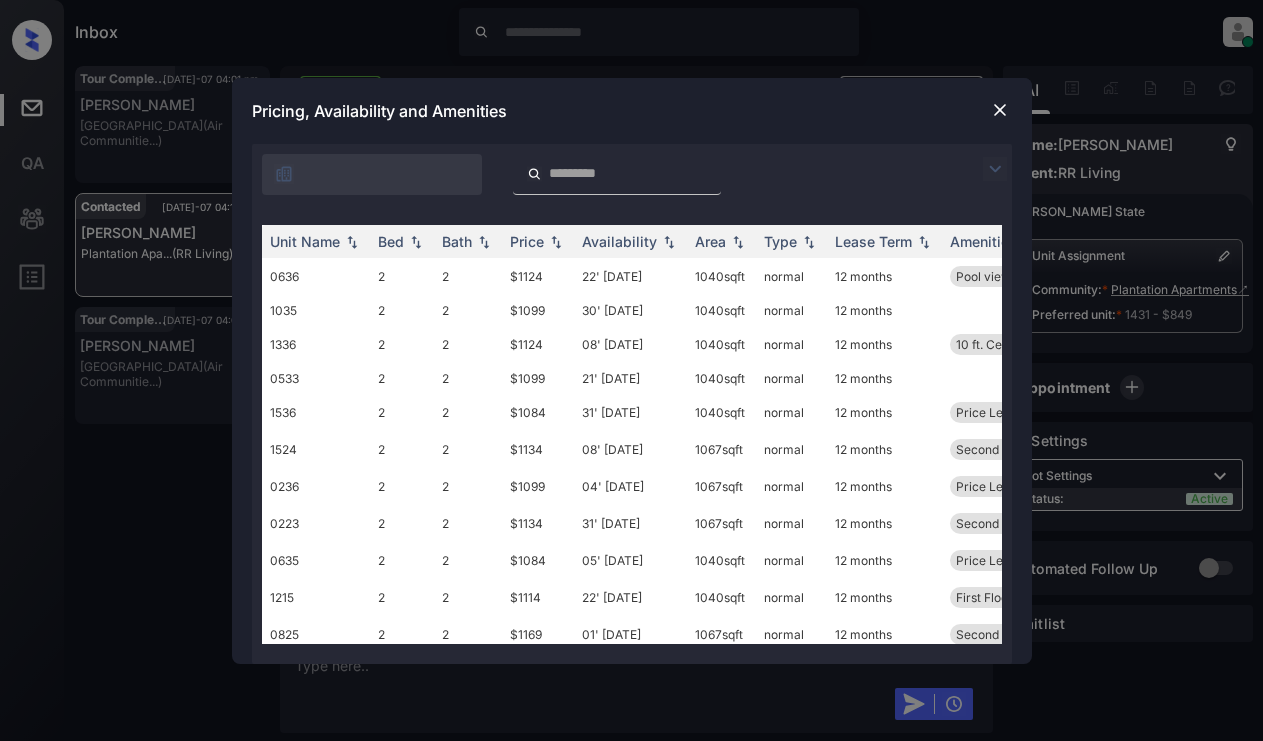click at bounding box center (995, 169) 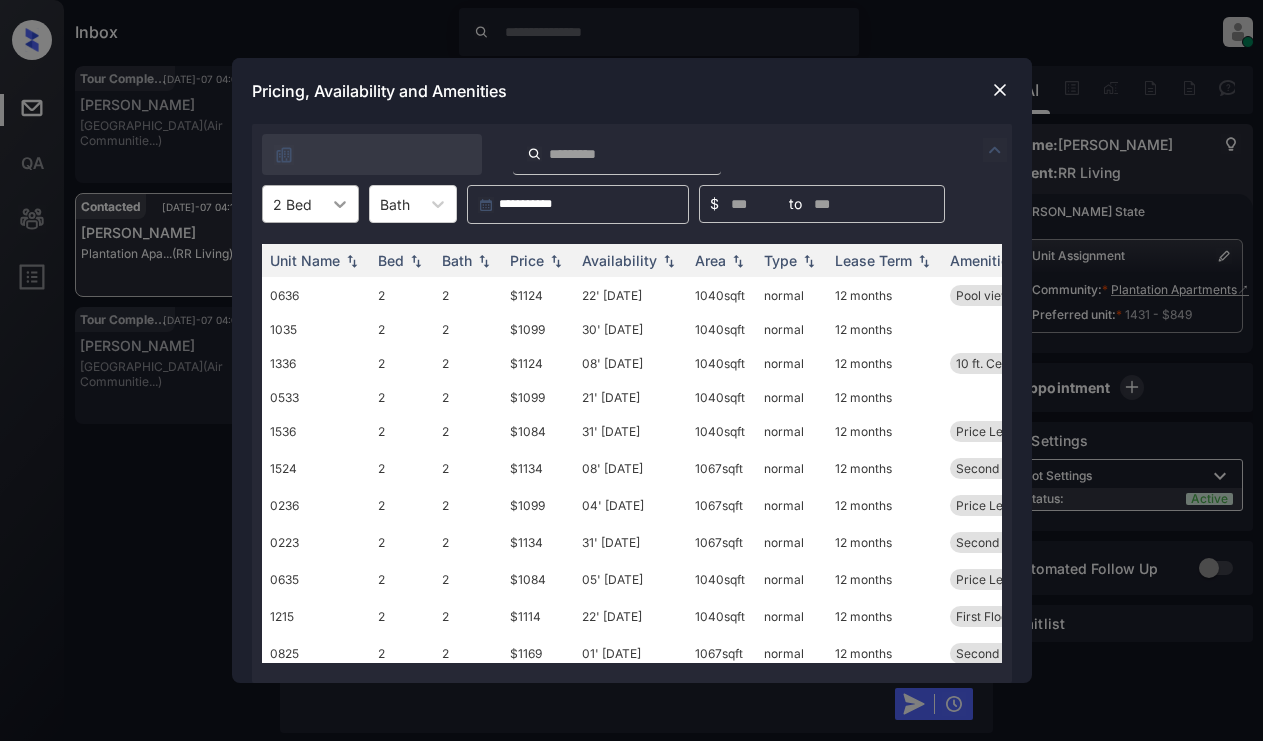 click 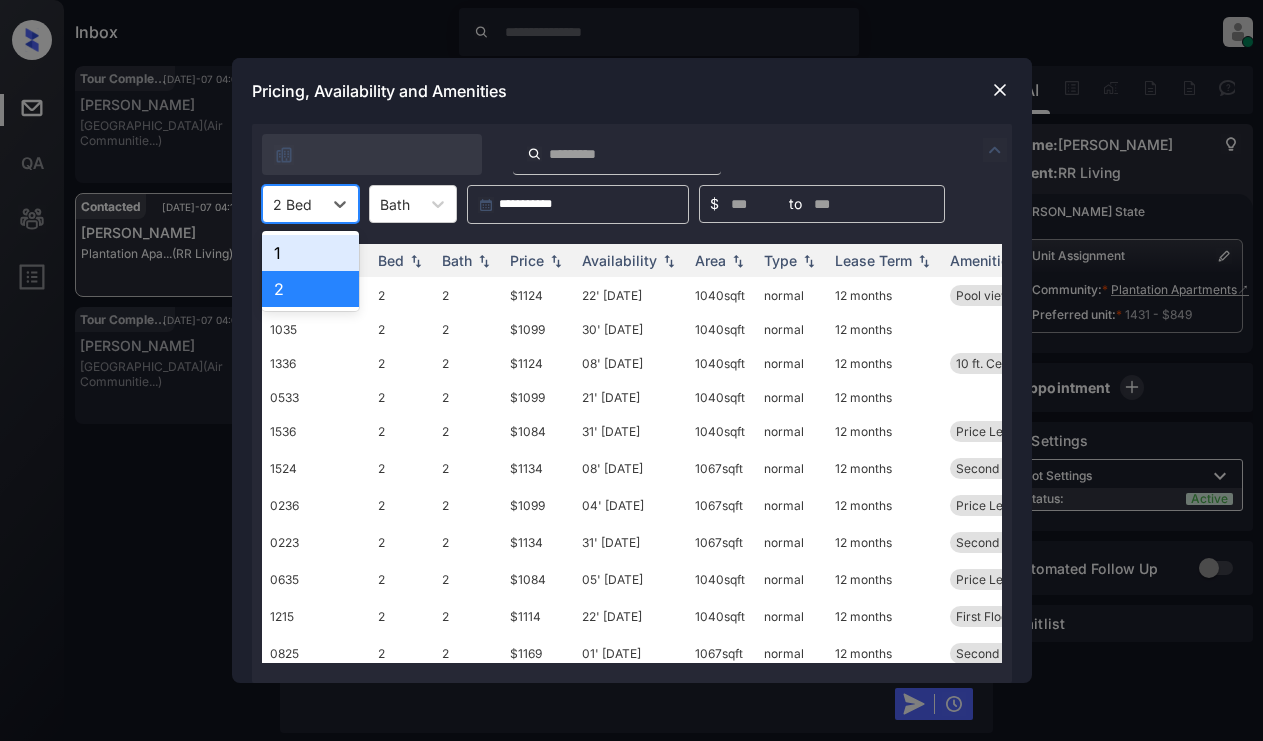 click on "1" at bounding box center (310, 253) 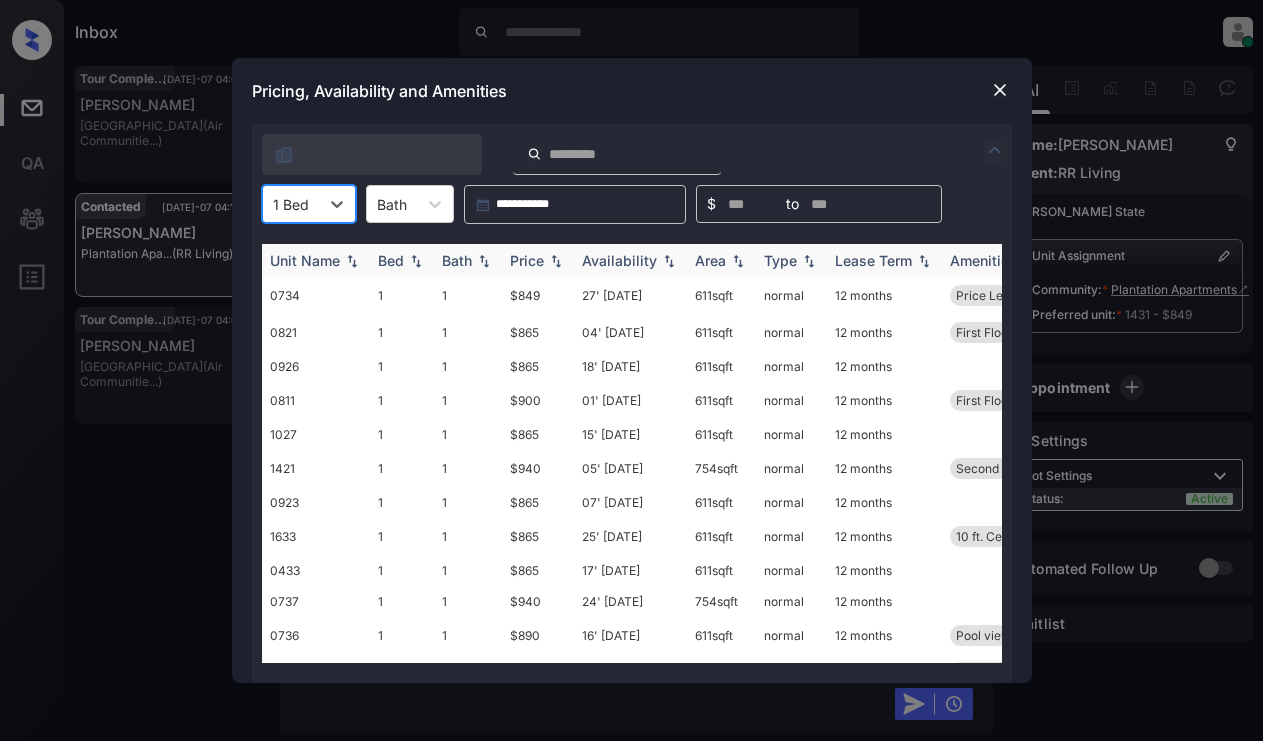 click on "Price" at bounding box center [527, 260] 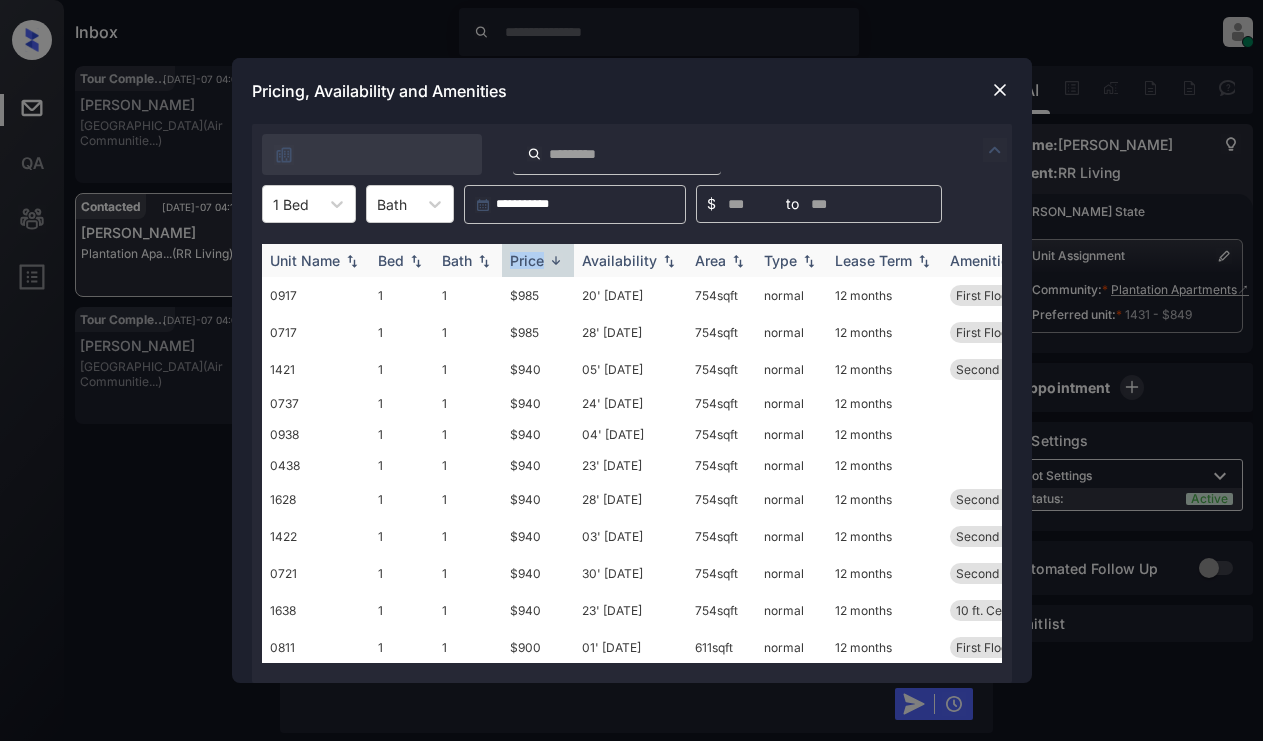 click on "Price" at bounding box center (527, 260) 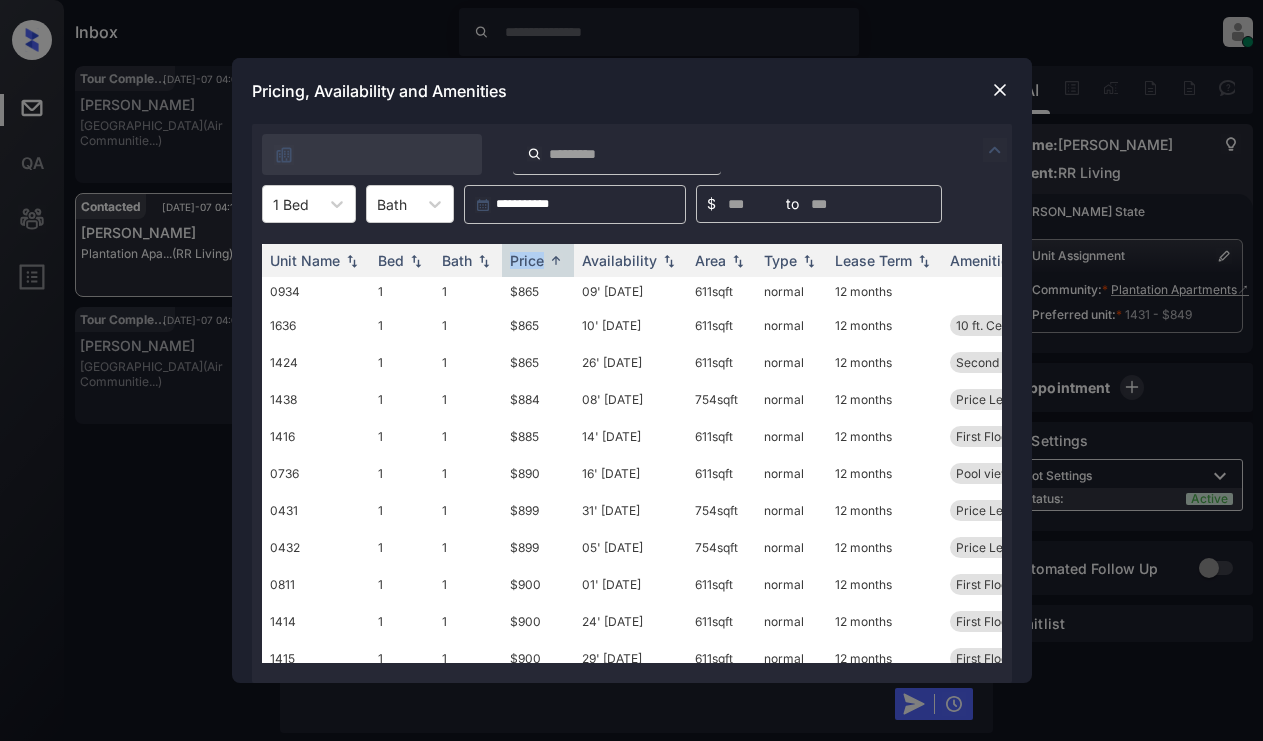 scroll, scrollTop: 0, scrollLeft: 0, axis: both 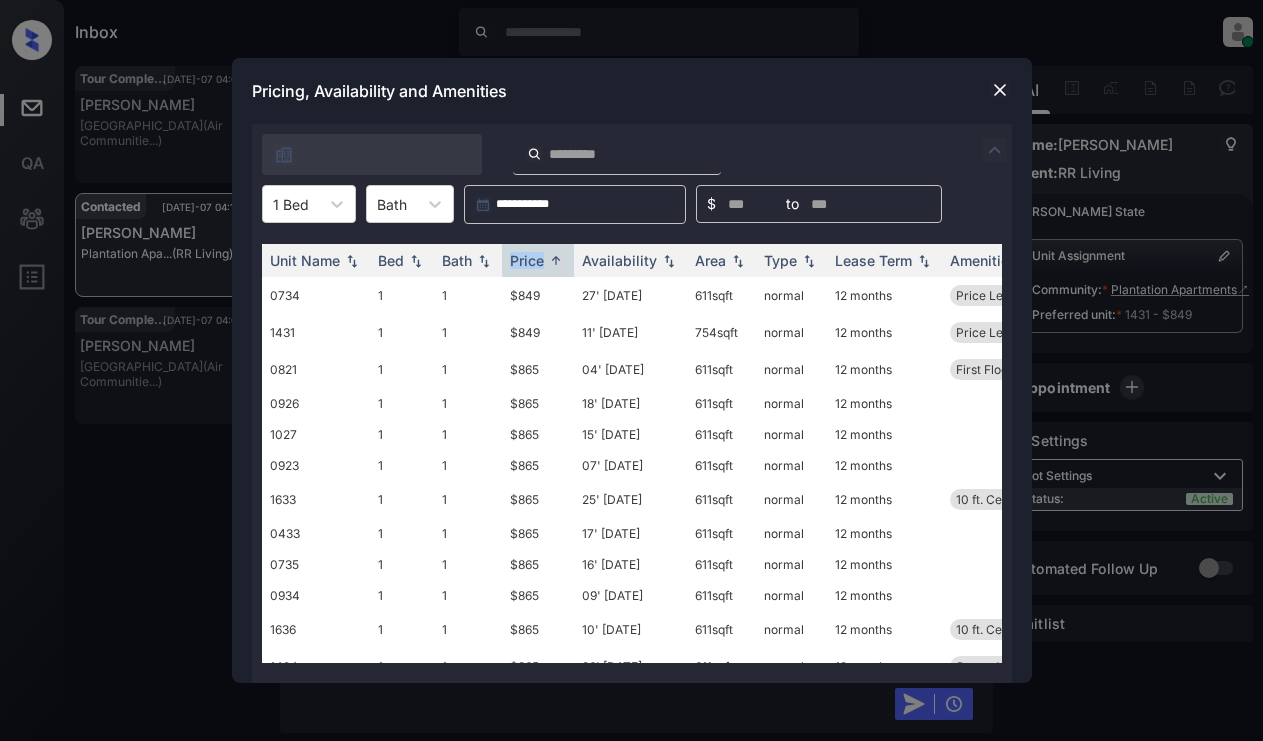click at bounding box center (1000, 90) 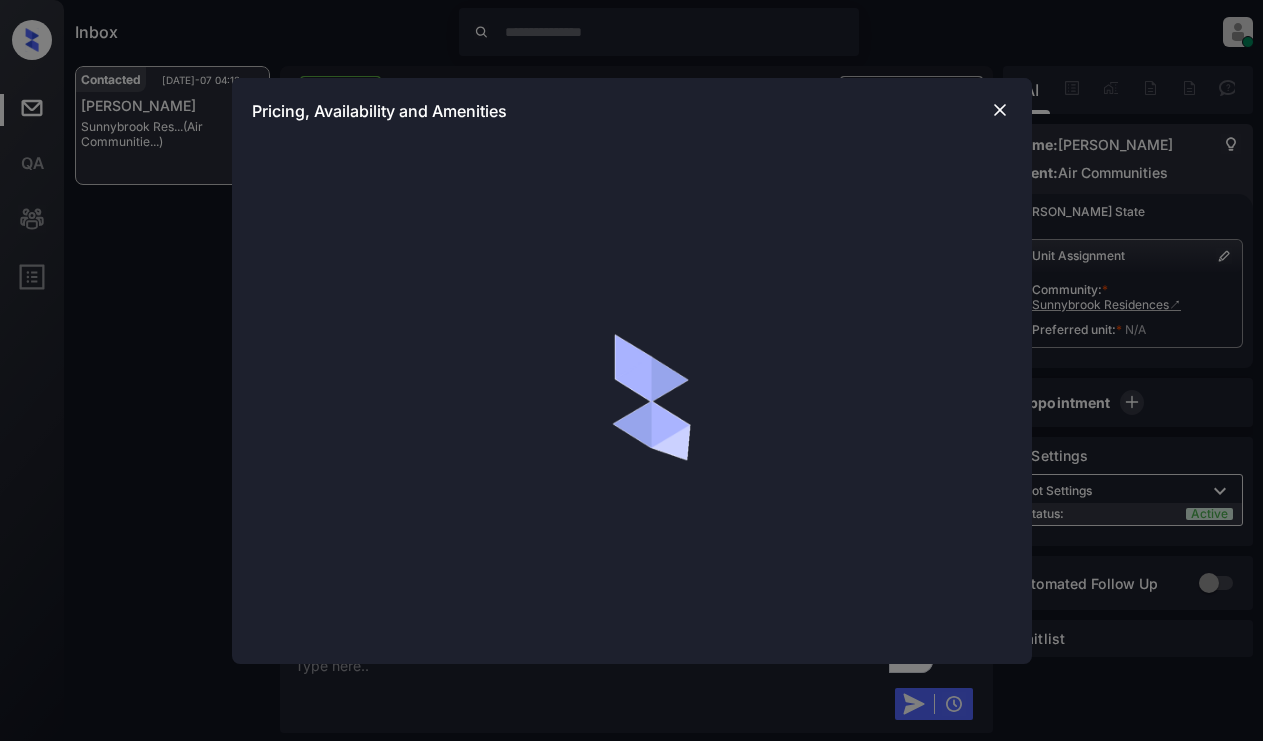scroll, scrollTop: 0, scrollLeft: 0, axis: both 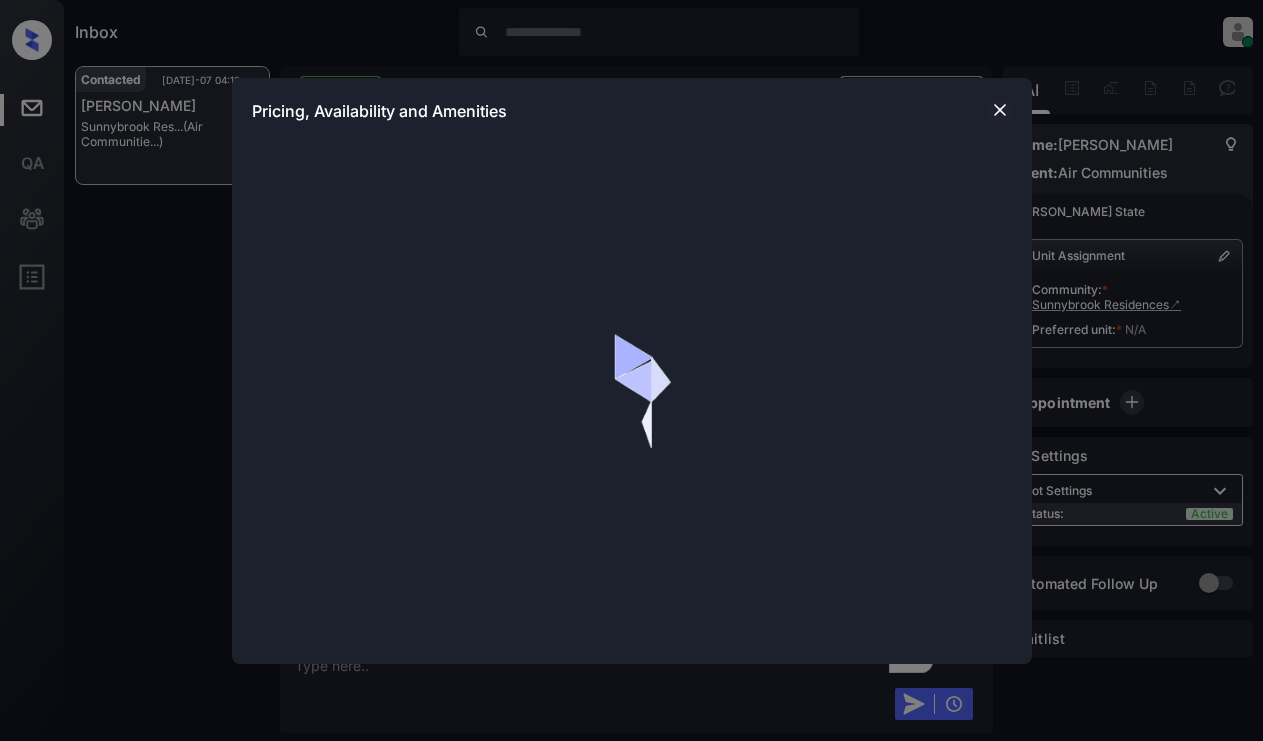 click at bounding box center (1000, 110) 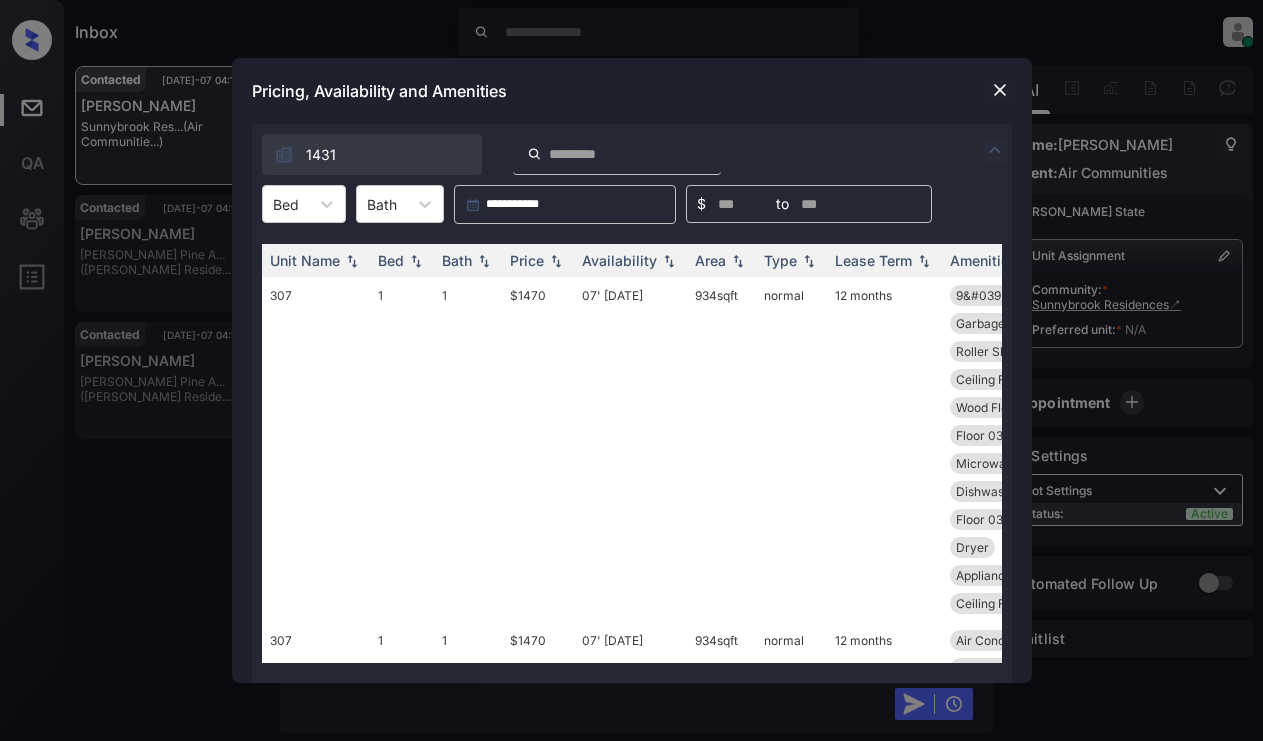 click 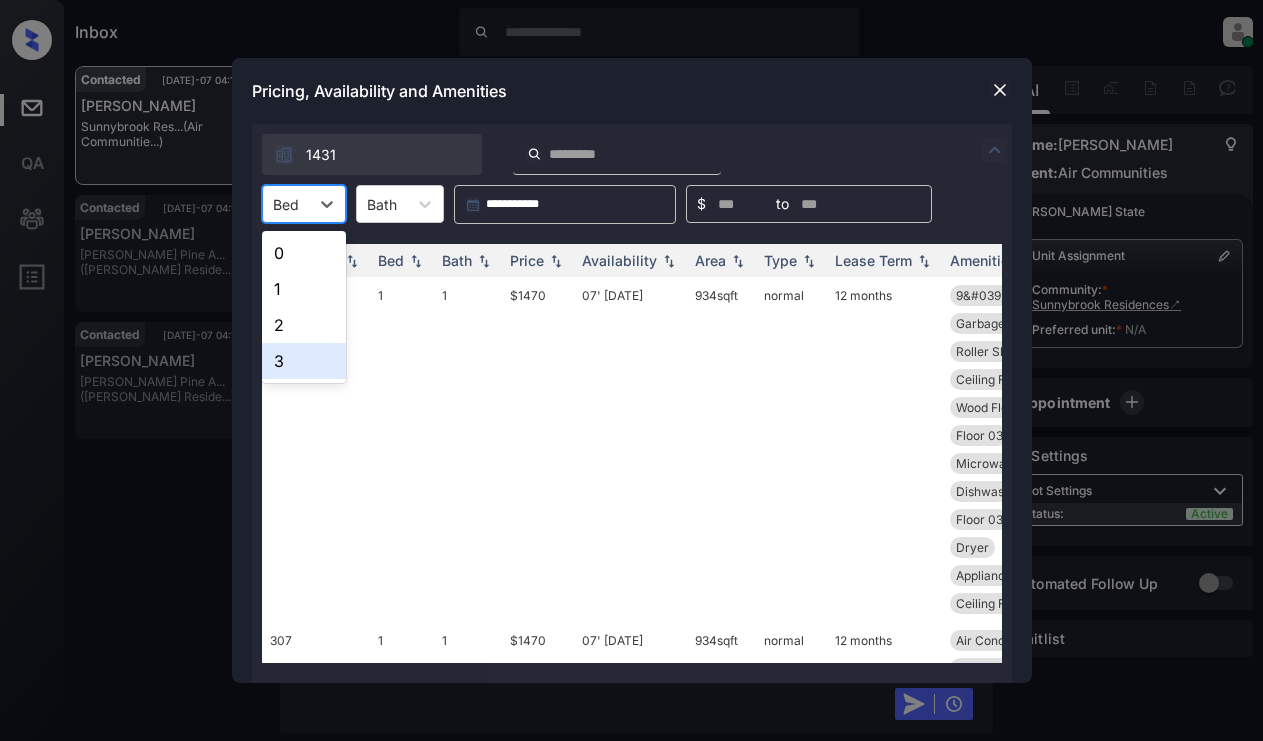 click on "3" at bounding box center (304, 361) 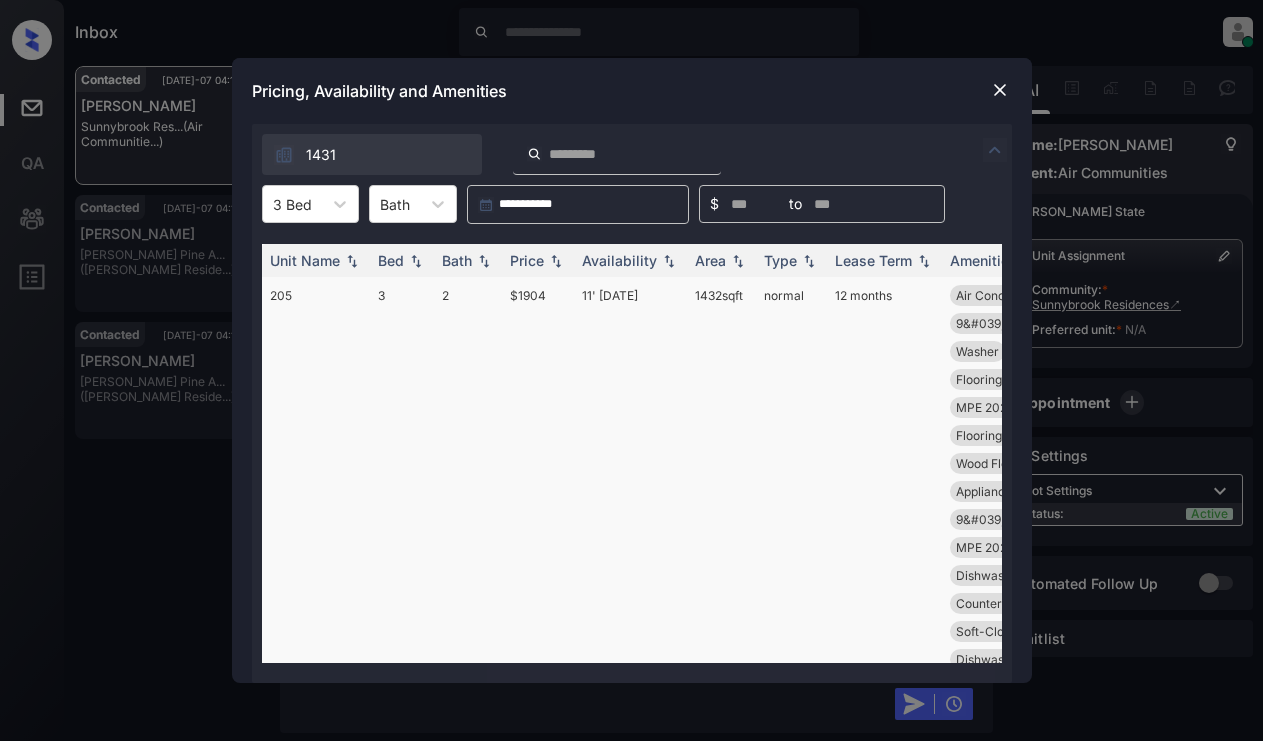 click on "$1904" at bounding box center [538, 603] 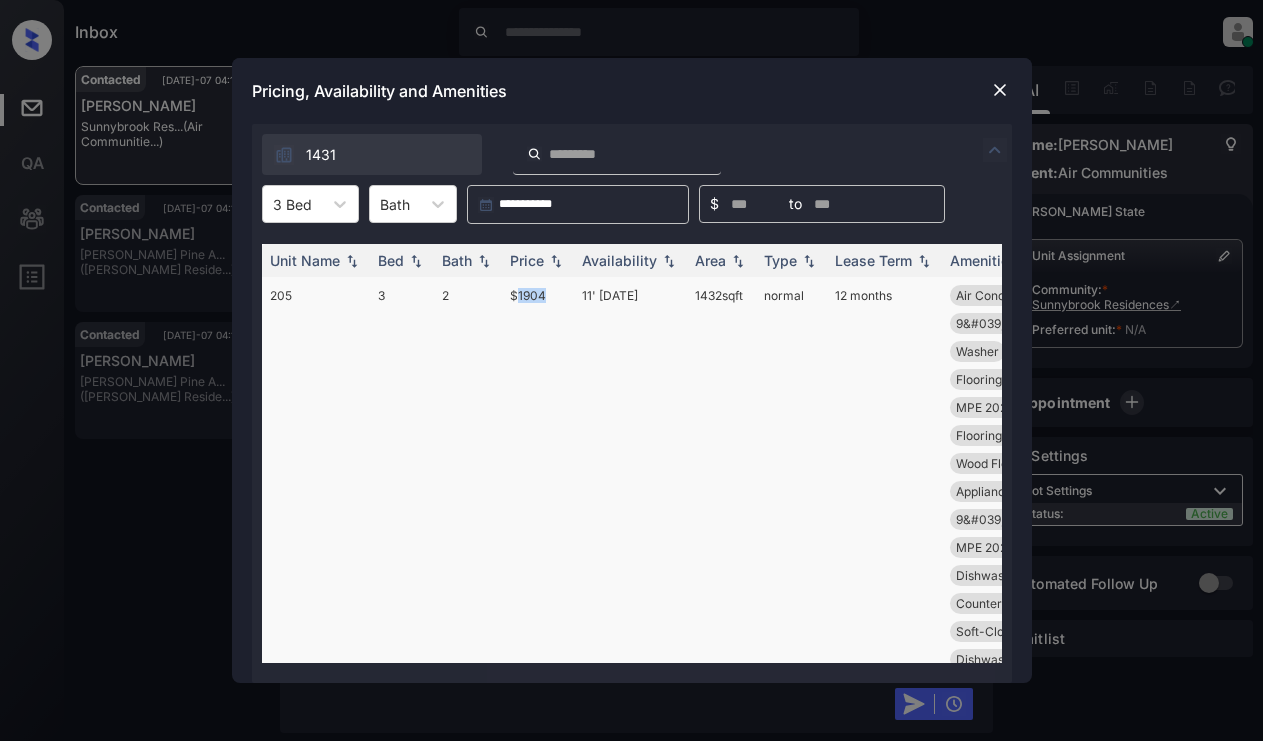 click on "$1904" at bounding box center (538, 603) 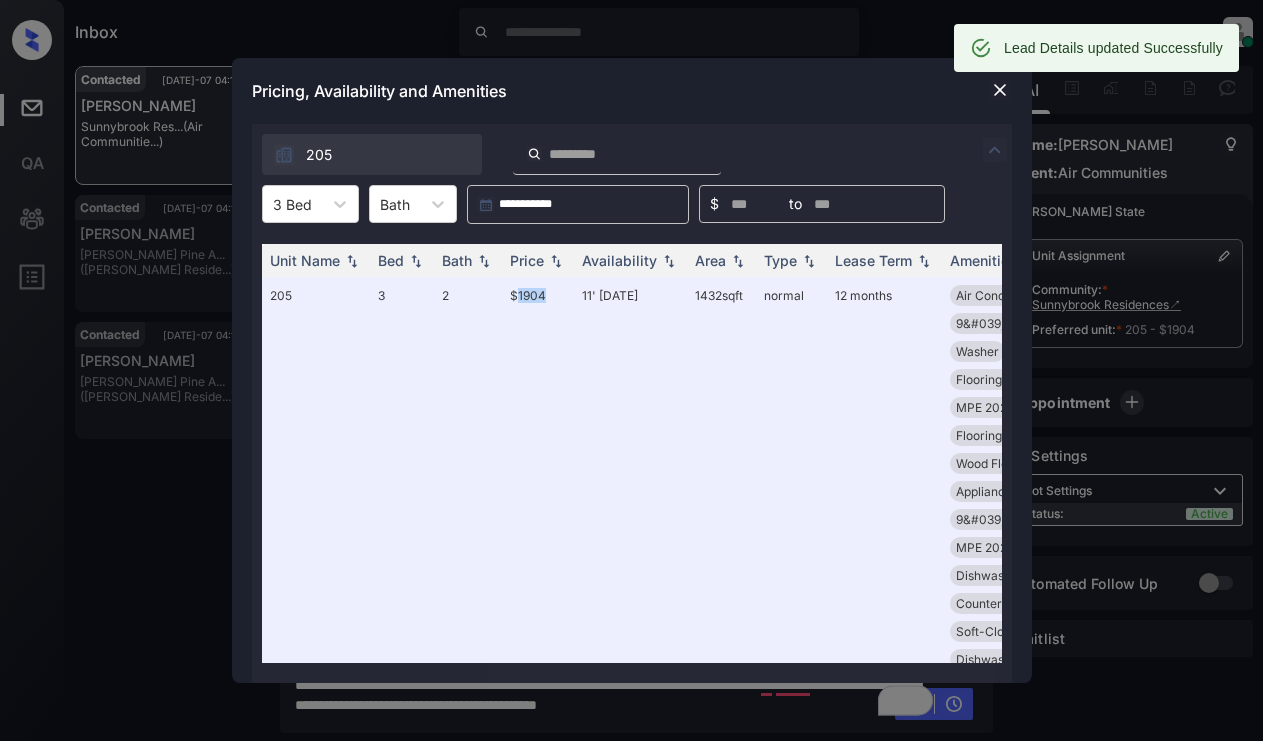 click at bounding box center [1000, 90] 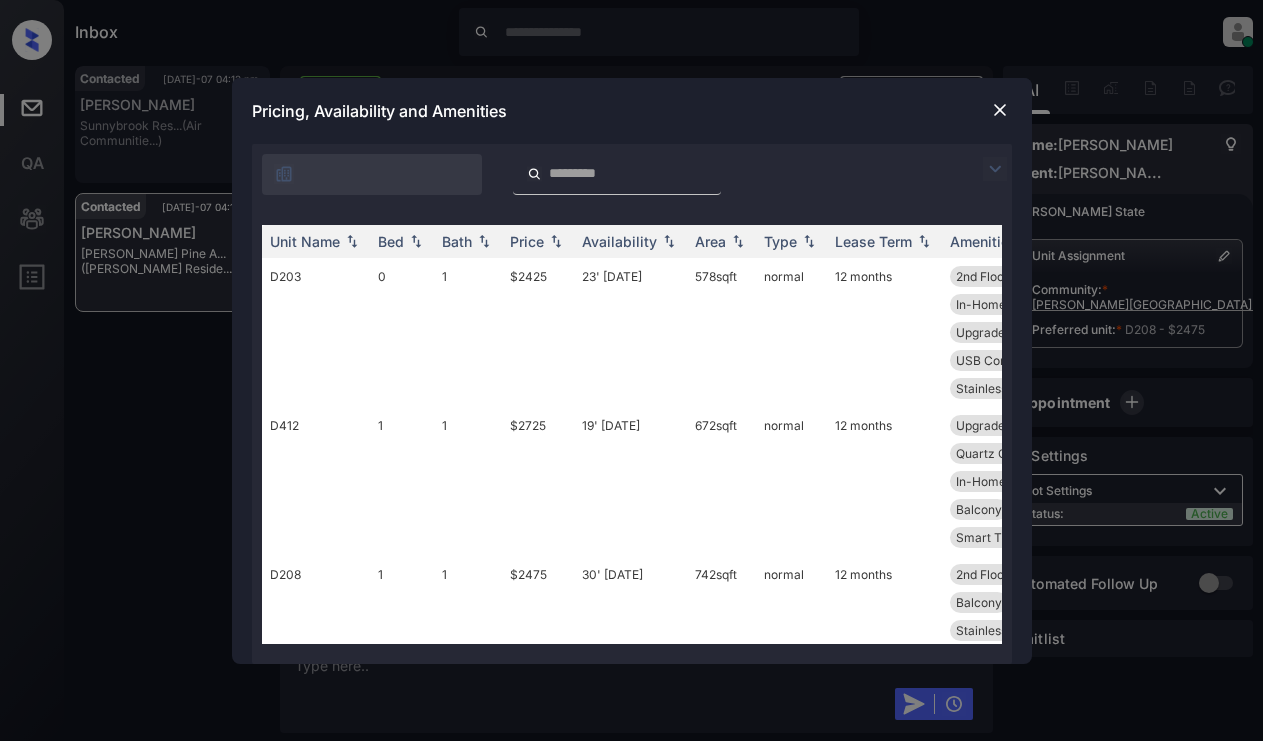 scroll, scrollTop: 0, scrollLeft: 0, axis: both 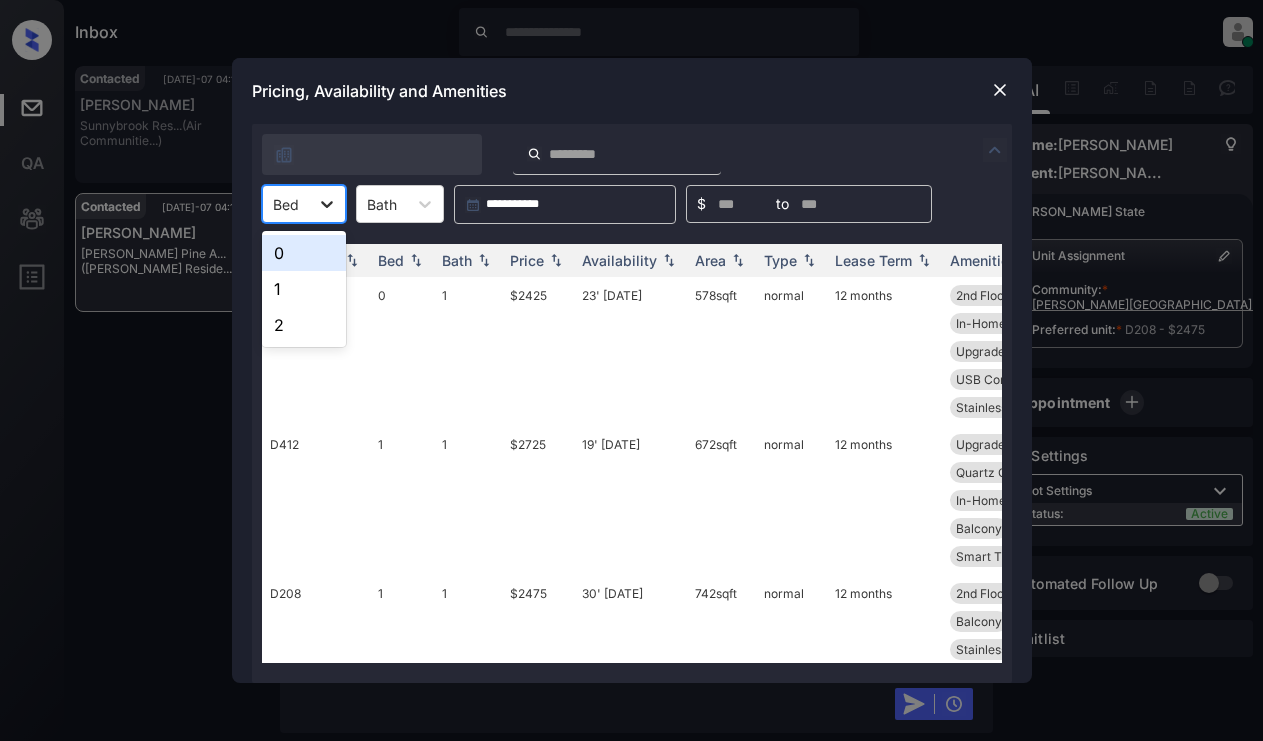 click 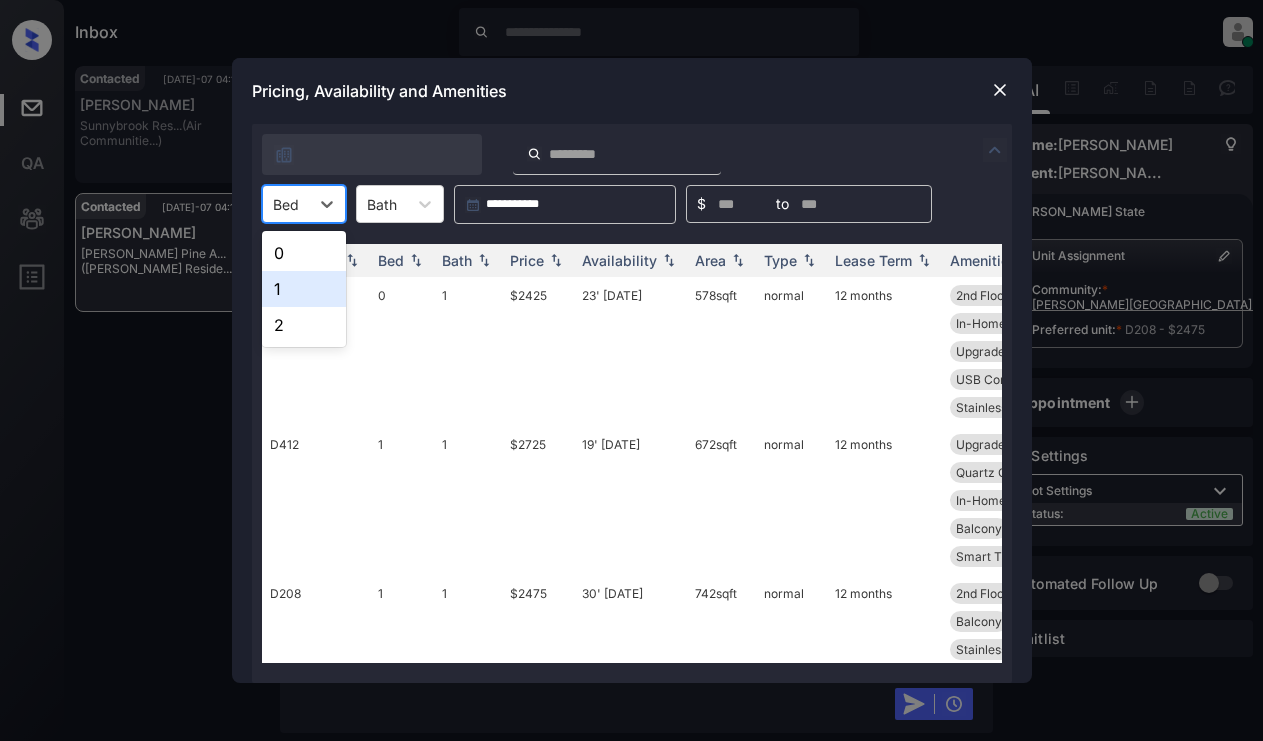 click on "1" at bounding box center [304, 289] 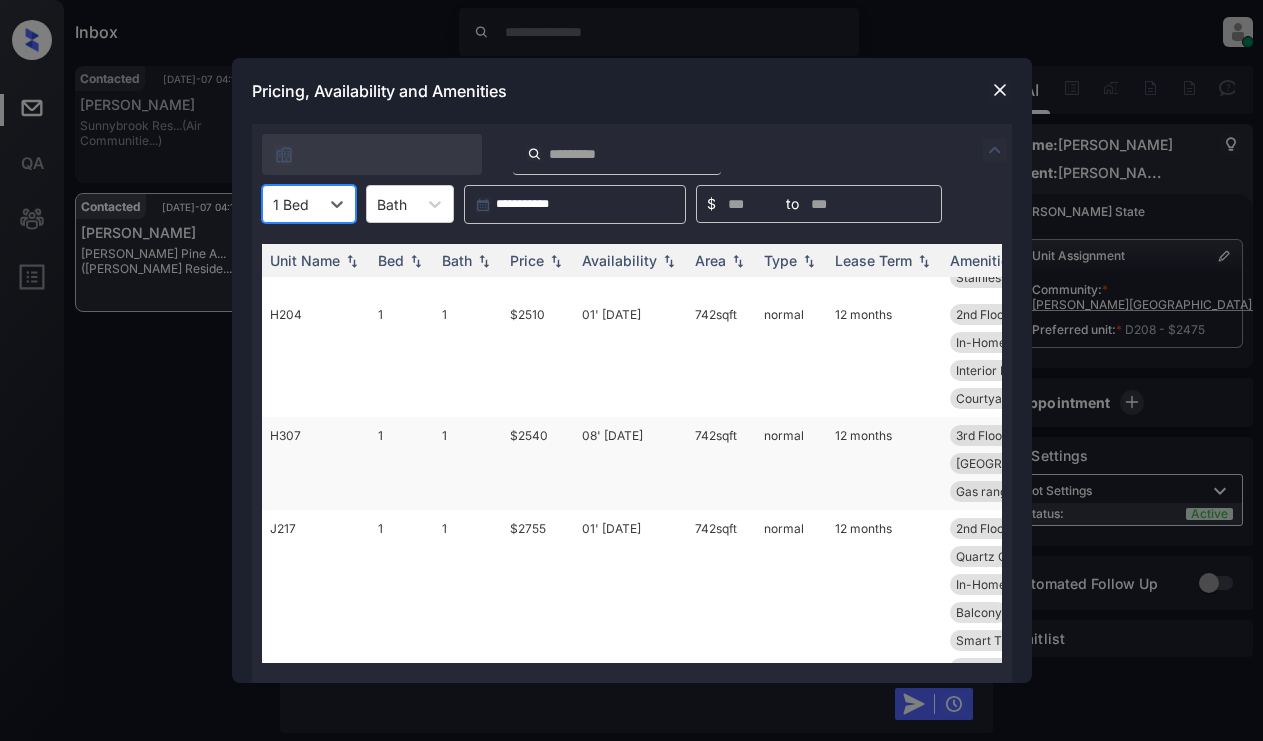 scroll, scrollTop: 0, scrollLeft: 0, axis: both 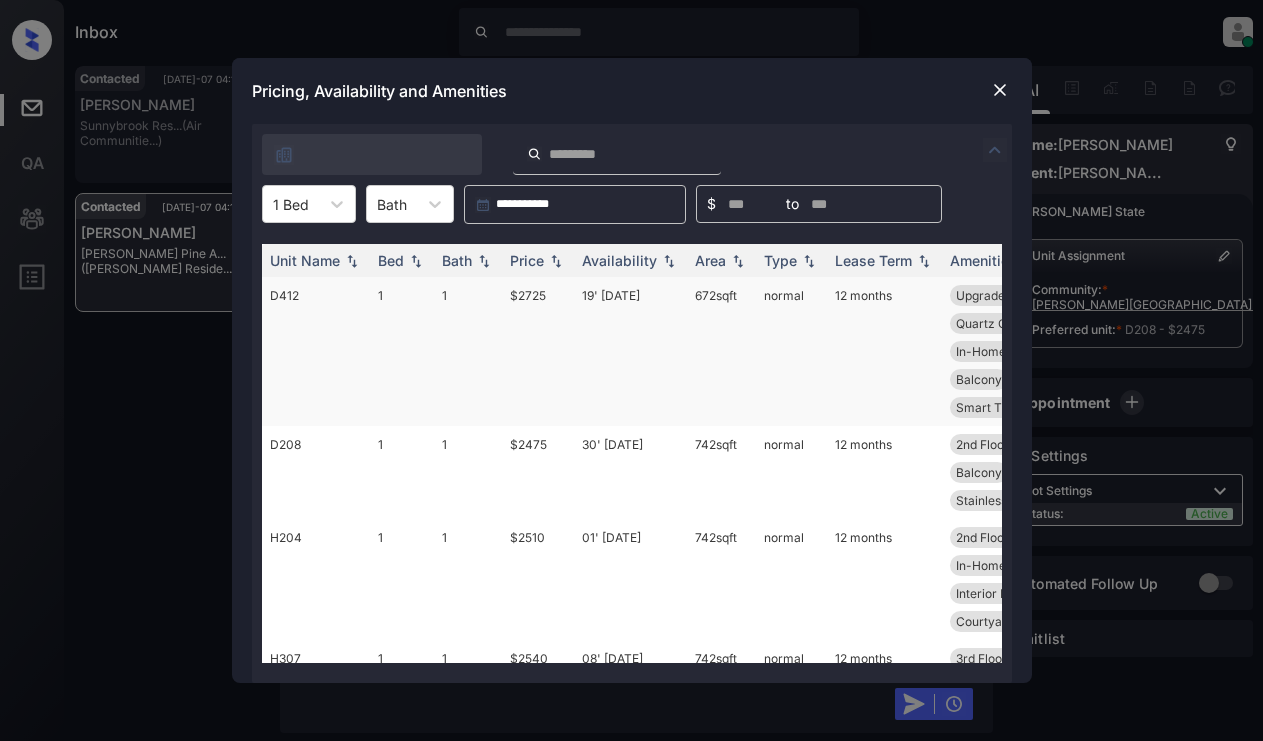 click on "$2725" at bounding box center (538, 351) 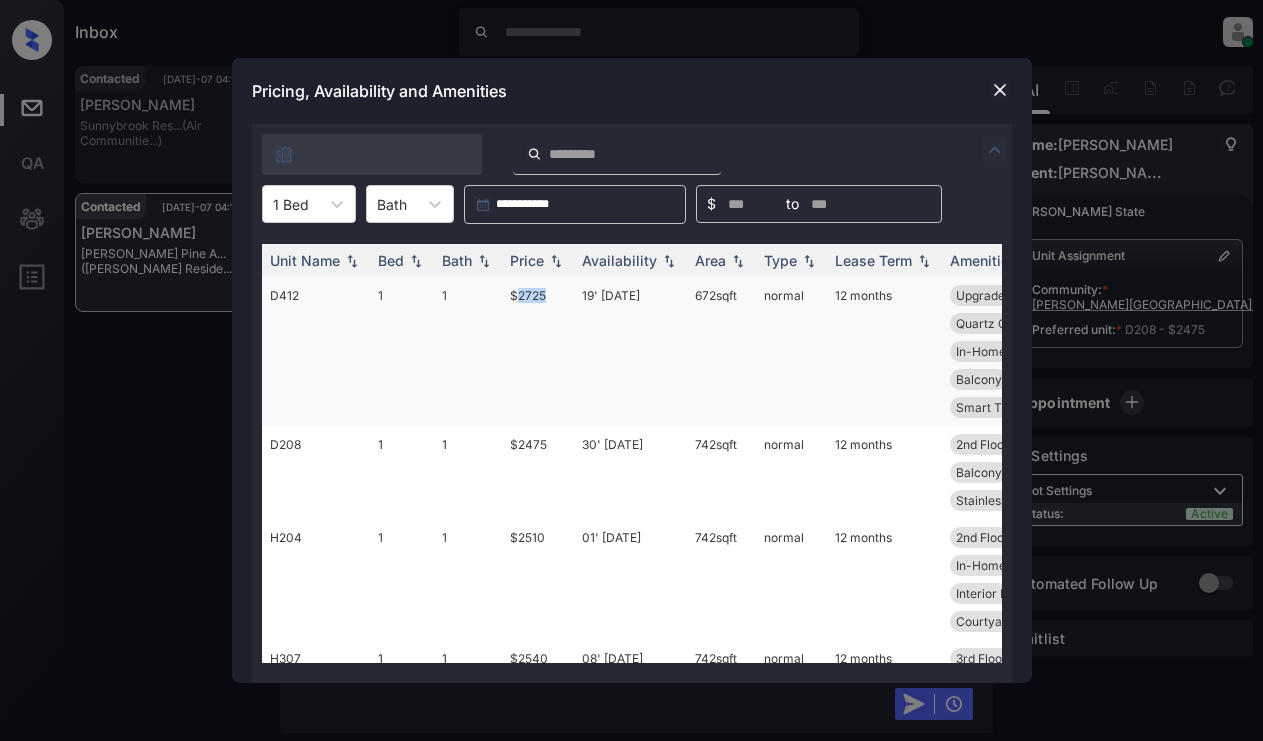 click on "$2725" at bounding box center (538, 351) 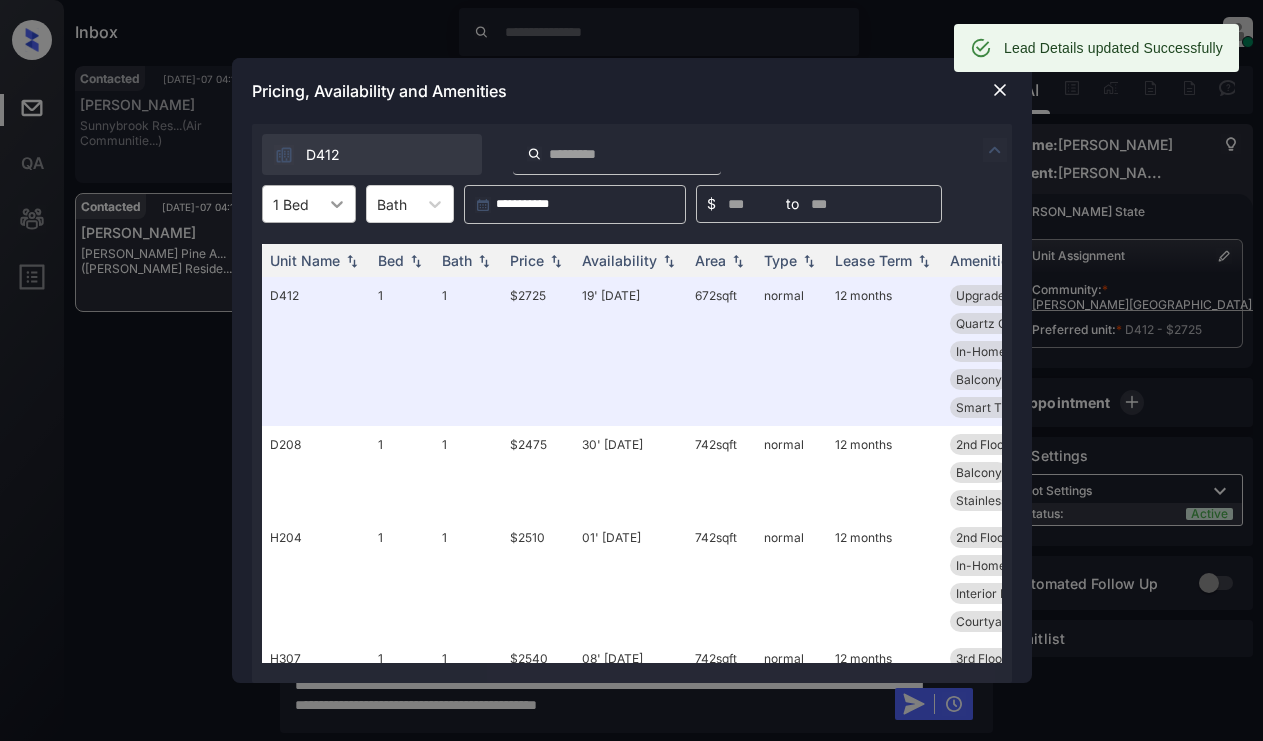 click 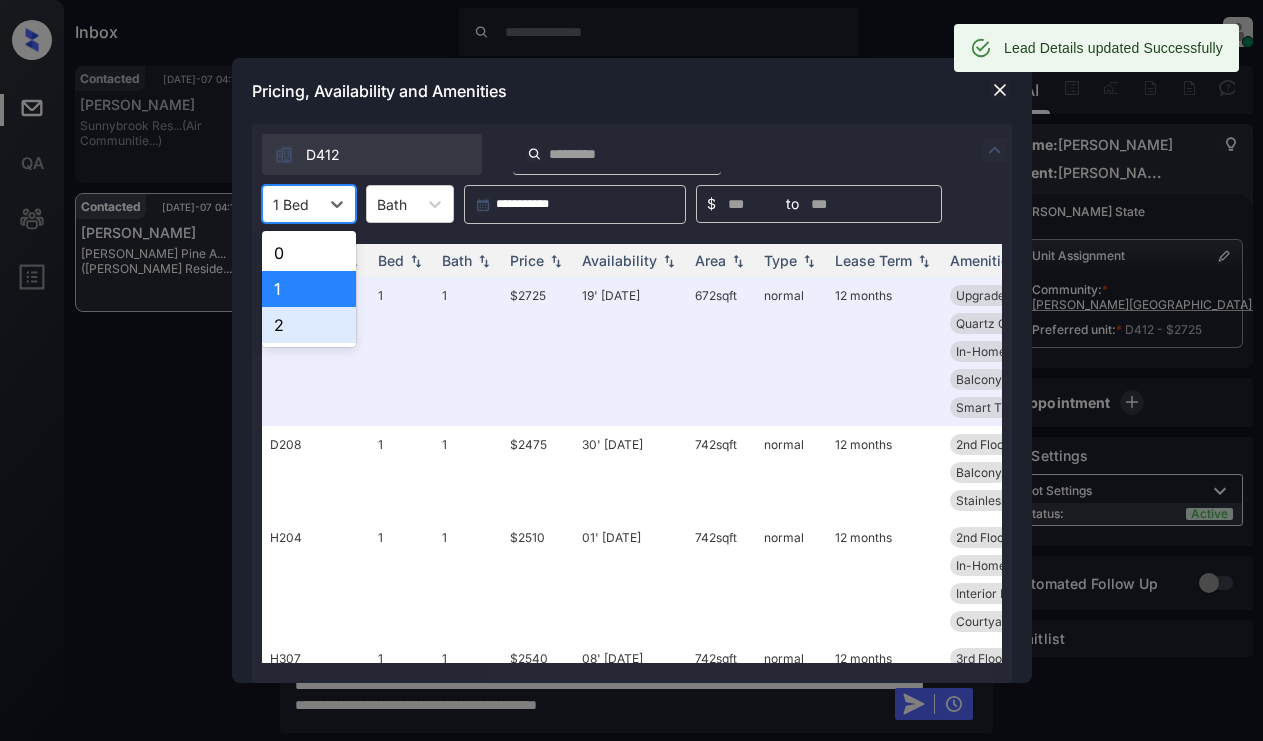 click on "2" at bounding box center (309, 325) 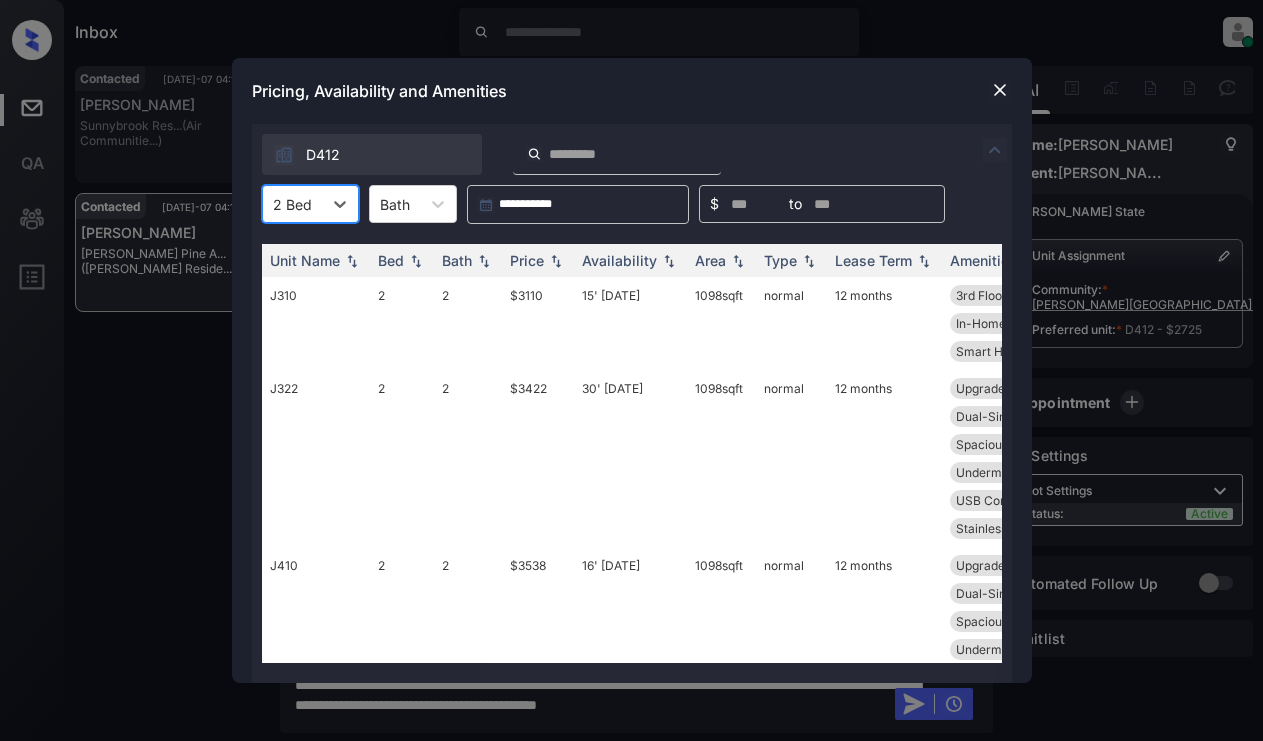 click at bounding box center (1000, 90) 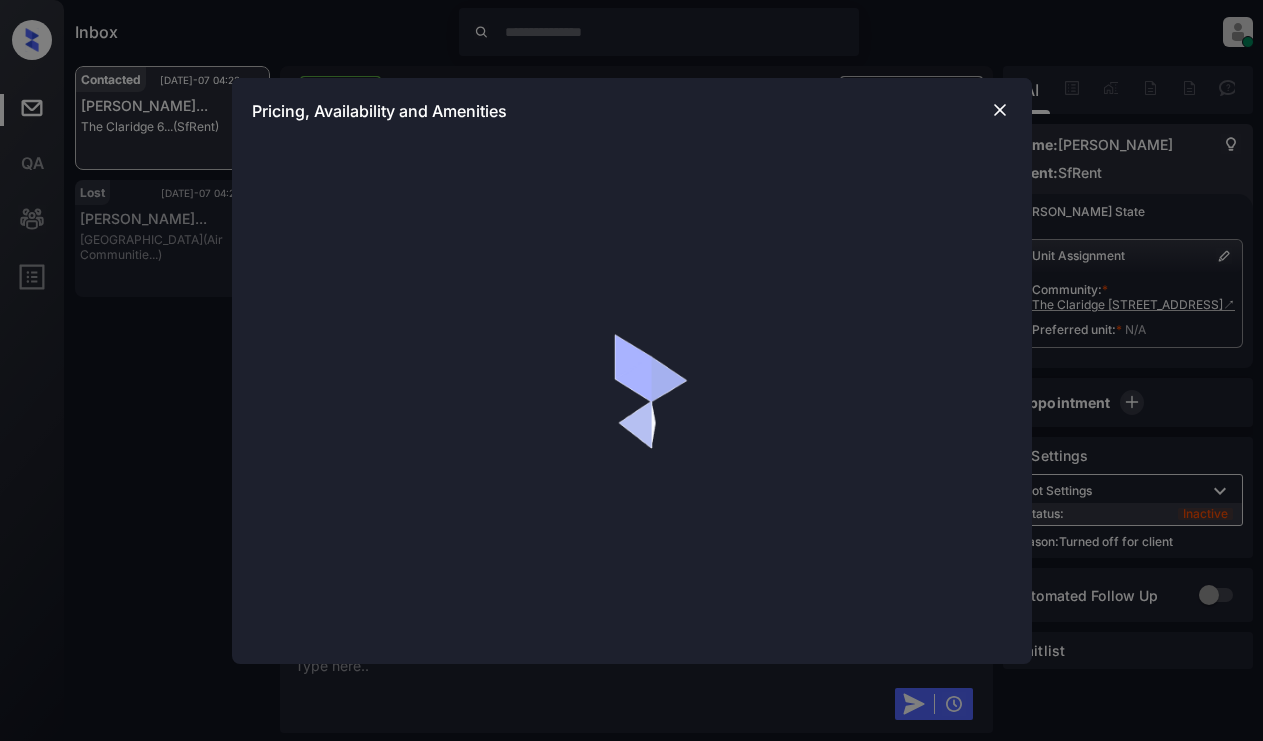 scroll, scrollTop: 0, scrollLeft: 0, axis: both 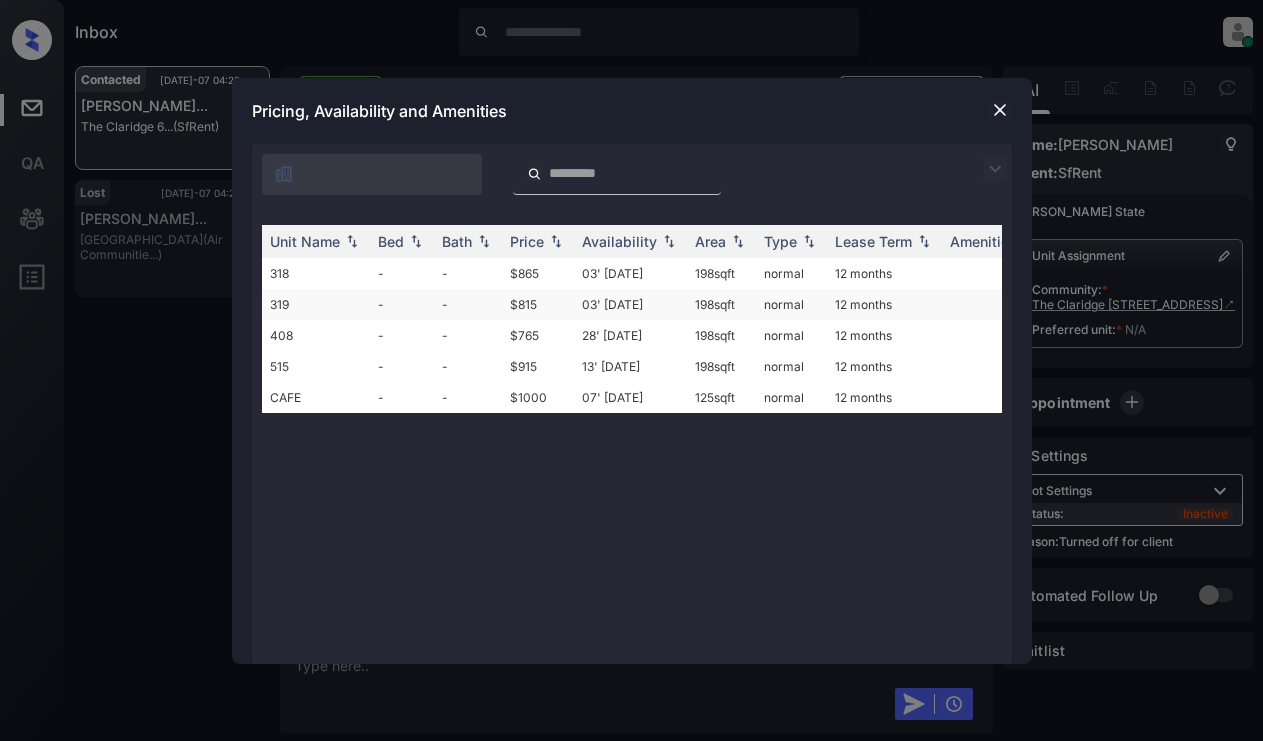 click on "$815" at bounding box center (538, 304) 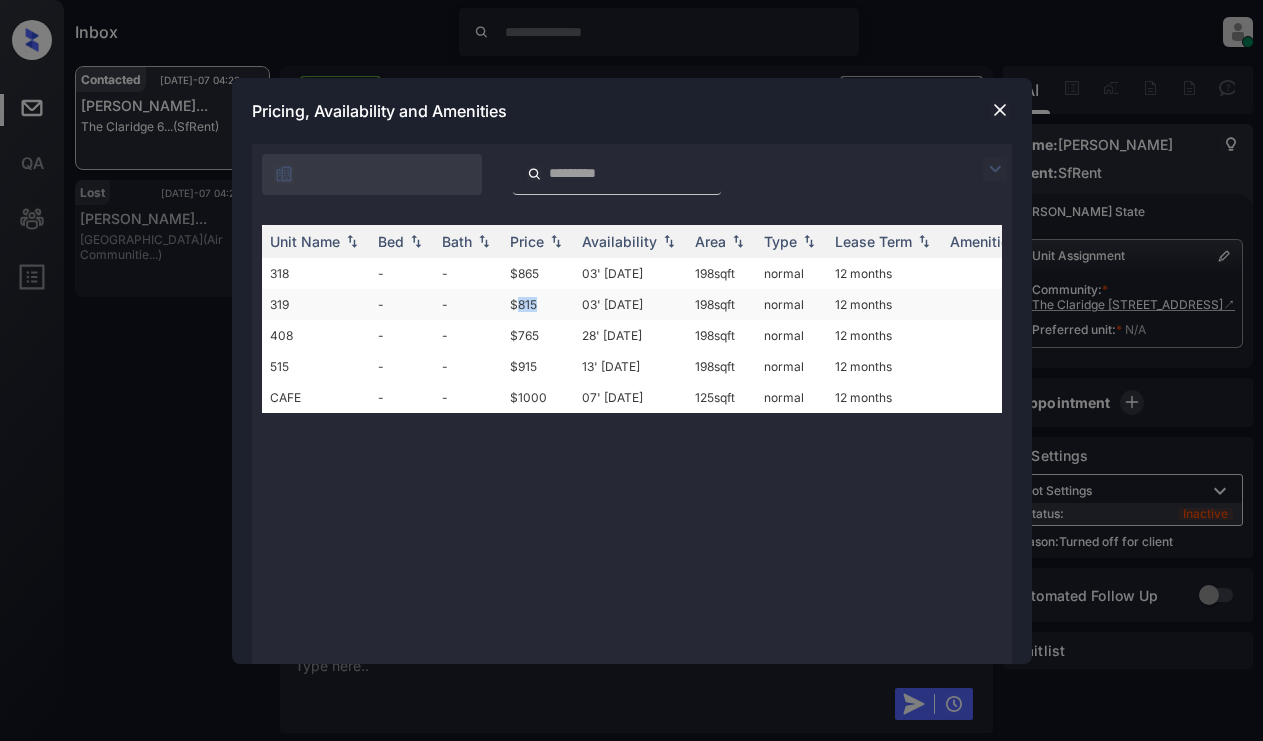 click on "$815" at bounding box center (538, 304) 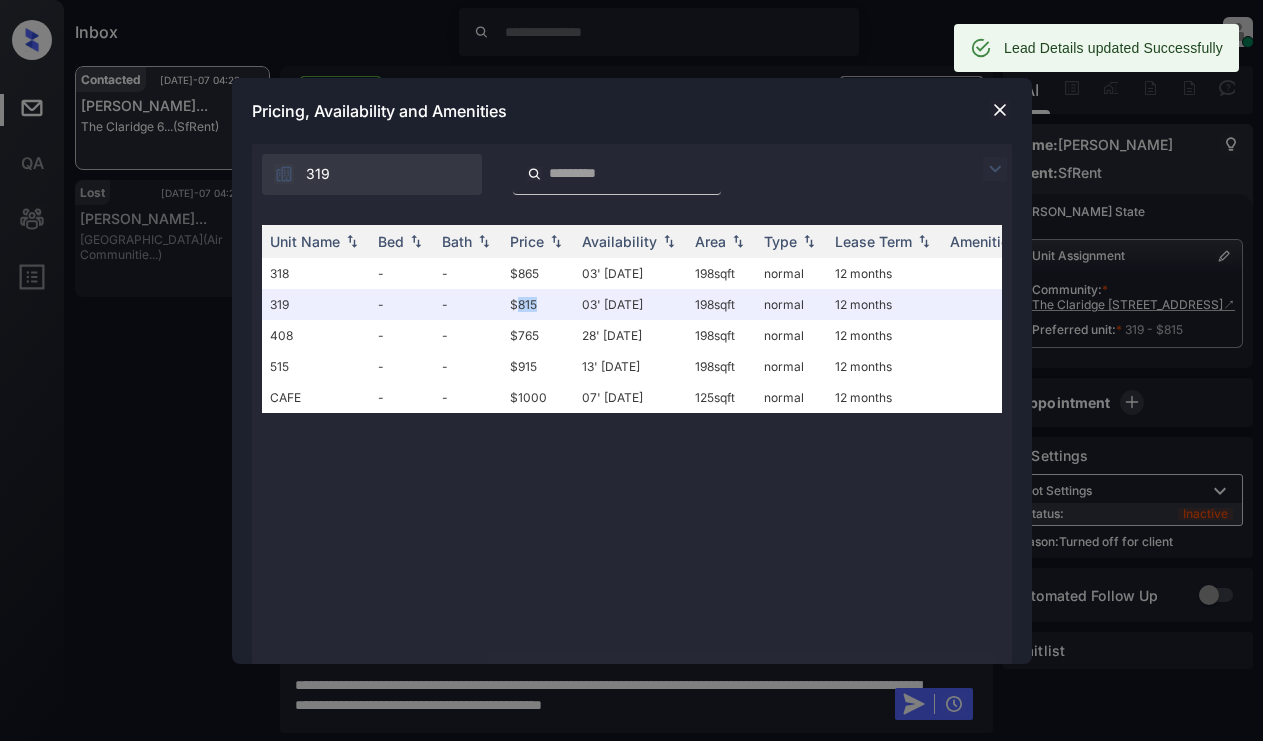 click at bounding box center [1000, 110] 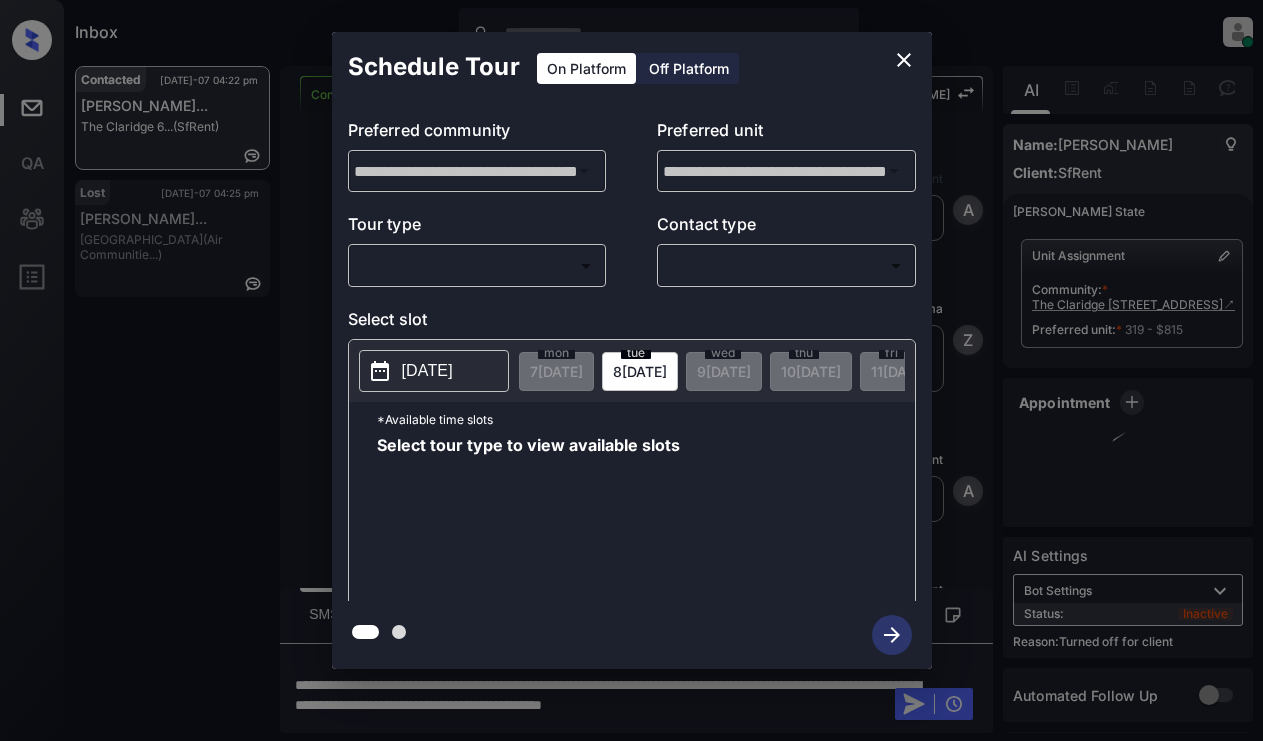 scroll, scrollTop: 0, scrollLeft: 0, axis: both 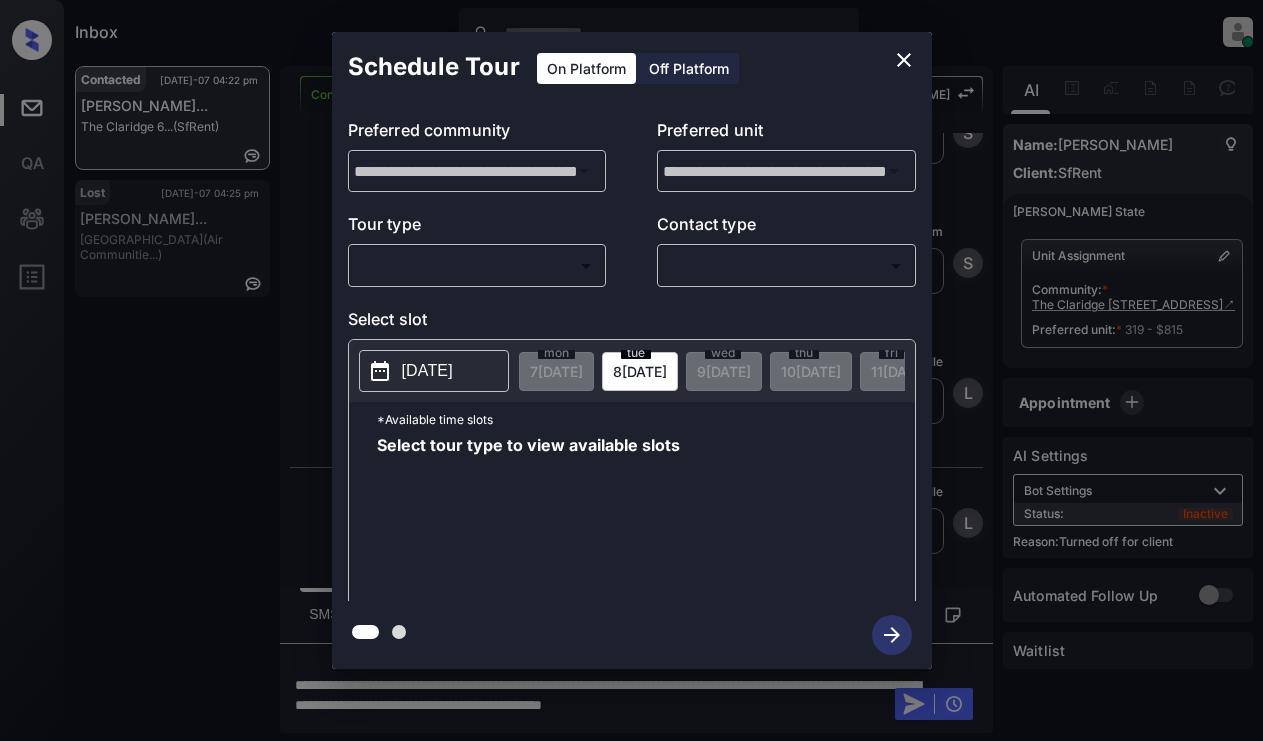 click on "Off Platform" at bounding box center (689, 68) 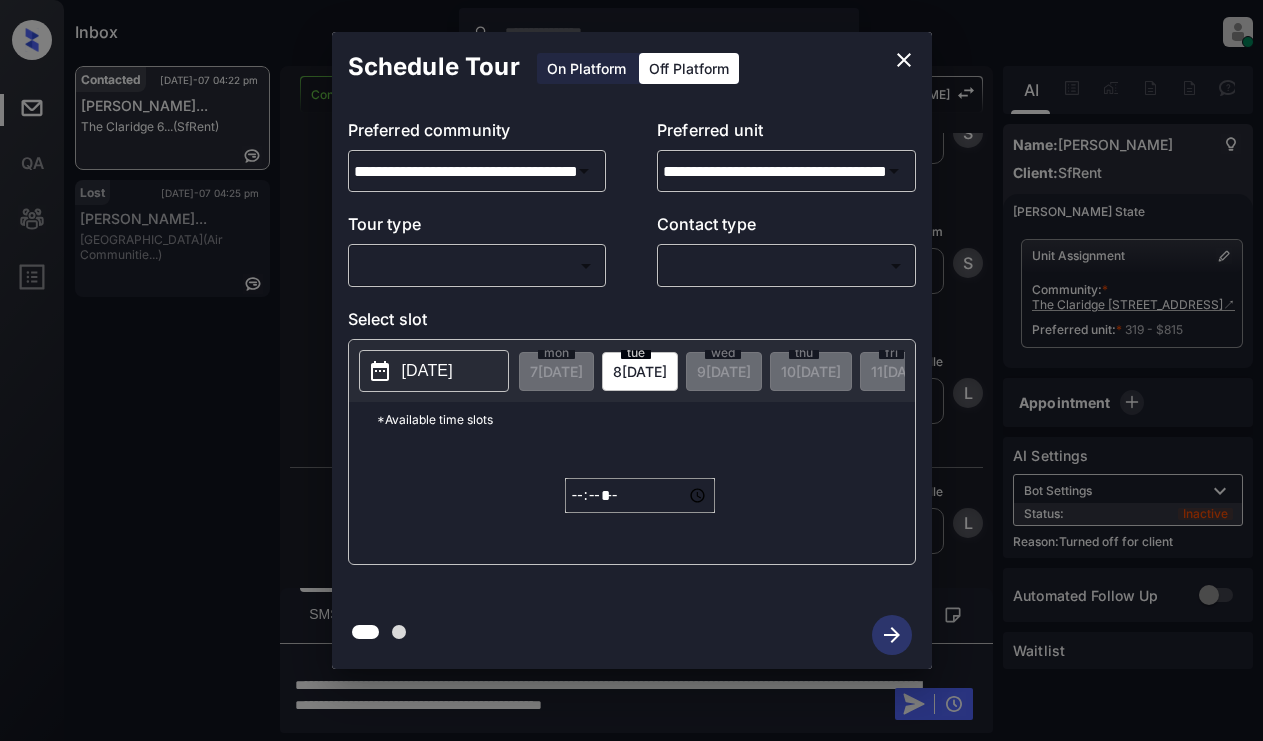 click on "Inbox Lyzzelle M. Ceralde Online Set yourself   offline Set yourself   on break Profile Switch to  light  mode Sign out Contacted Jul-07 04:22 pm   Emma Rose Rhod... The Claridge 6...  (SfRent) Lost Jul-07 04:25 pm   Sindy Munozlop... Bay Parc  (Air Communitie...) Contacted Lost Lead Sentiment: Angry Upon sliding the acknowledgement:  Lead will move to lost stage. * ​ SMS and call option will be set to opt out. AFM will be turned off for the lead. Kelsey New Message Agent Lead created via emailParser in Inbound stage. Jul 07, 2025 01:00 pm A New Message Zuma Lead transfer skipped to agent: Kelsey as pms leadId does not exists for leadType emailParser with stage Inbound Jul 07, 2025 01:00 pm Z New Message Agent AFM Request sent to Kelsey. Jul 07, 2025 01:00 pm A New Message Agent Notes Note: Structured Note:
Move In Date: 2025-07-07
ILS Note:
I am interested in this rental and would like to schedule a viewing. Please let me know when this would be possible. Jul 07, 2025 01:00 pm A New Message Kelsey K K" at bounding box center [631, 370] 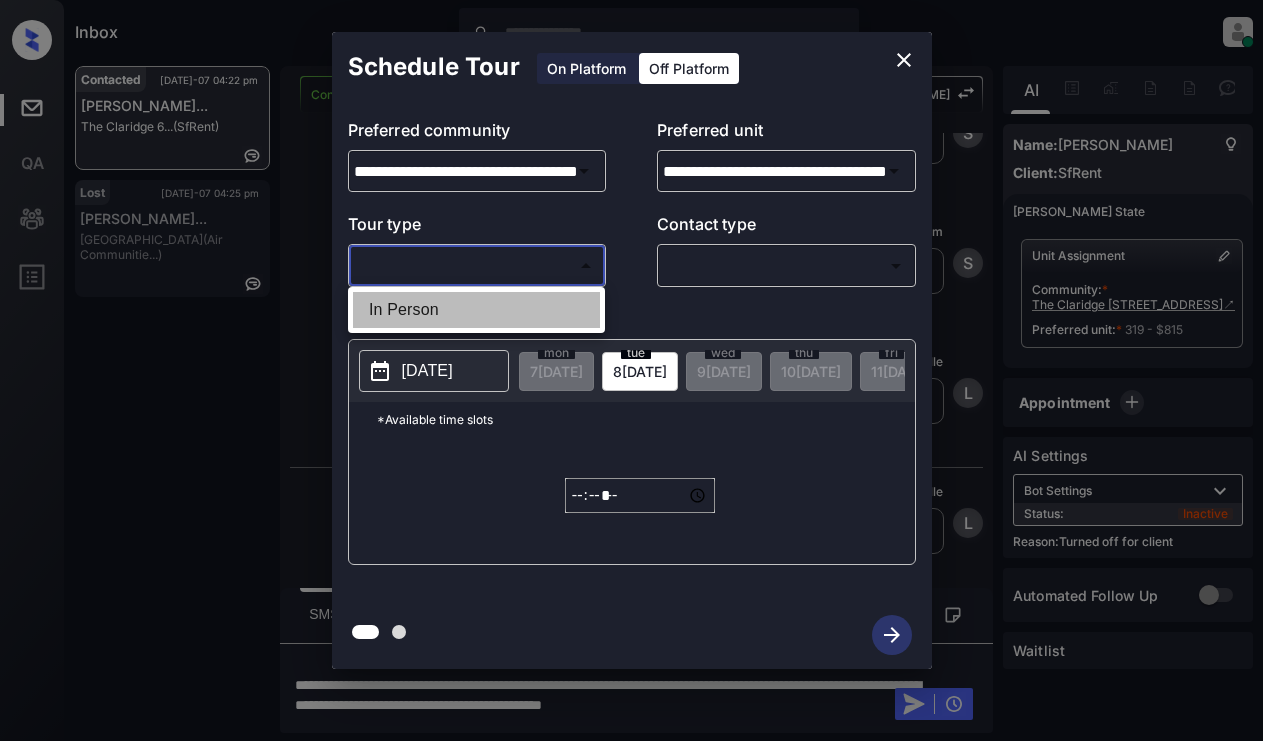 click on "In Person" at bounding box center (476, 310) 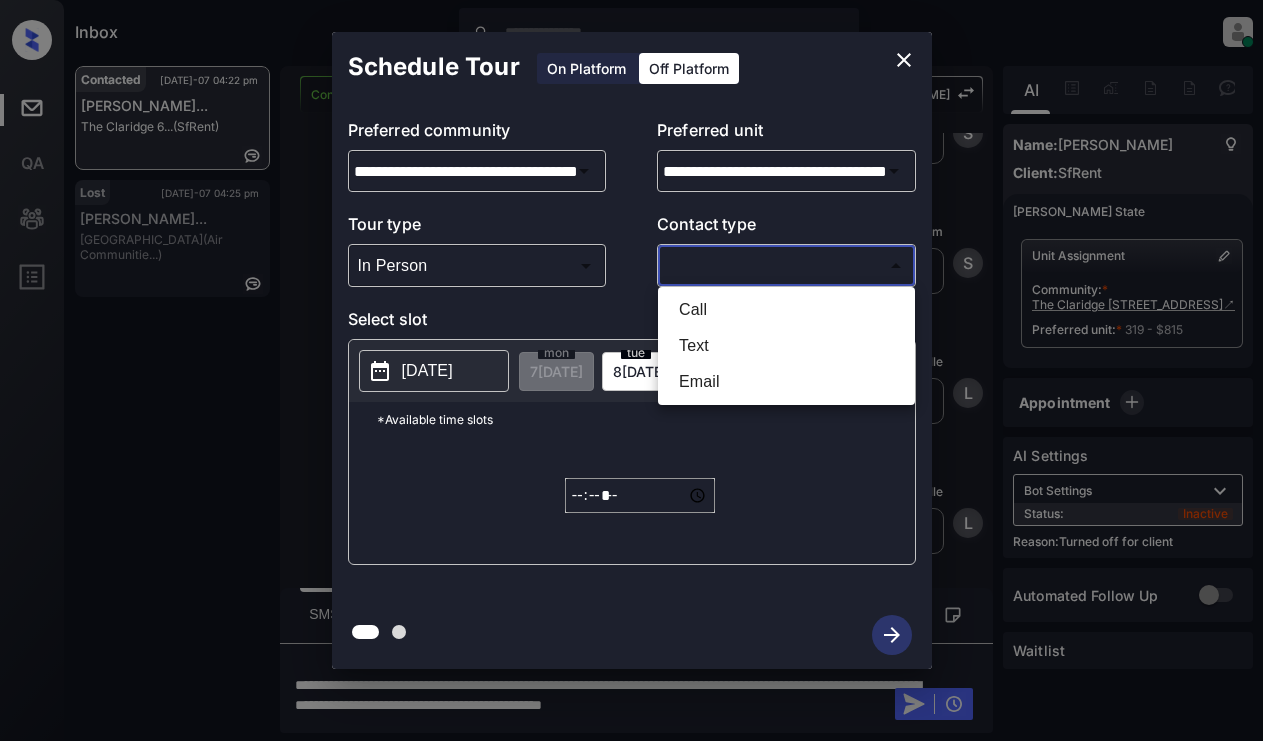 click on "Inbox Lyzzelle M. Ceralde Online Set yourself   offline Set yourself   on break Profile Switch to  light  mode Sign out Contacted Jul-07 04:22 pm   Emma Rose Rhod... The Claridge 6...  (SfRent) Lost Jul-07 04:25 pm   Sindy Munozlop... Bay Parc  (Air Communitie...) Contacted Lost Lead Sentiment: Angry Upon sliding the acknowledgement:  Lead will move to lost stage. * ​ SMS and call option will be set to opt out. AFM will be turned off for the lead. Kelsey New Message Agent Lead created via emailParser in Inbound stage. Jul 07, 2025 01:00 pm A New Message Zuma Lead transfer skipped to agent: Kelsey as pms leadId does not exists for leadType emailParser with stage Inbound Jul 07, 2025 01:00 pm Z New Message Agent AFM Request sent to Kelsey. Jul 07, 2025 01:00 pm A New Message Agent Notes Note: Structured Note:
Move In Date: 2025-07-07
ILS Note:
I am interested in this rental and would like to schedule a viewing. Please let me know when this would be possible. Jul 07, 2025 01:00 pm A New Message Kelsey K K" at bounding box center [631, 370] 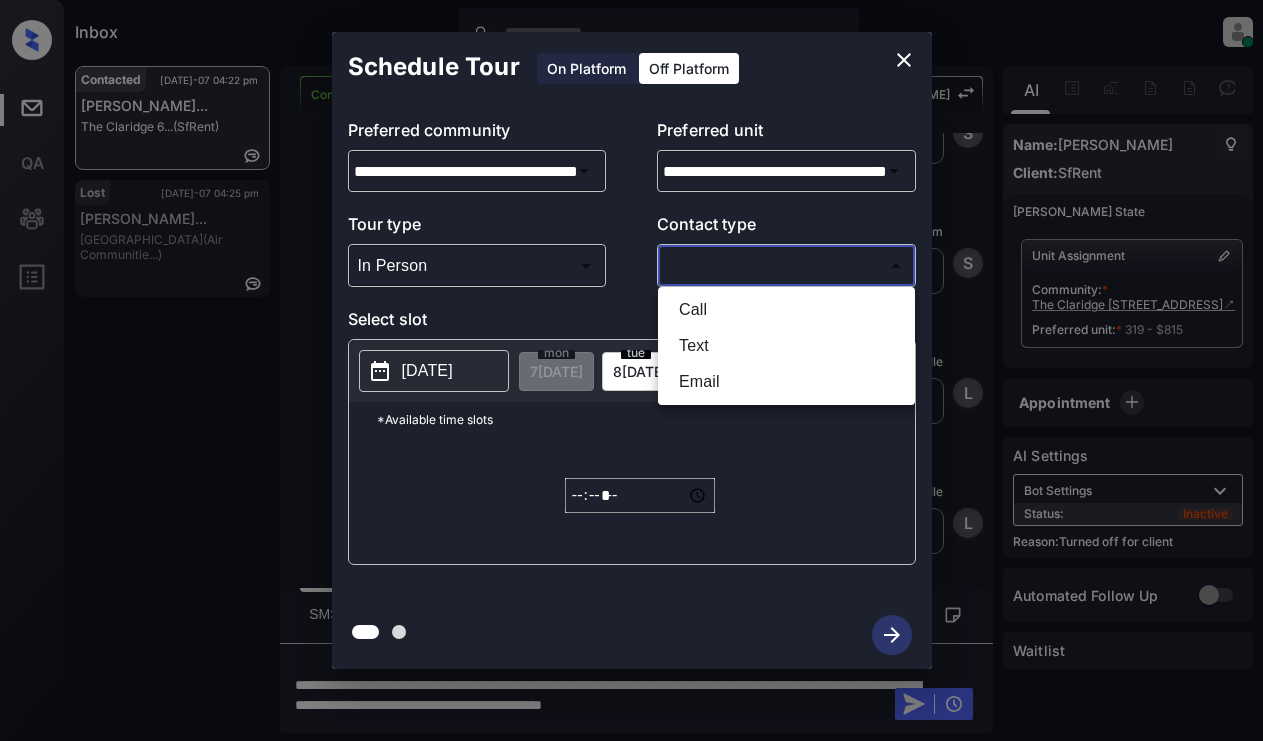click on "Text" at bounding box center [786, 346] 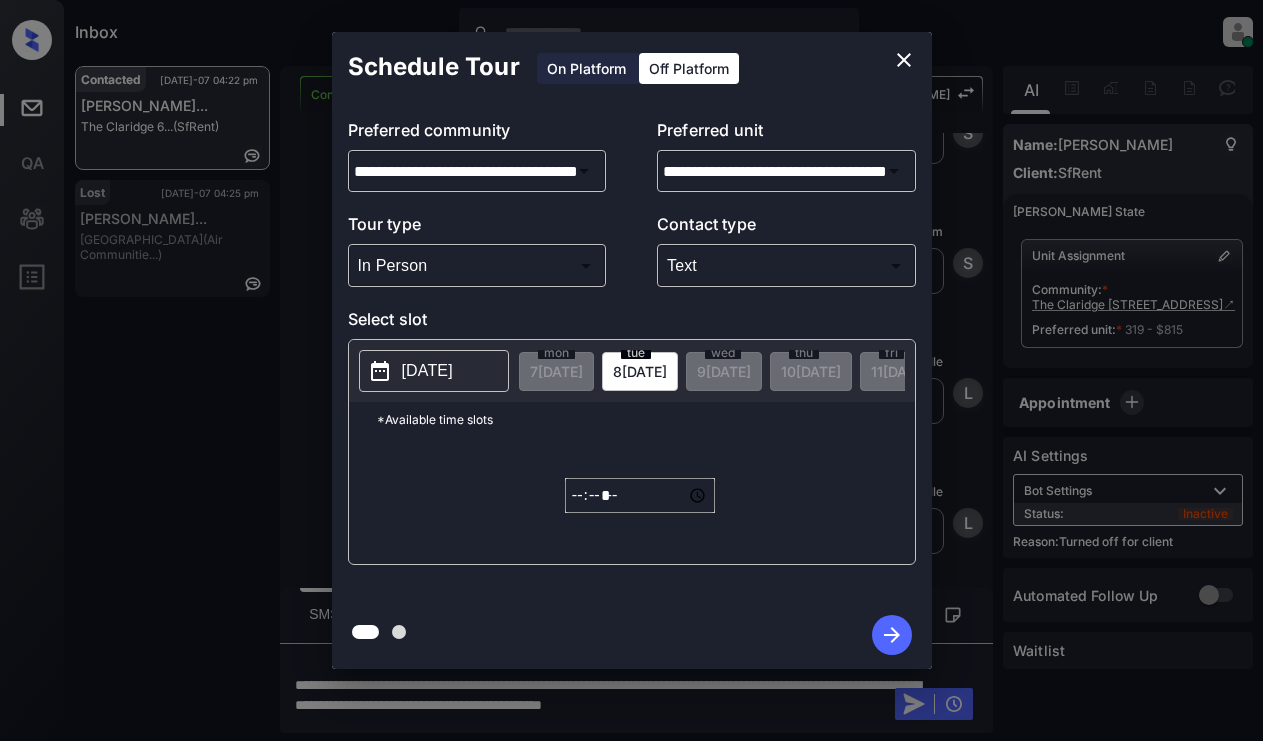 click on "[DATE]" at bounding box center (427, 371) 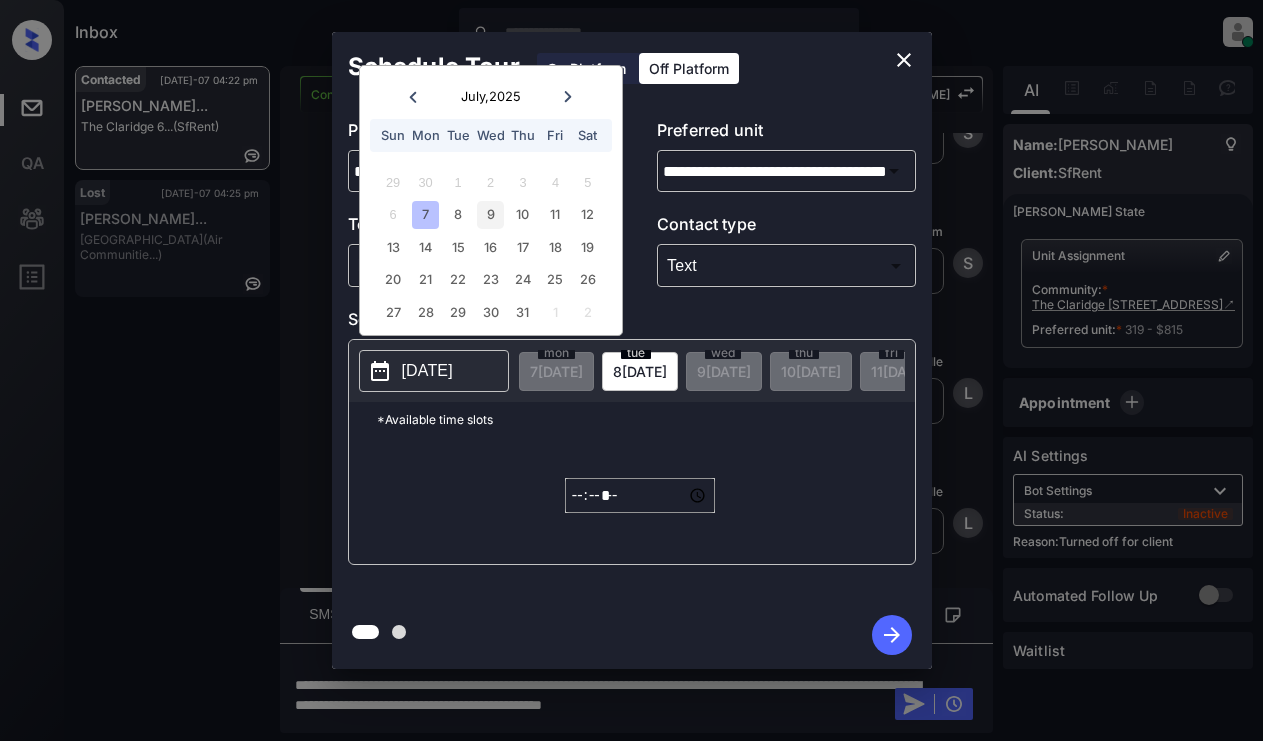 click on "9" at bounding box center [490, 214] 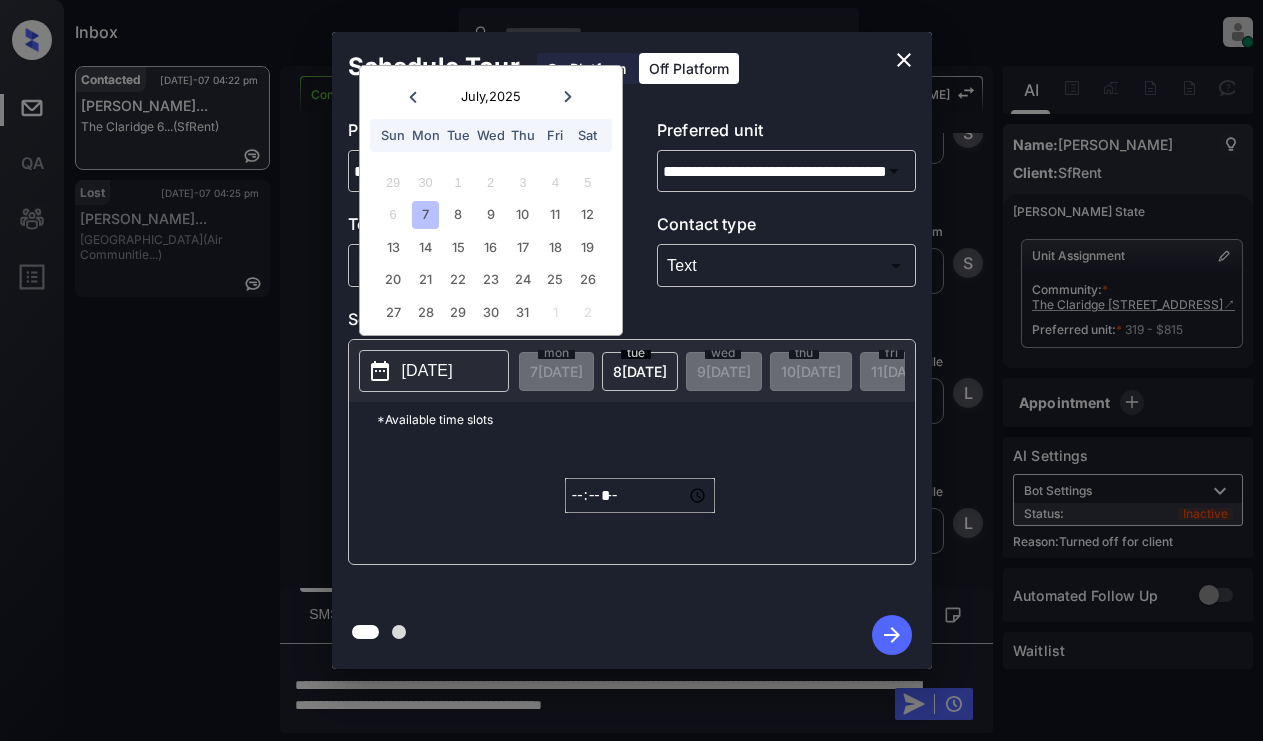 click on "*****" at bounding box center [640, 495] 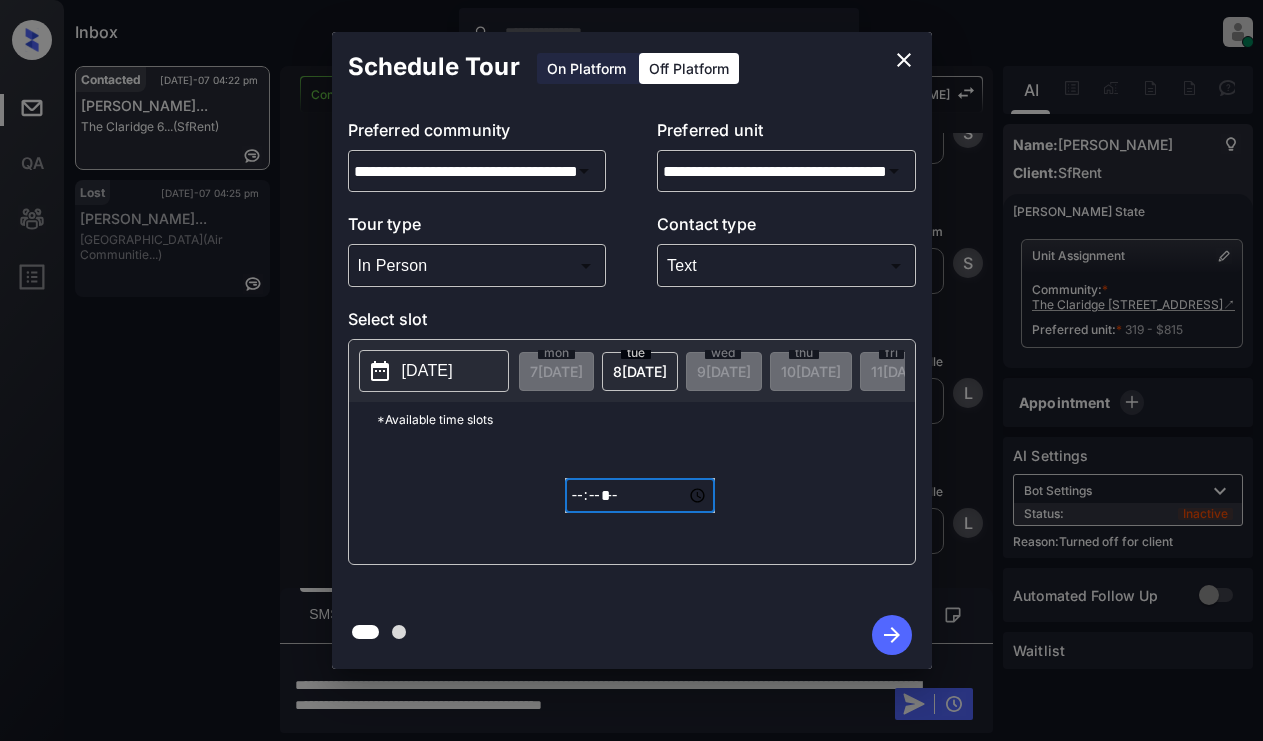 type on "*****" 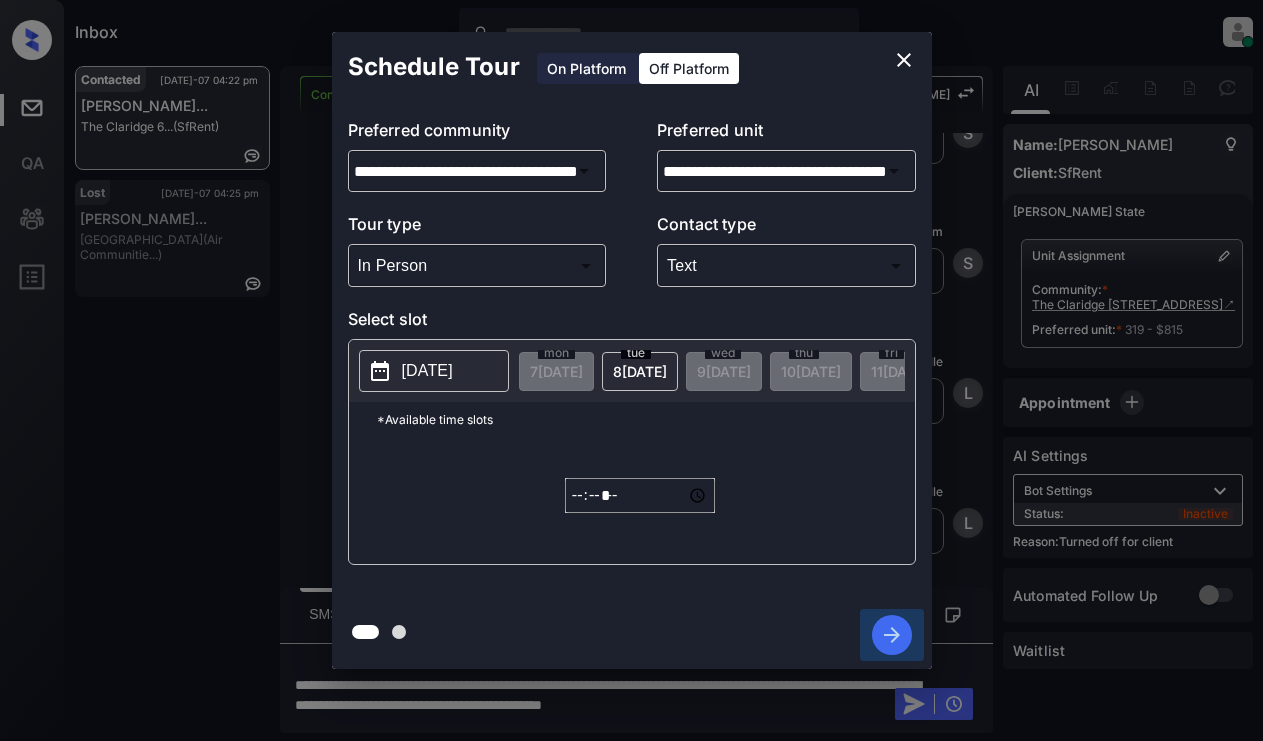 click 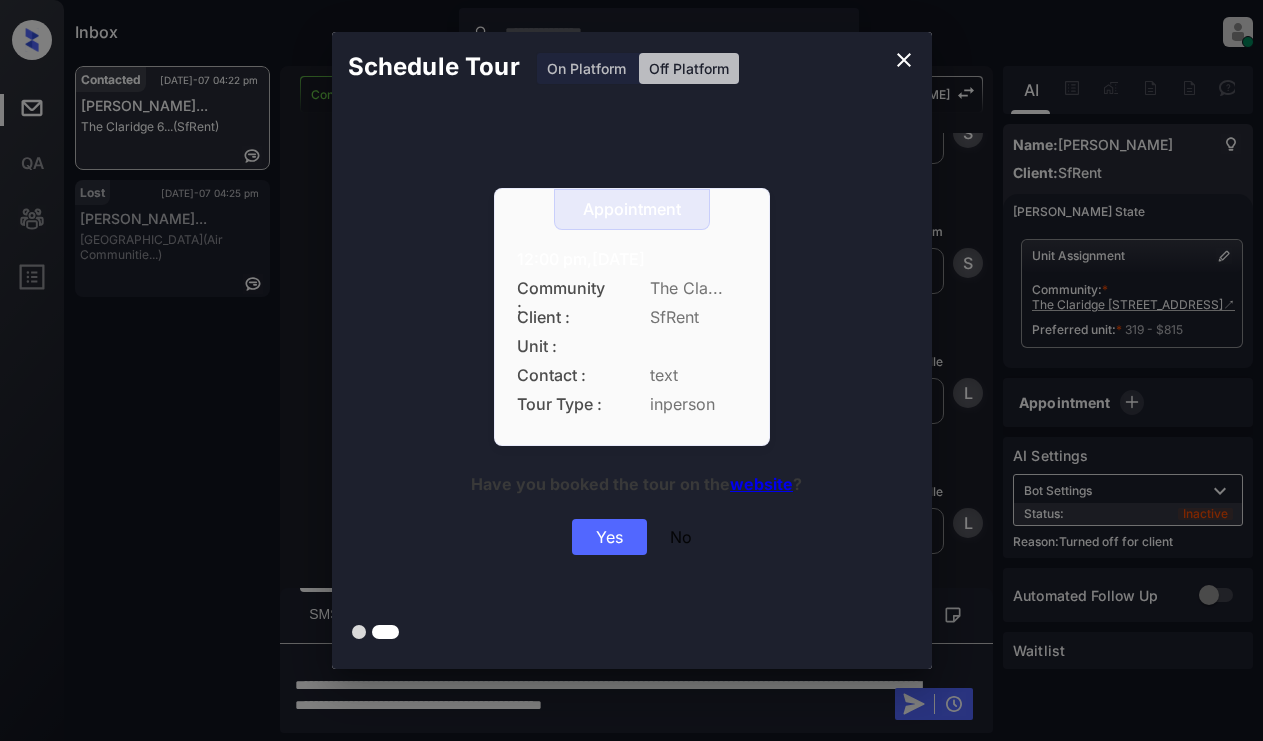 click on "Yes" at bounding box center [609, 537] 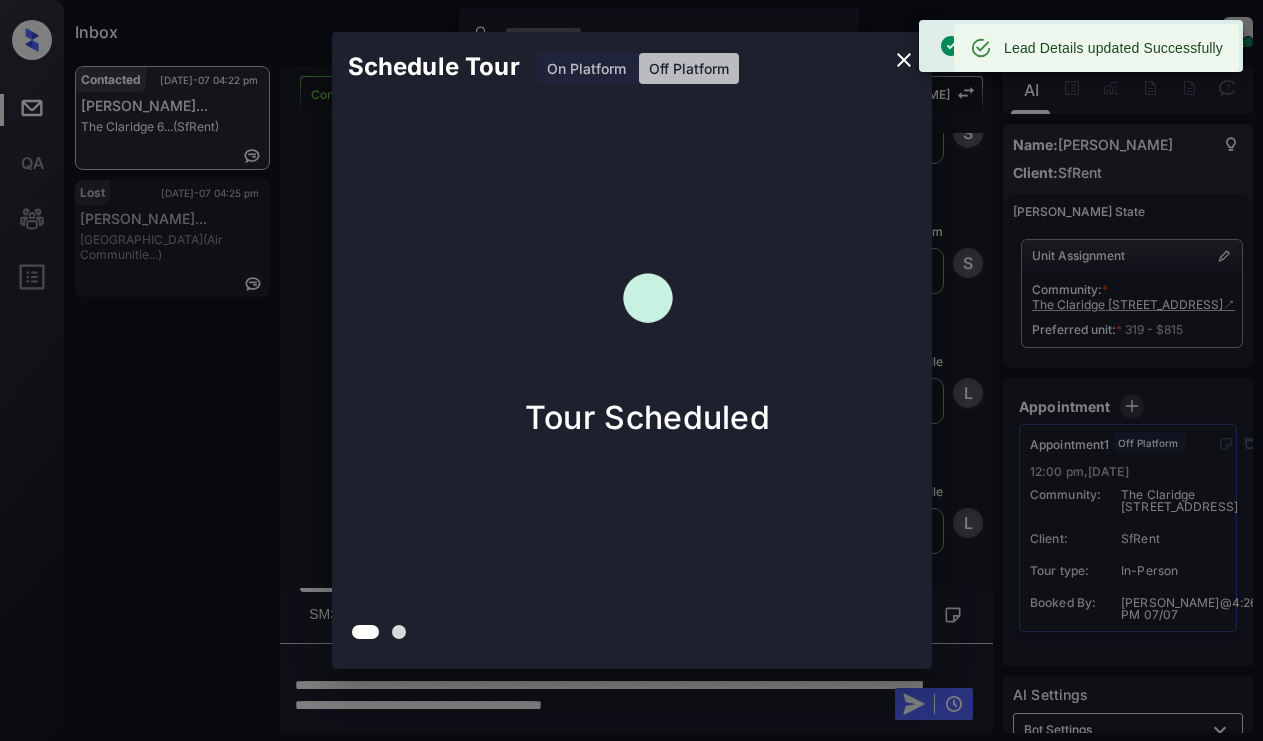scroll, scrollTop: 1548, scrollLeft: 0, axis: vertical 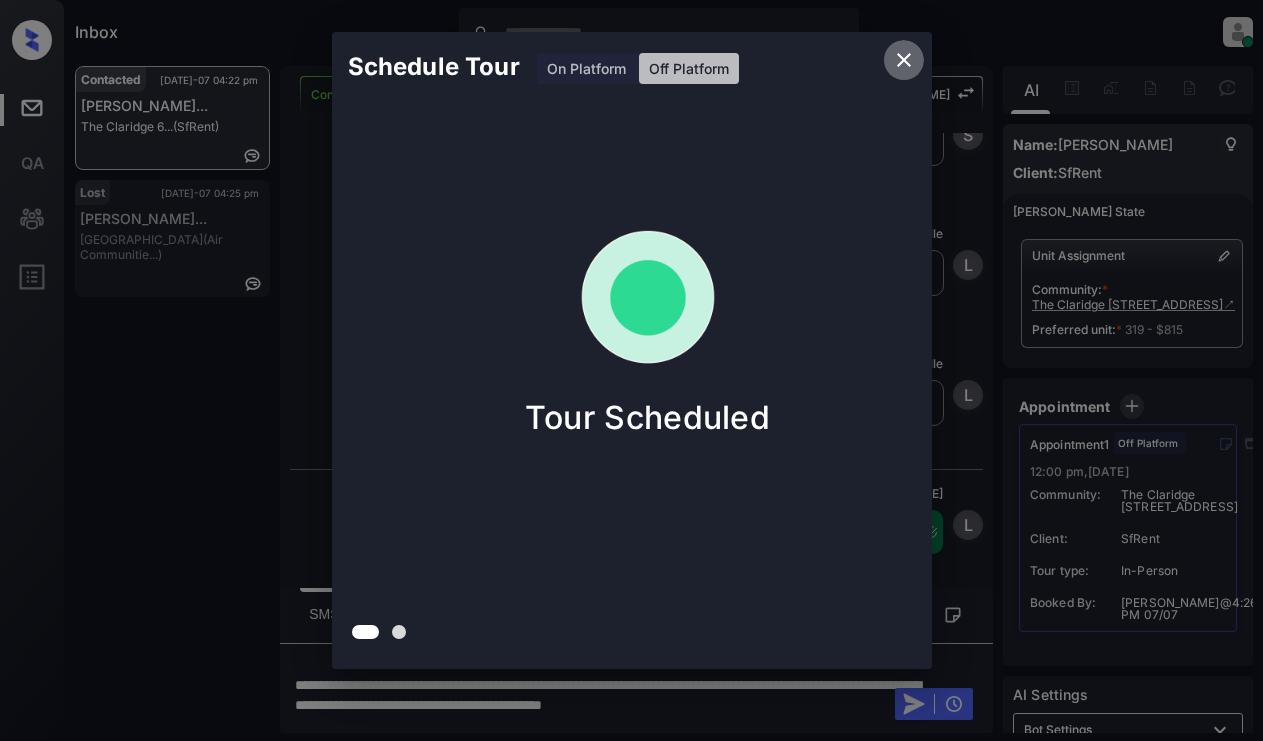 click 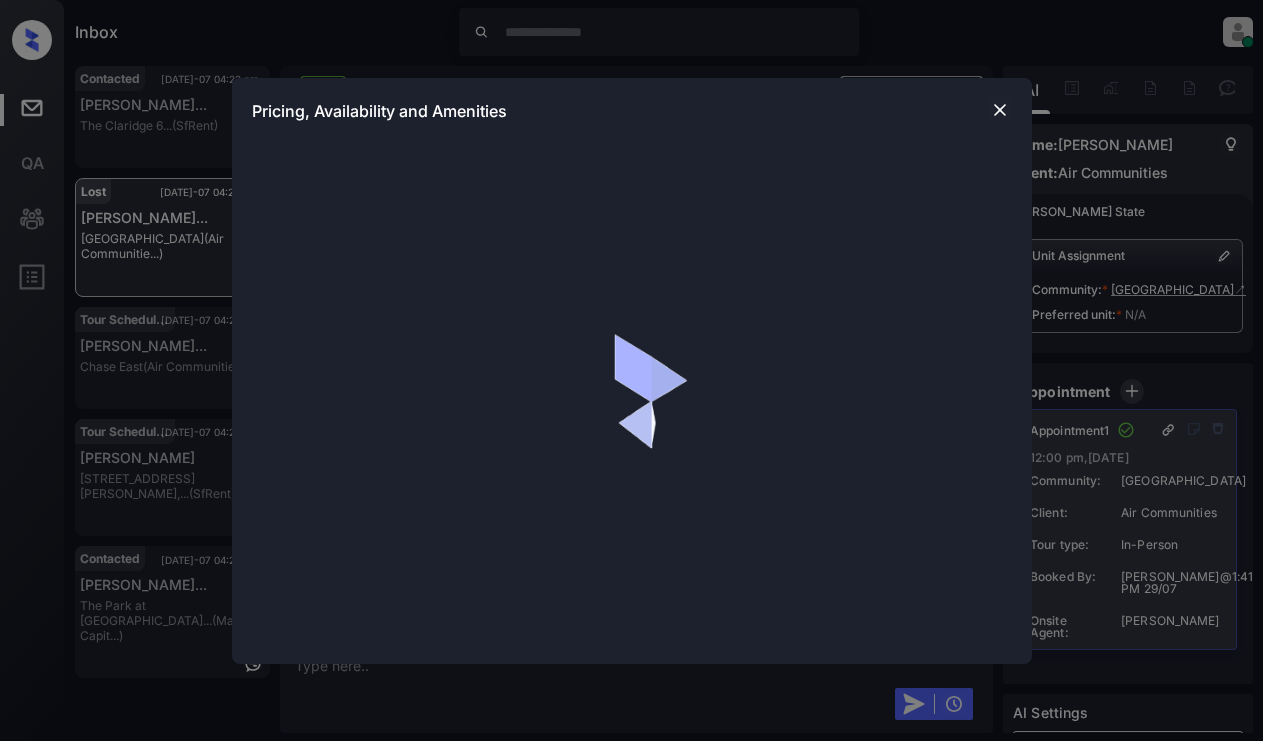 scroll, scrollTop: 0, scrollLeft: 0, axis: both 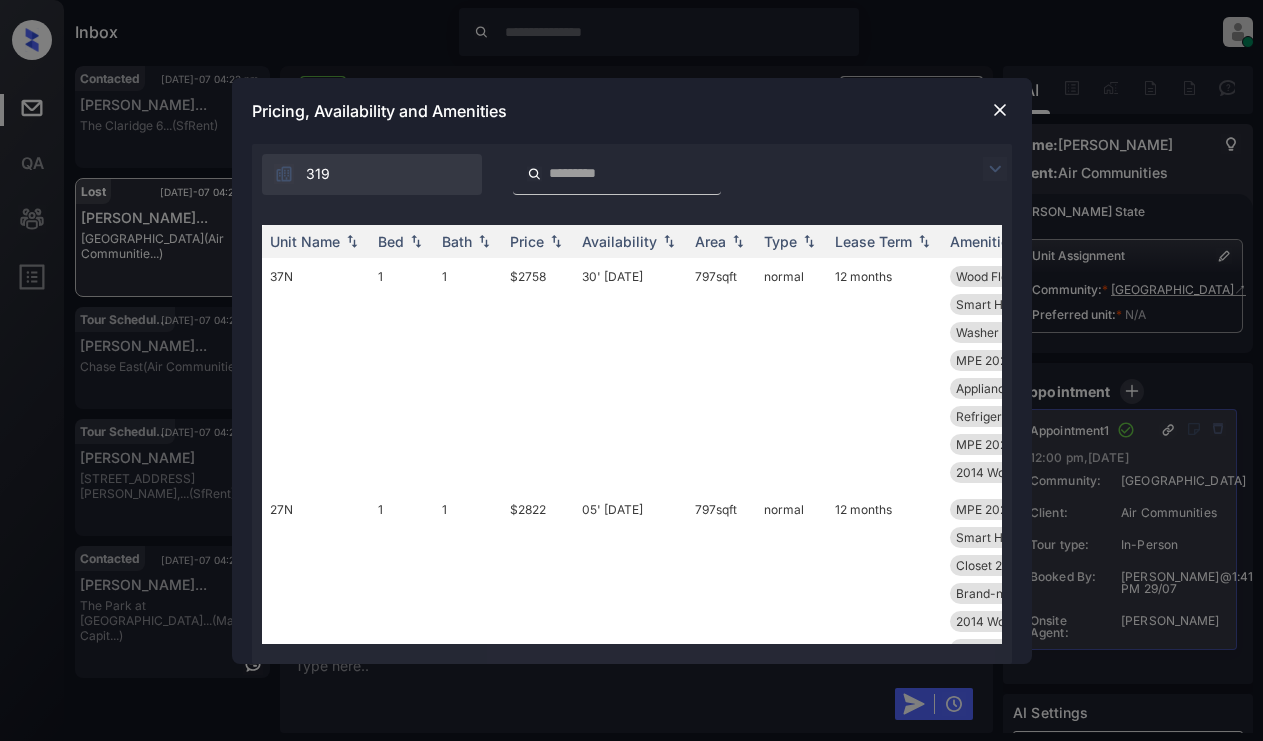 click at bounding box center [995, 169] 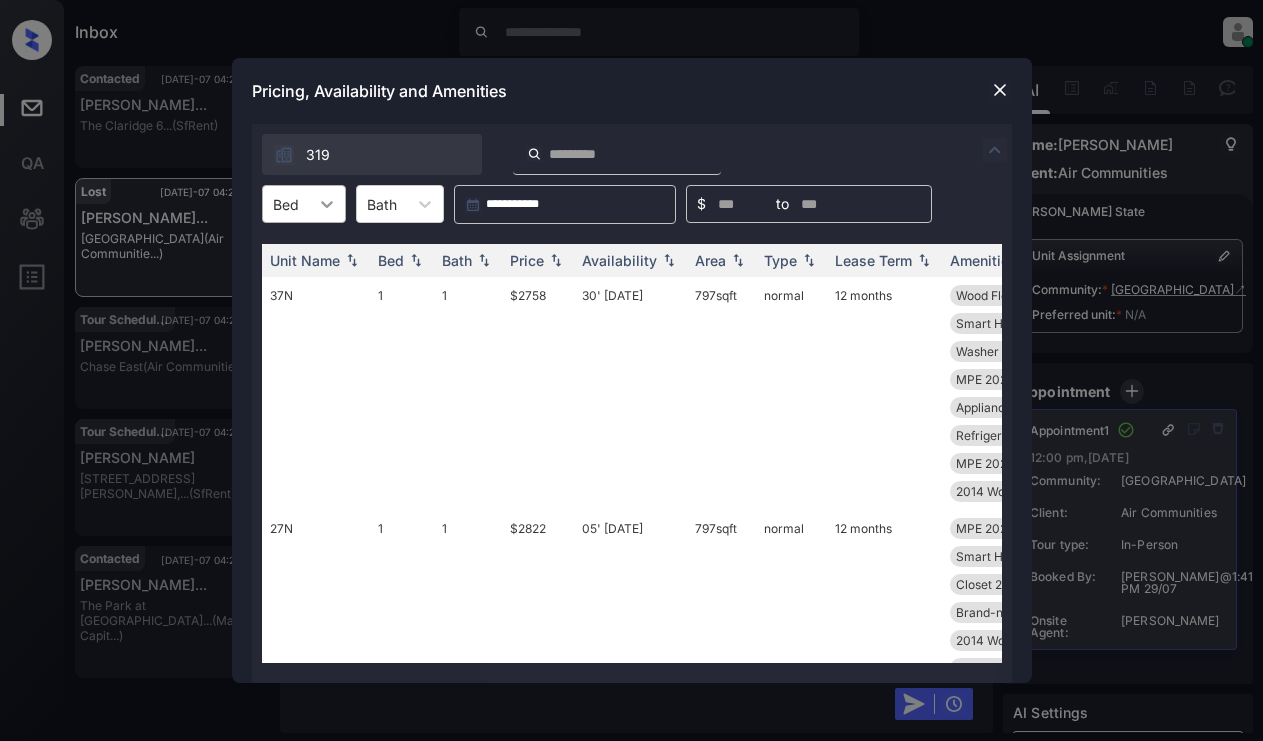 click 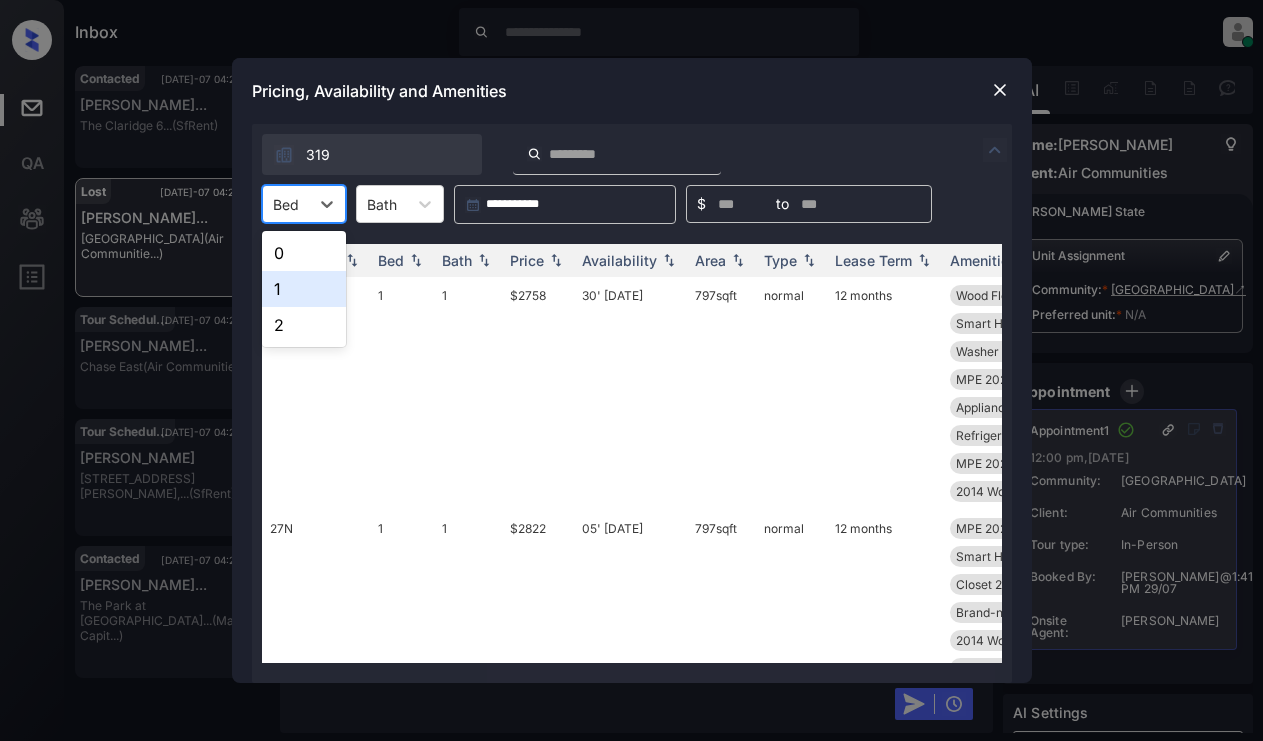 click on "1" at bounding box center [304, 289] 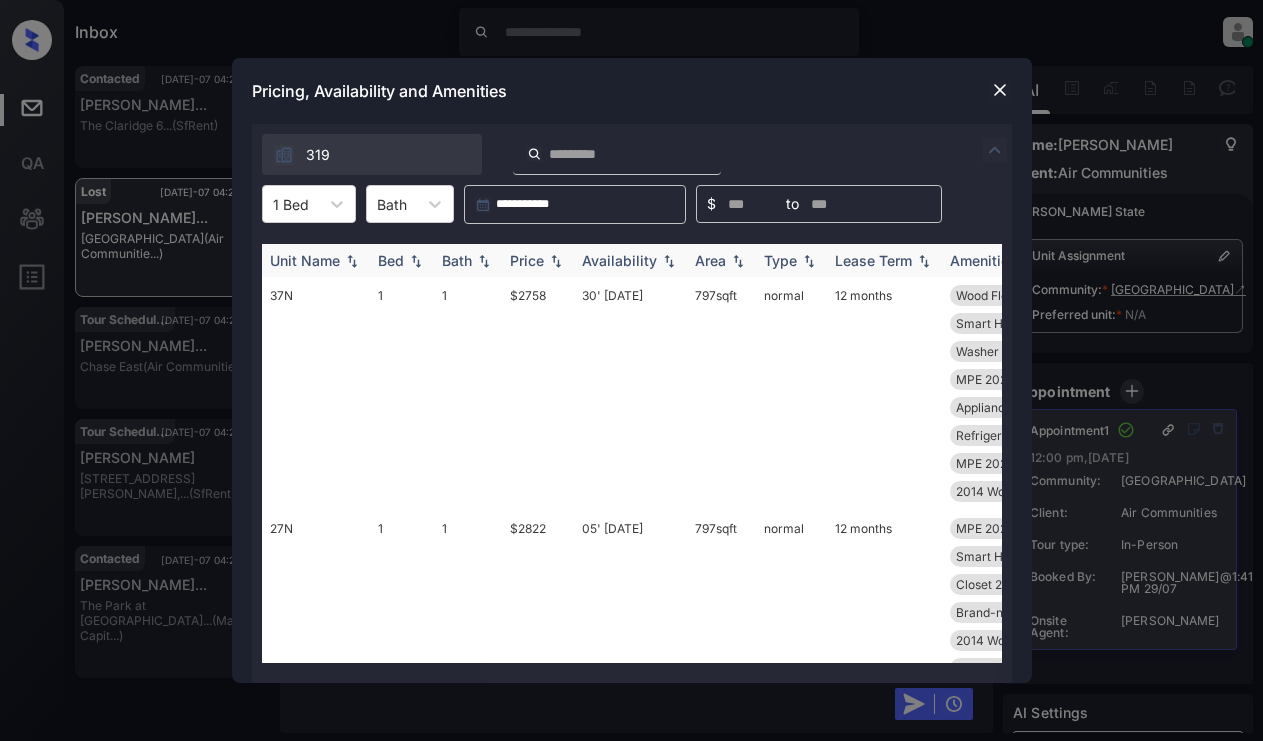 click on "Price" at bounding box center (527, 260) 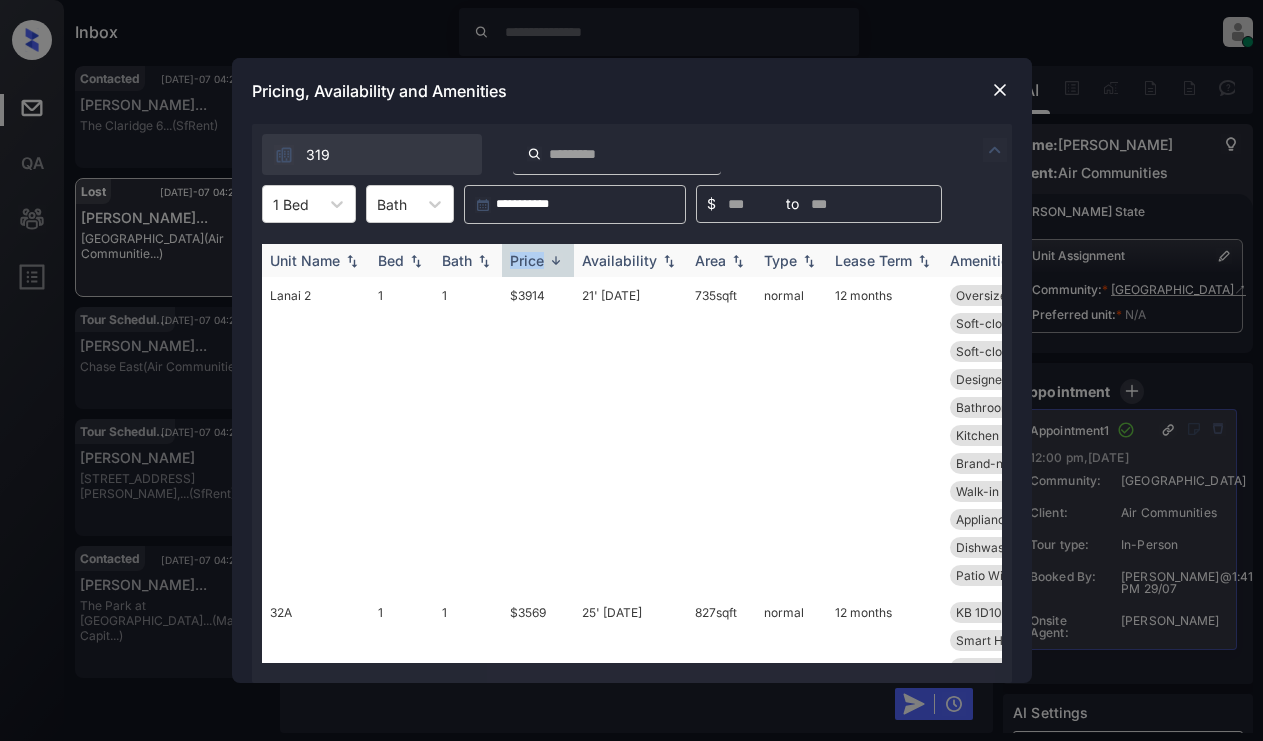 click on "Price" at bounding box center (527, 260) 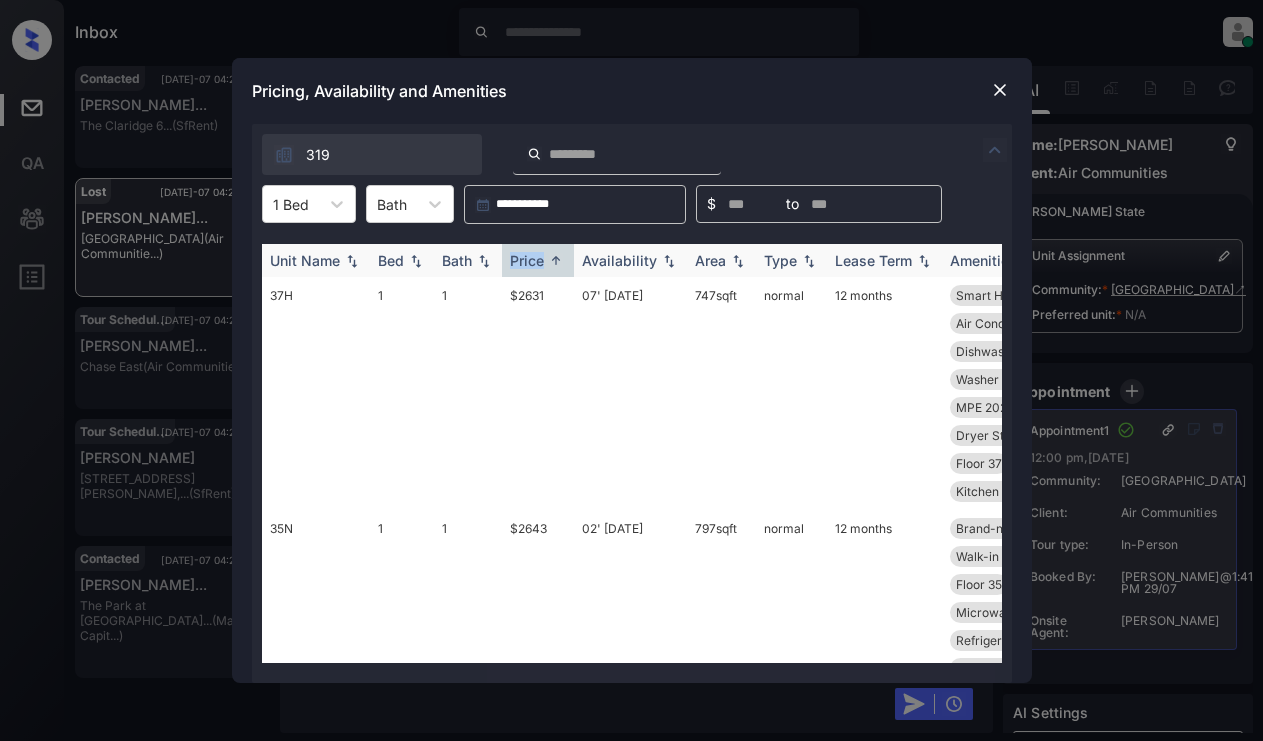 click on "Price" at bounding box center (527, 260) 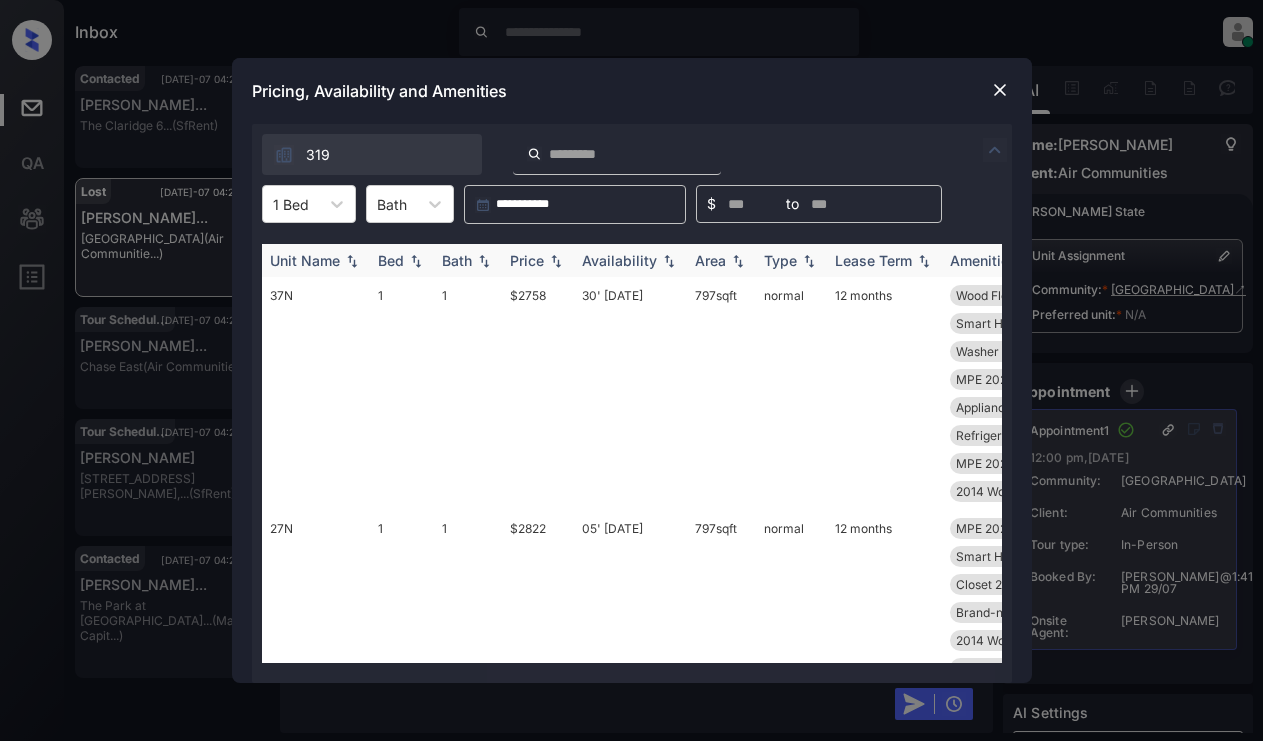 click on "Price" at bounding box center [527, 260] 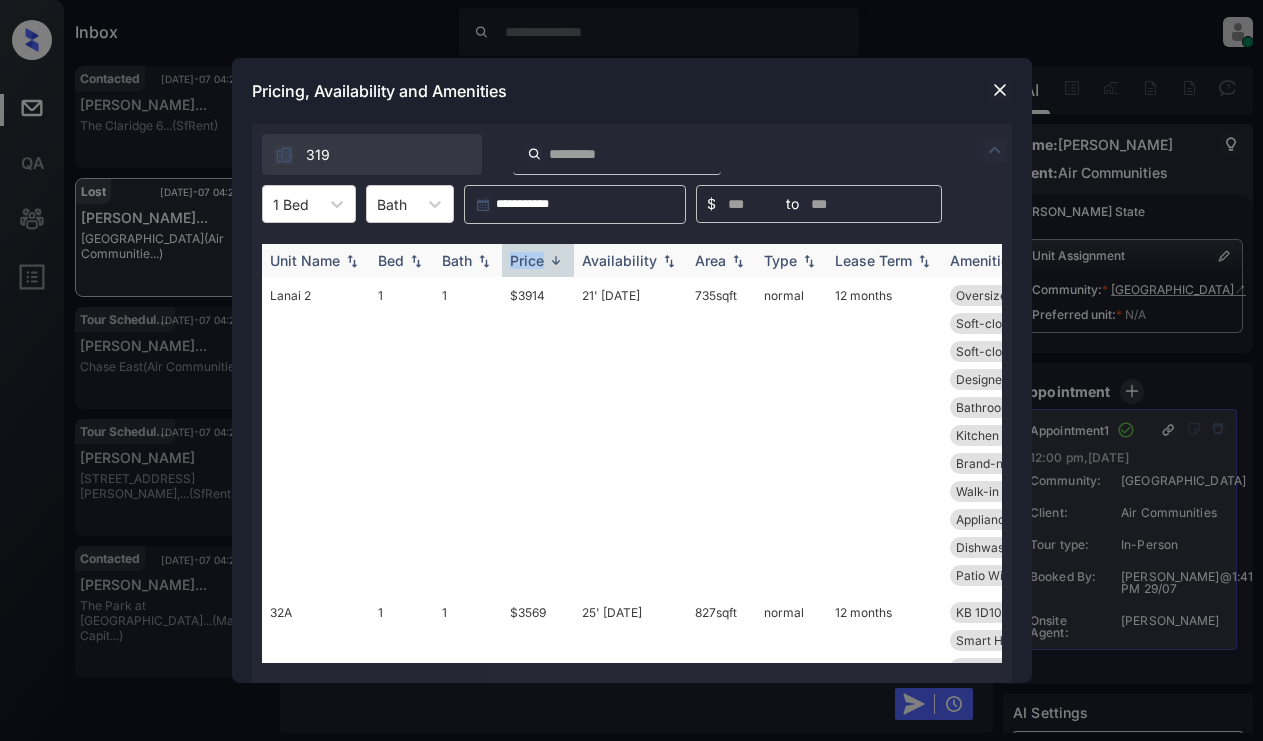 click on "Price" at bounding box center [527, 260] 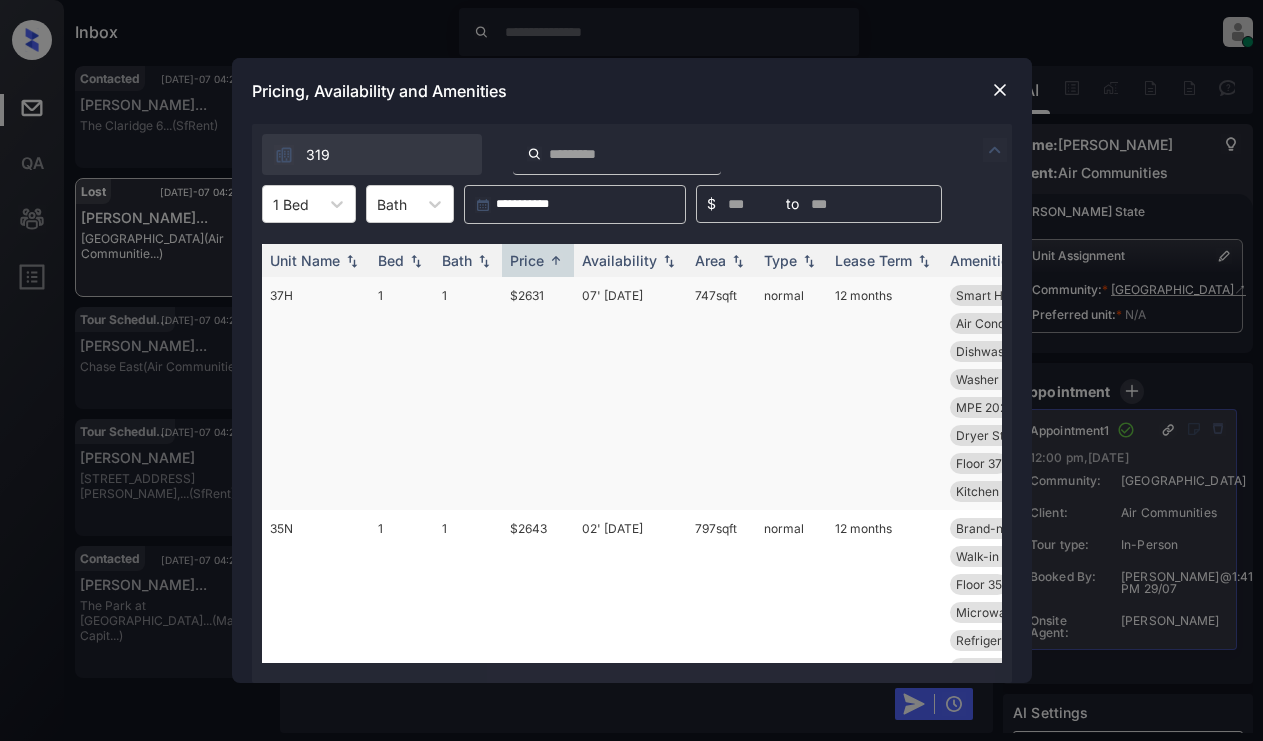 click on "$2631" at bounding box center (538, 393) 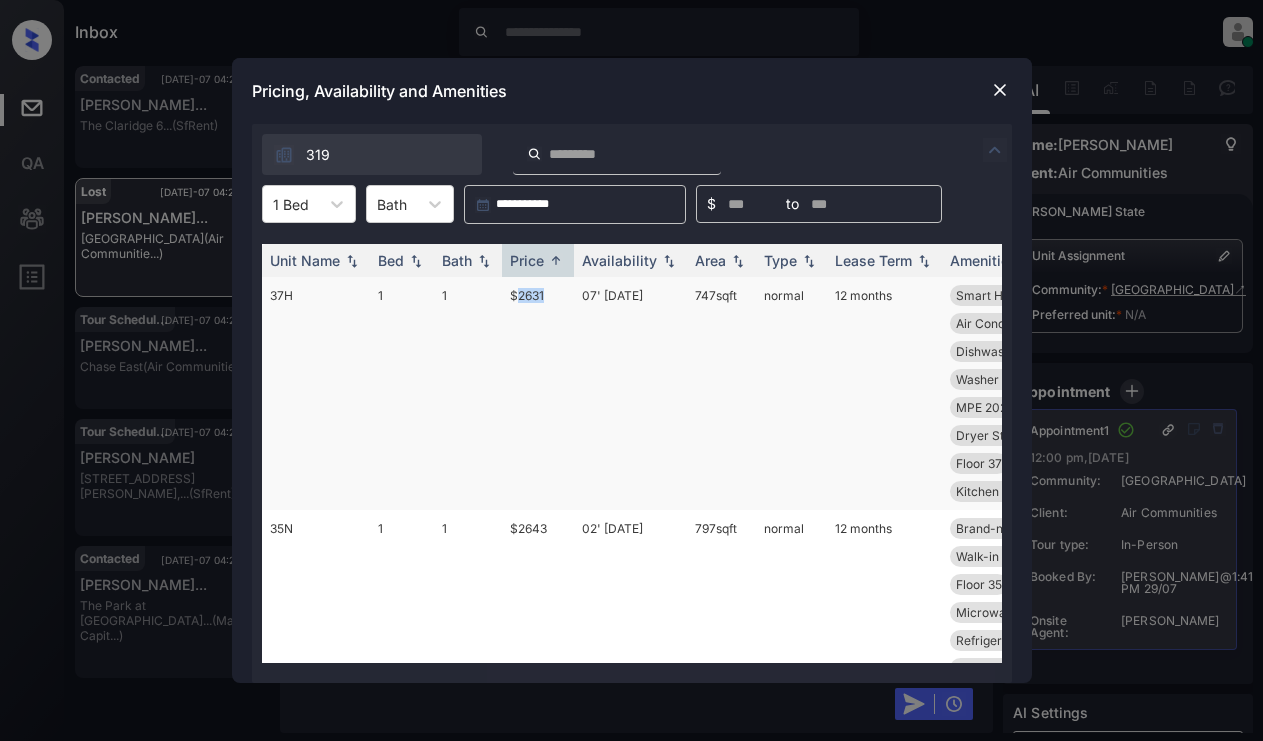 click on "$2631" at bounding box center [538, 393] 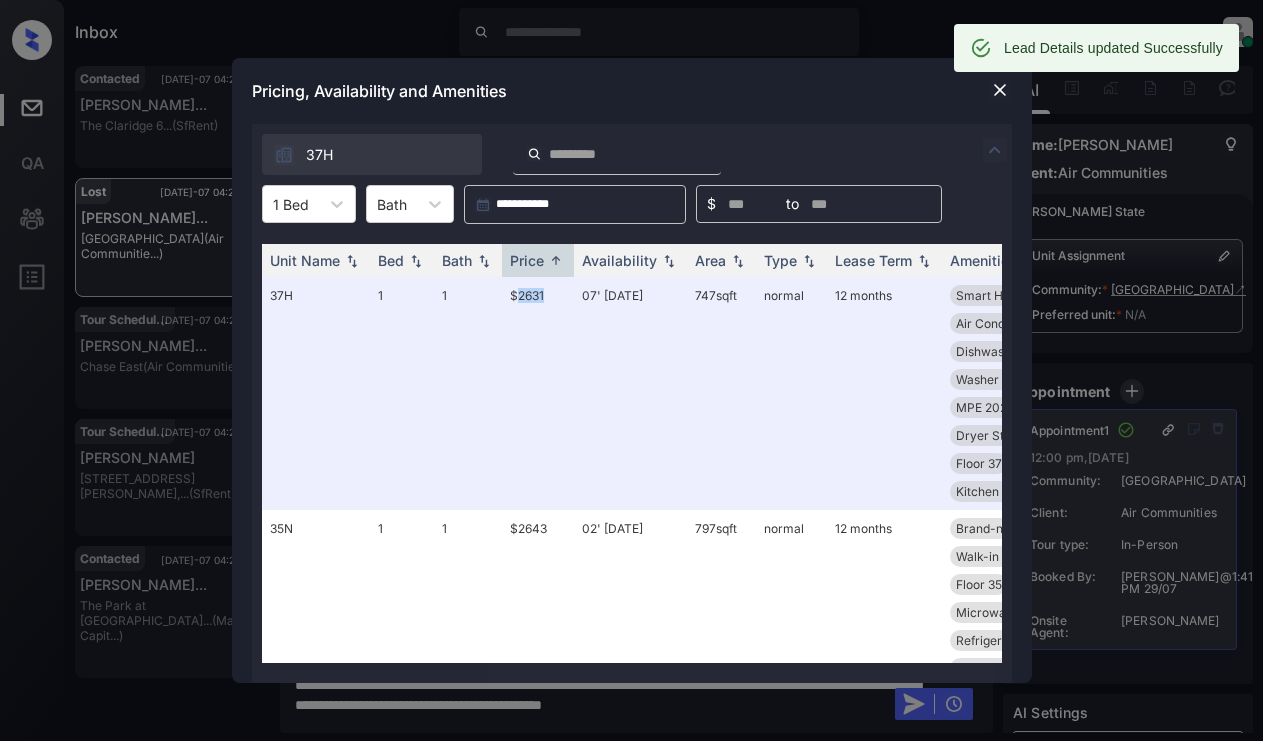 click at bounding box center [1000, 90] 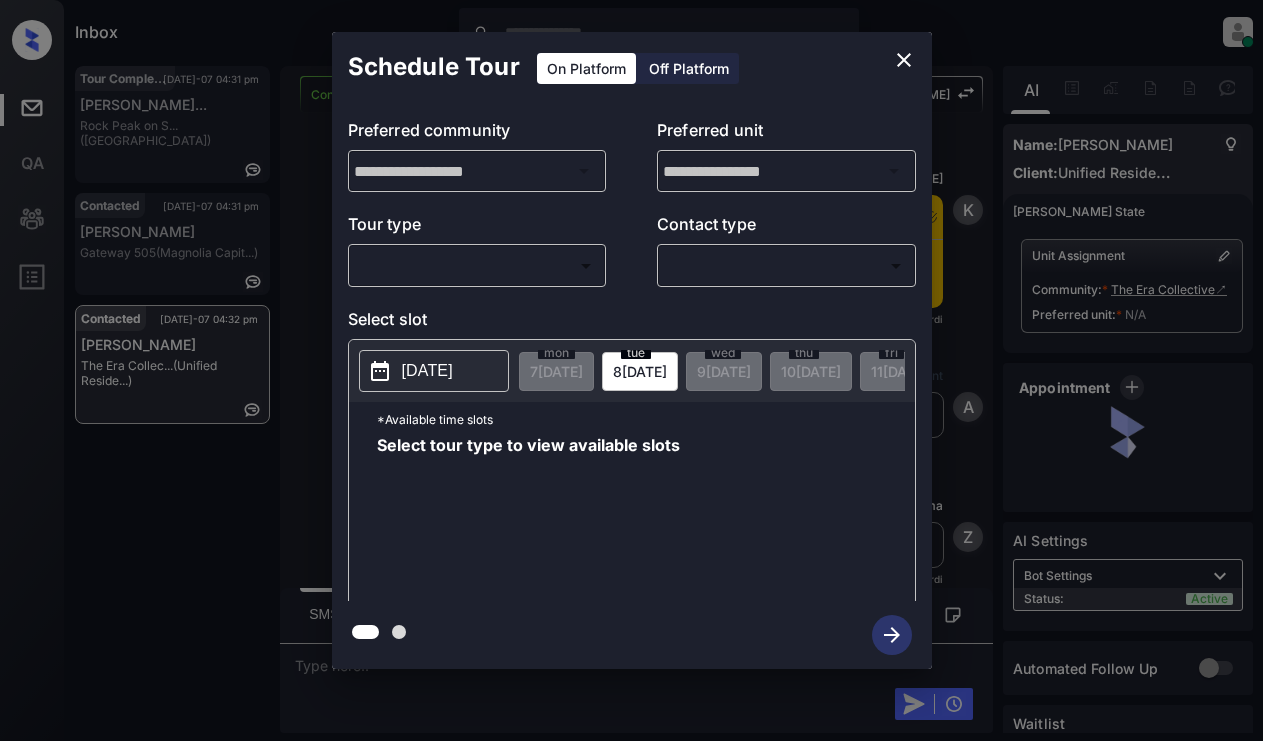 scroll, scrollTop: 0, scrollLeft: 0, axis: both 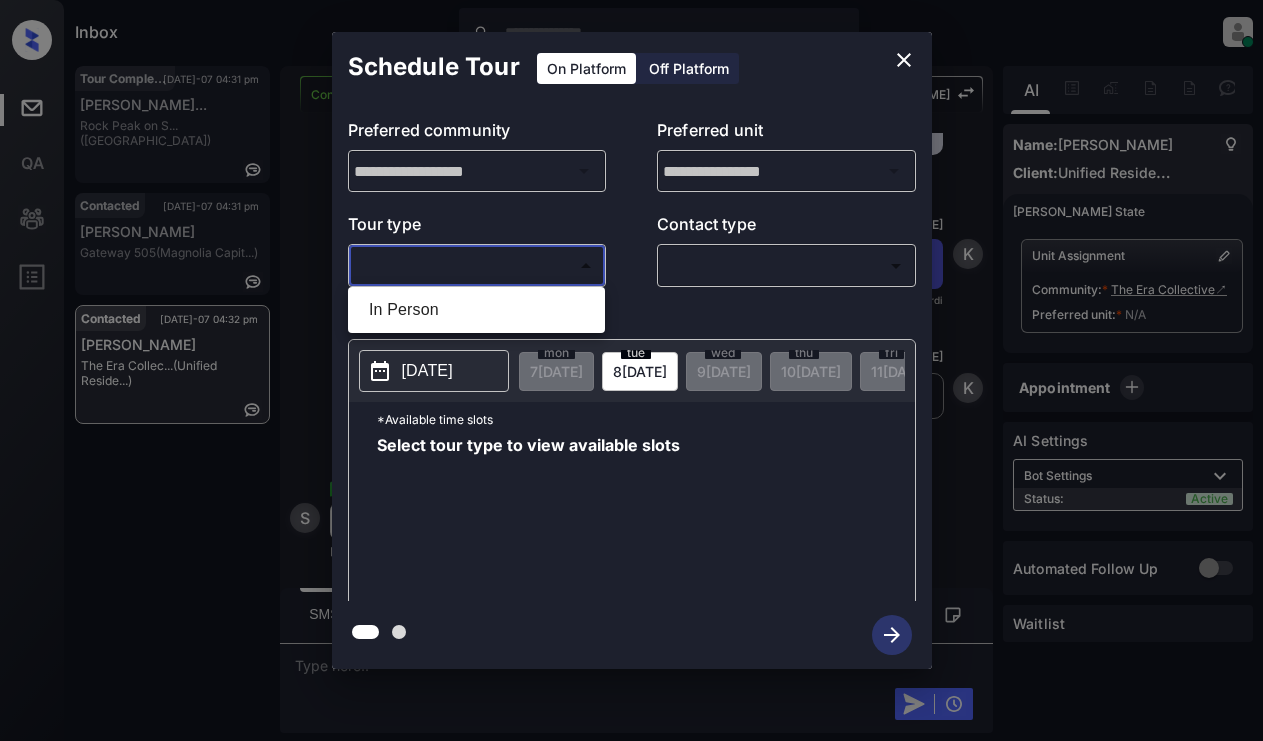 click on "Inbox Lyzzelle [PERSON_NAME] Online Set yourself   offline Set yourself   on break Profile Switch to  light  mode Sign out Tour Completed [DATE]-07 04:31 pm   [PERSON_NAME]... Rock Peak on S...  ([GEOGRAPHIC_DATA]) Contacted [DATE]-07 04:31 pm   [PERSON_NAME] Gateway 505  (Magnolia Capit...) Contacted [DATE]-07 04:32 pm   [PERSON_NAME] The Era Collec...  (Unified Reside...) Contacted Lost Lead Sentiment: Angry Upon sliding the acknowledgement:  Lead will move to lost stage. * ​ SMS and call option will be set to opt out. AFM will be turned off for the lead. Kelsey New Message [PERSON_NAME] Notes Note: [URL][DOMAIN_NAME] - Paste this link into your browser to view [PERSON_NAME] conversation with the prospect [DATE] 04:05 pm  Sync'd w  yardi K New Message Agent Lead created via leadPoller in Inbound stage. [DATE] 04:05 pm A New Message [PERSON_NAME] Lead transferred to leasing agent: [PERSON_NAME] [DATE] 04:05 pm  Sync'd w  yardi Z New Message Agent AFM Request sent to [PERSON_NAME]. A New Message Agent" at bounding box center [631, 370] 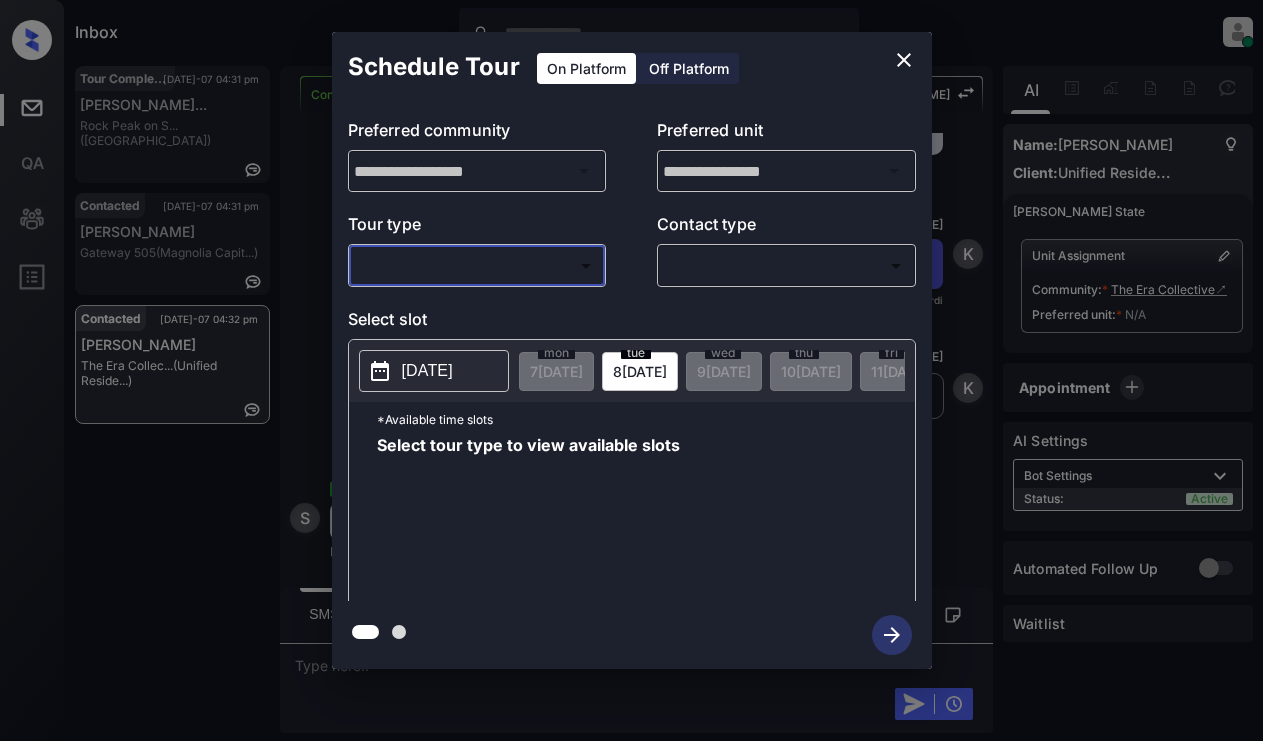 click 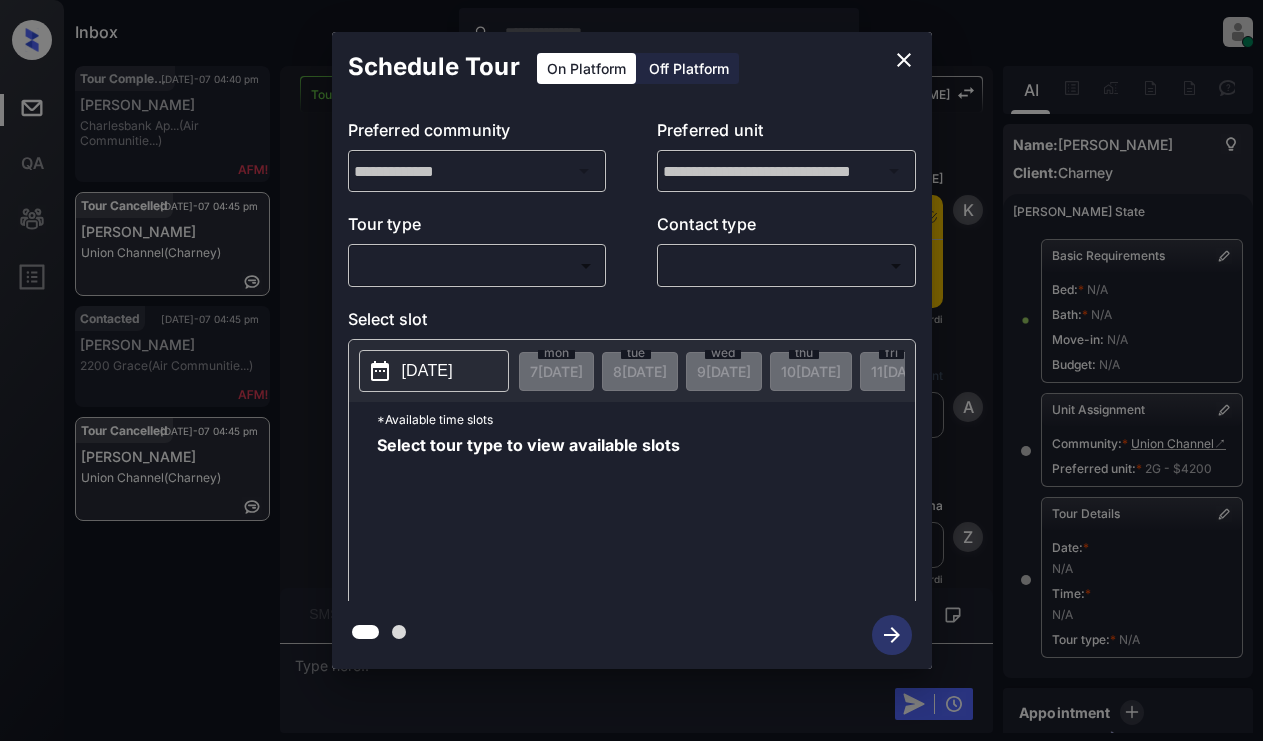 scroll, scrollTop: 0, scrollLeft: 0, axis: both 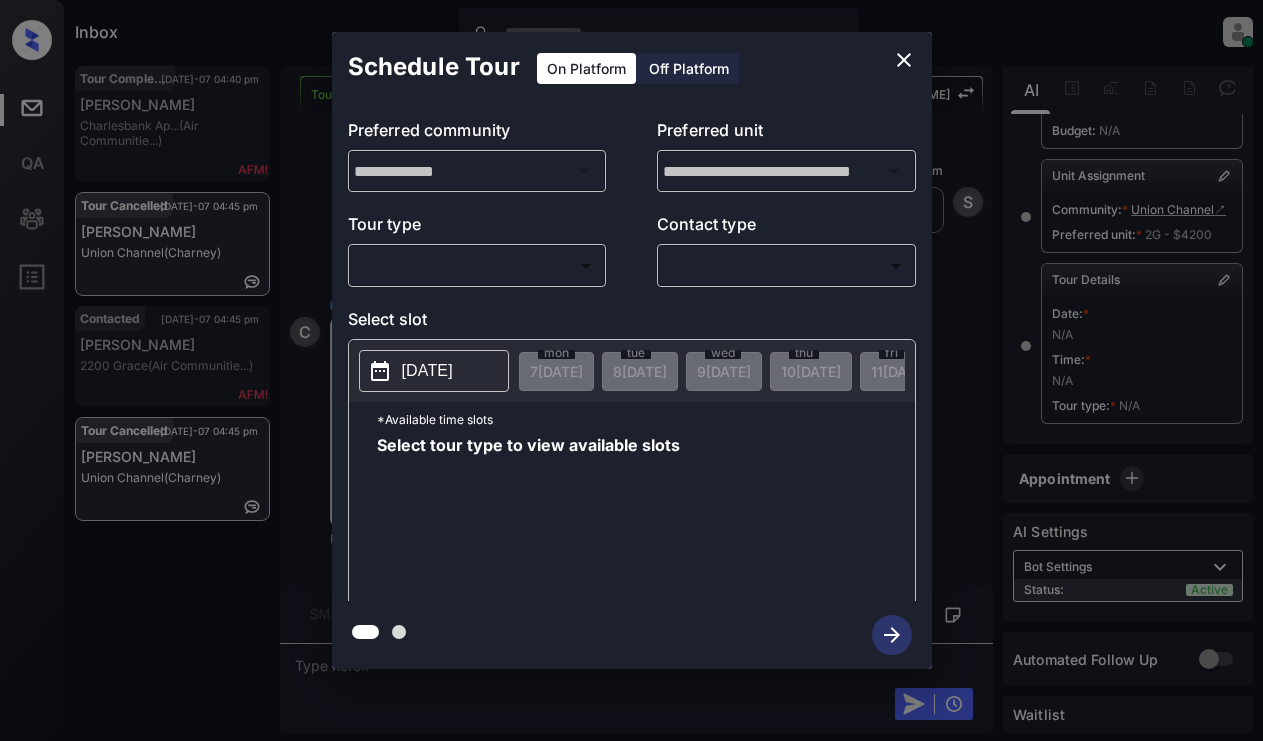 click on "Inbox Lyzzelle [PERSON_NAME] Online Set yourself   offline Set yourself   on break Profile Switch to  light  mode Sign out Tour Completed [DATE]-07 04:40 pm   [PERSON_NAME] Charlesbank Ap...  (Air Communitie...) Tour Cancelled [DATE]-07 04:45 pm   [PERSON_NAME] Union Channel  (Charney) Contacted [DATE]-07 04:45 pm   [PERSON_NAME] 2200 [PERSON_NAME]  (Air Communitie...) Tour Cancelled [DATE]-07 04:45 pm   [PERSON_NAME] Union Channel  (Charney) Tour Cancelled Lost Lead Sentiment: Angry Upon sliding the acknowledgement:  Lead will move to lost stage. * ​ SMS and call option will be set to opt out. AFM will be turned off for the lead. [PERSON_NAME] New Message [PERSON_NAME] Notes Note: [URL][DOMAIN_NAME] - Paste this link into your browser to view [PERSON_NAME] conversation with the prospect [DATE] 07:56 am  Sync'd w  yardi K New Message Agent Lead created via emailParser in Inbound stage. [DATE] 07:56 am A New Message Zuma Lead transferred to leasing agent: [PERSON_NAME] [DATE] 07:56 am  Sync'd w" at bounding box center (631, 370) 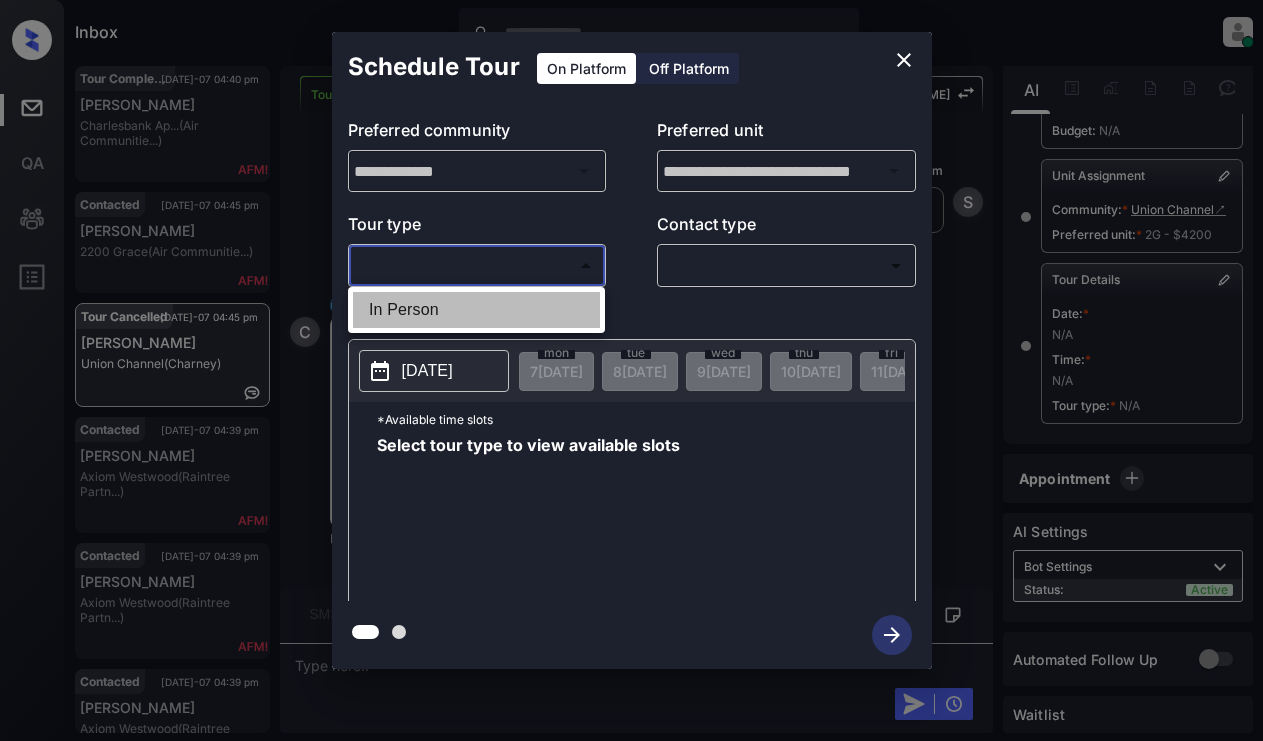 click on "In Person" at bounding box center [476, 310] 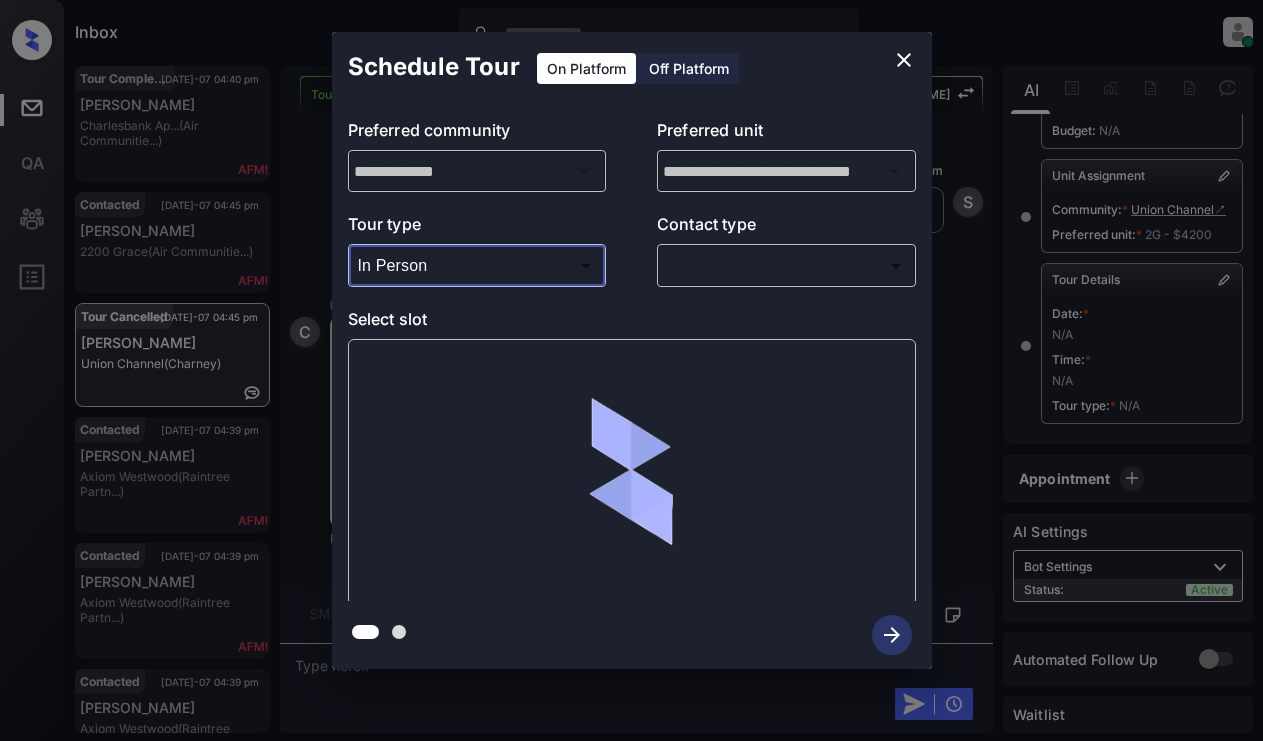 click on "​ ​" at bounding box center [786, 265] 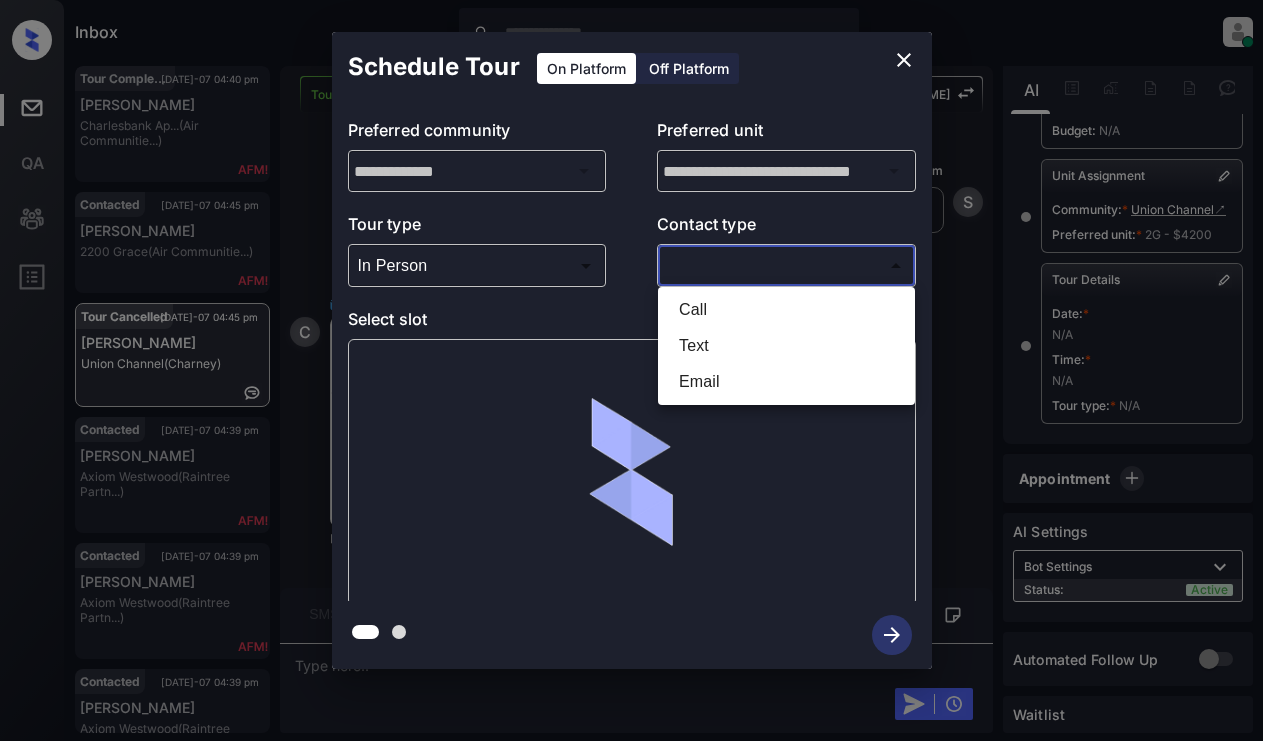 click on "Inbox Lyzzelle [PERSON_NAME] Online Set yourself   offline Set yourself   on break Profile Switch to  light  mode Sign out Tour Completed [DATE]-07 04:40 pm   [PERSON_NAME] Charlesbank Ap...  (Air Communitie...) Contacted [DATE]-07 04:45 pm   [PERSON_NAME] 2200 [PERSON_NAME]  (Air Communitie...) Tour Cancelled [DATE]-07 04:45 pm   [PERSON_NAME] Union Channel  (Charney) Contacted [DATE]-07 04:39 pm   [PERSON_NAME]  (Raintree Partn...) Contacted [DATE]-07 04:39 pm   [PERSON_NAME]  (Raintree Partn...) Contacted [DATE]-07 04:39 pm   [PERSON_NAME]  (Raintree Partn...) Tour Cancelled Lost Lead Sentiment: Angry Upon sliding the acknowledgement:  Lead will move to lost stage. * ​ SMS and call option will be set to opt out. AFM will be turned off for the lead. [PERSON_NAME] New Message [PERSON_NAME] Notes Note: [URL][DOMAIN_NAME] - Paste this link into your browser to view [PERSON_NAME] conversation with the prospect [DATE] 07:56 am  Sync'd w  yardi K New Message Agent A New Message Zuma" at bounding box center [631, 370] 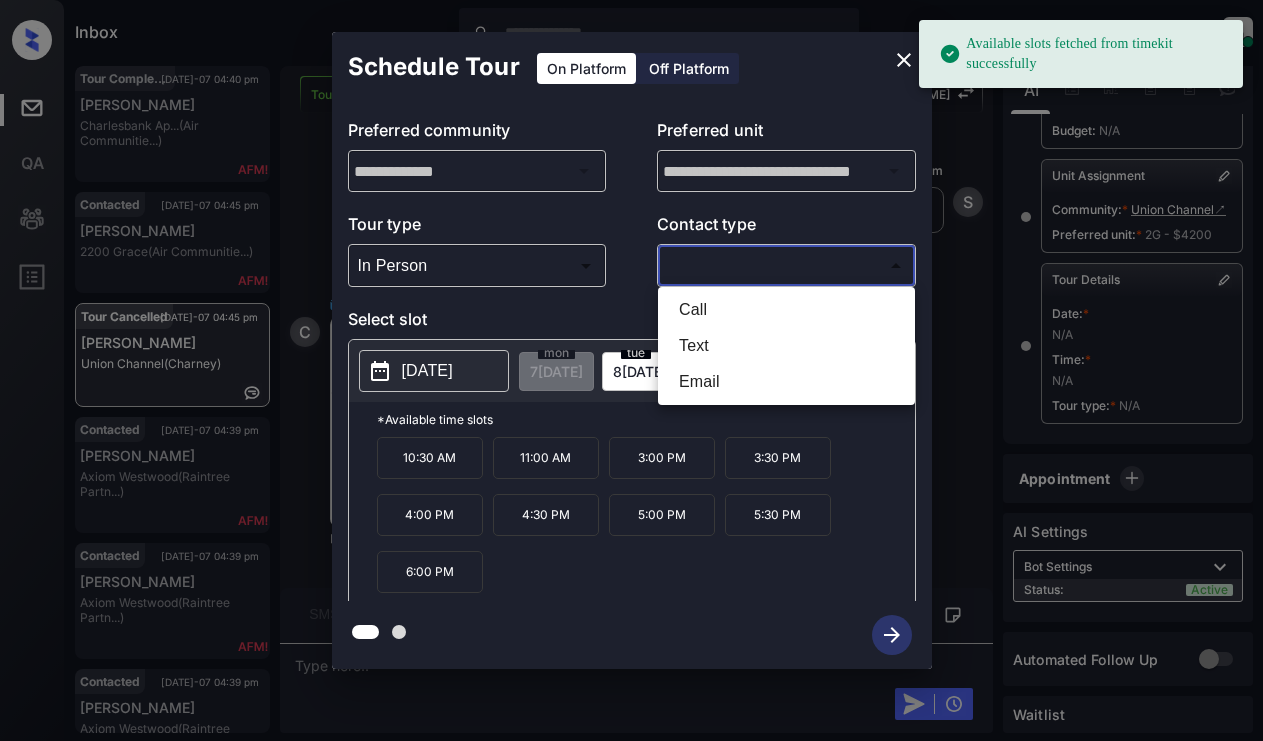 drag, startPoint x: 690, startPoint y: 338, endPoint x: 699, endPoint y: 385, distance: 47.853943 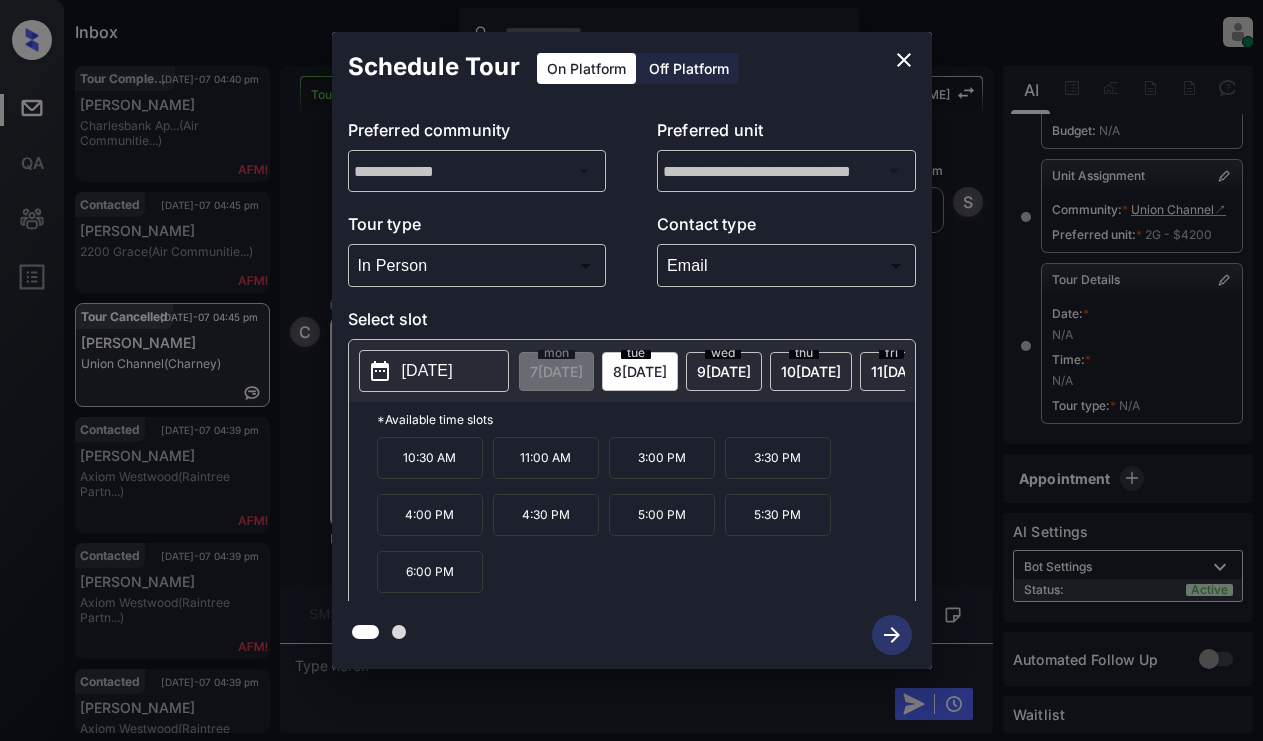 click on "[DATE]" at bounding box center (427, 371) 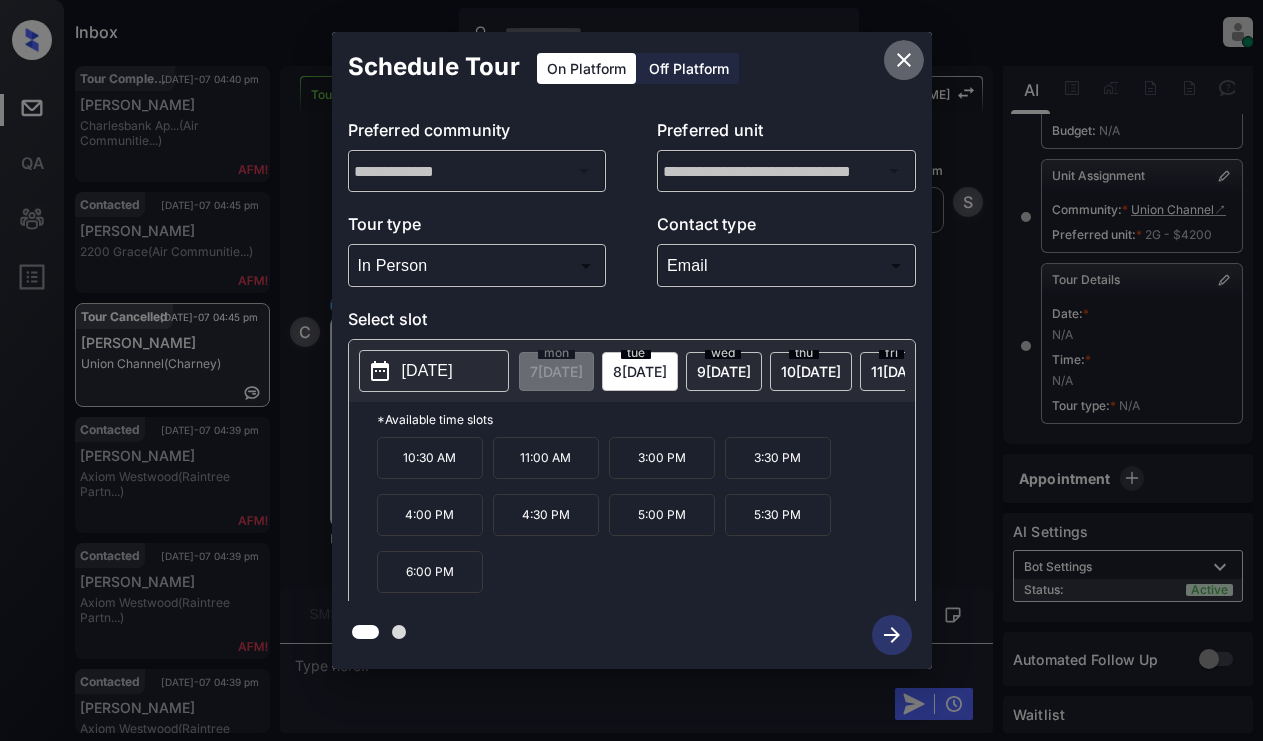 click 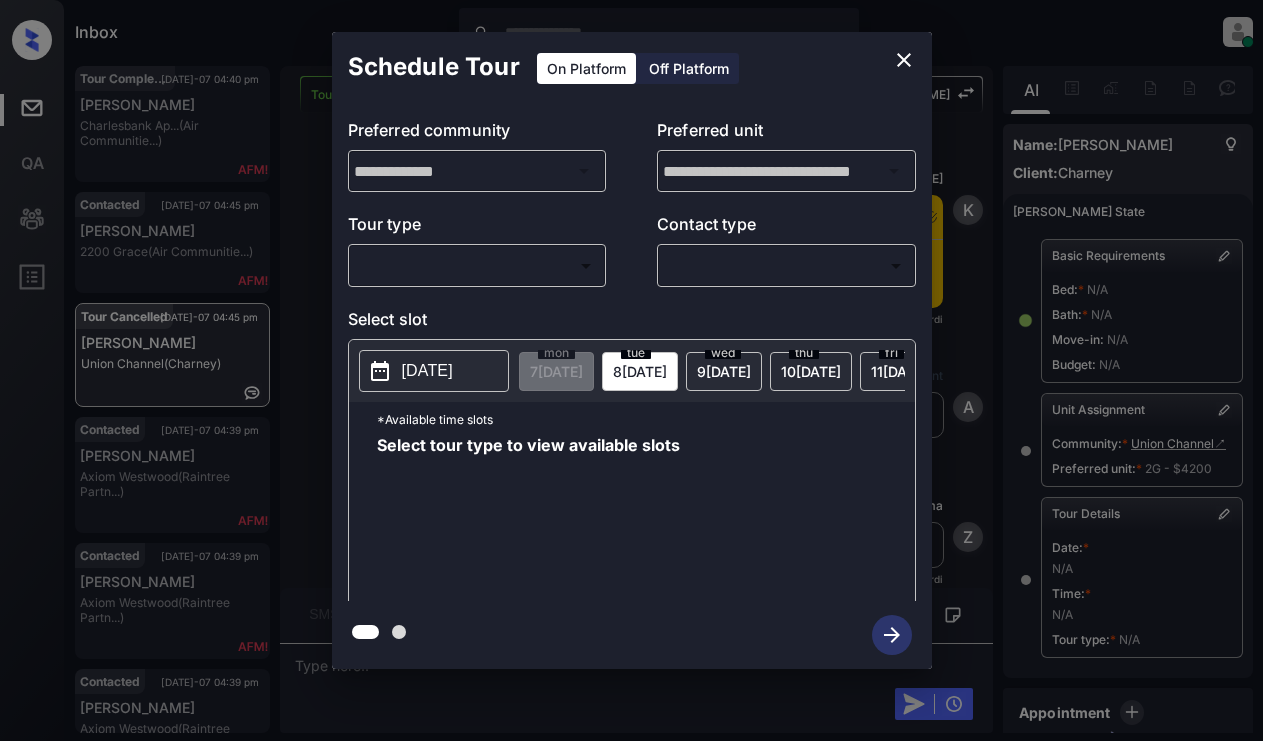 scroll, scrollTop: 0, scrollLeft: 0, axis: both 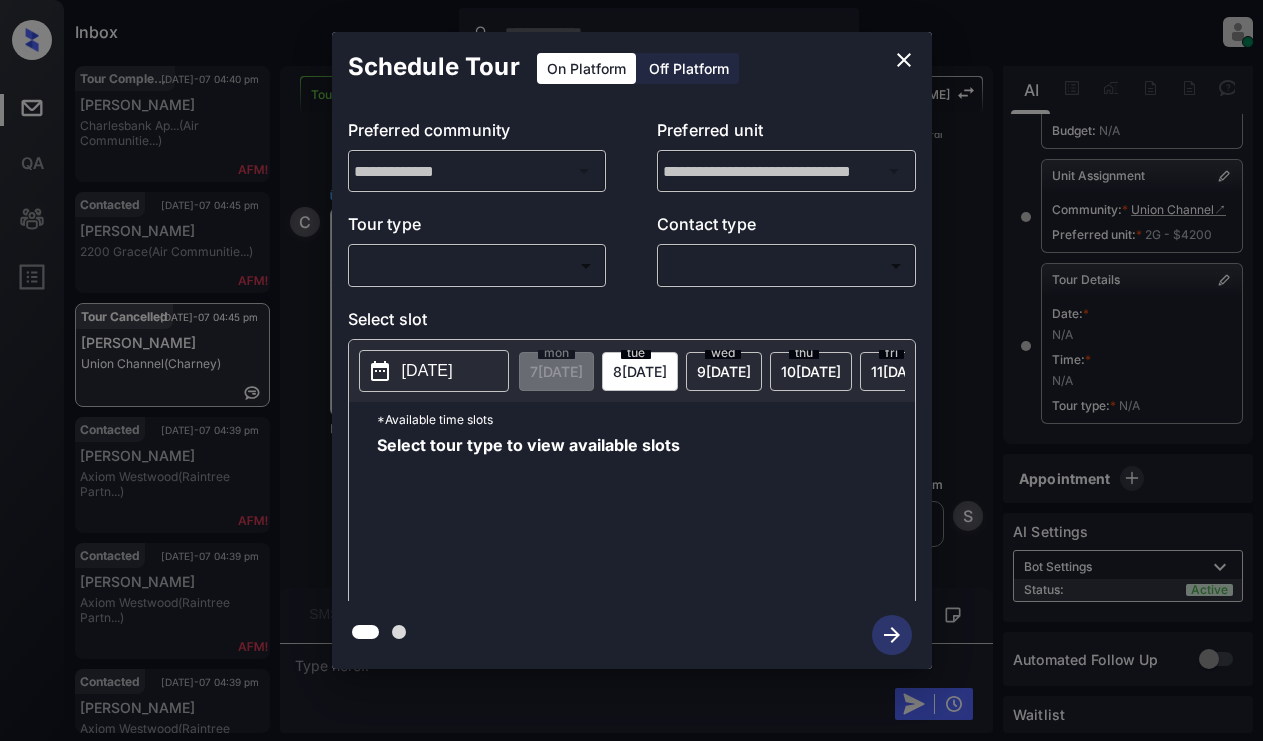 click on "Tour type" at bounding box center (477, 228) 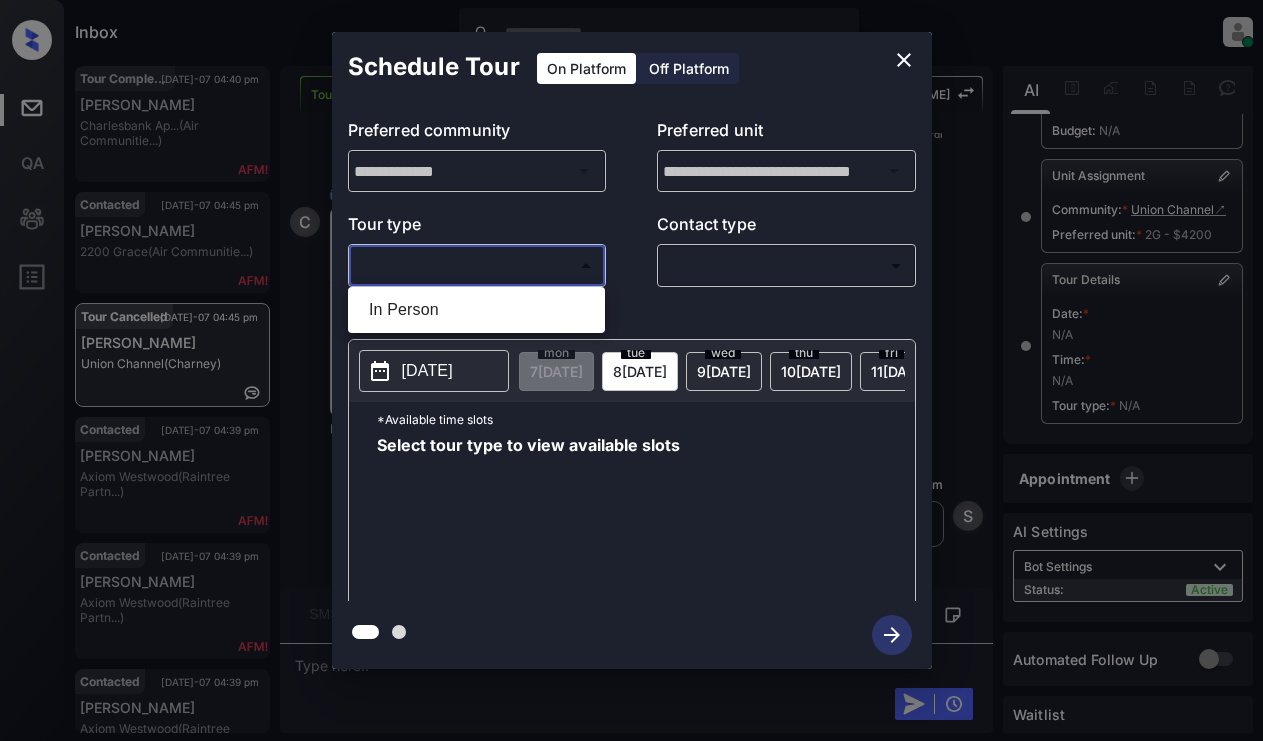 click on "In Person" at bounding box center (476, 310) 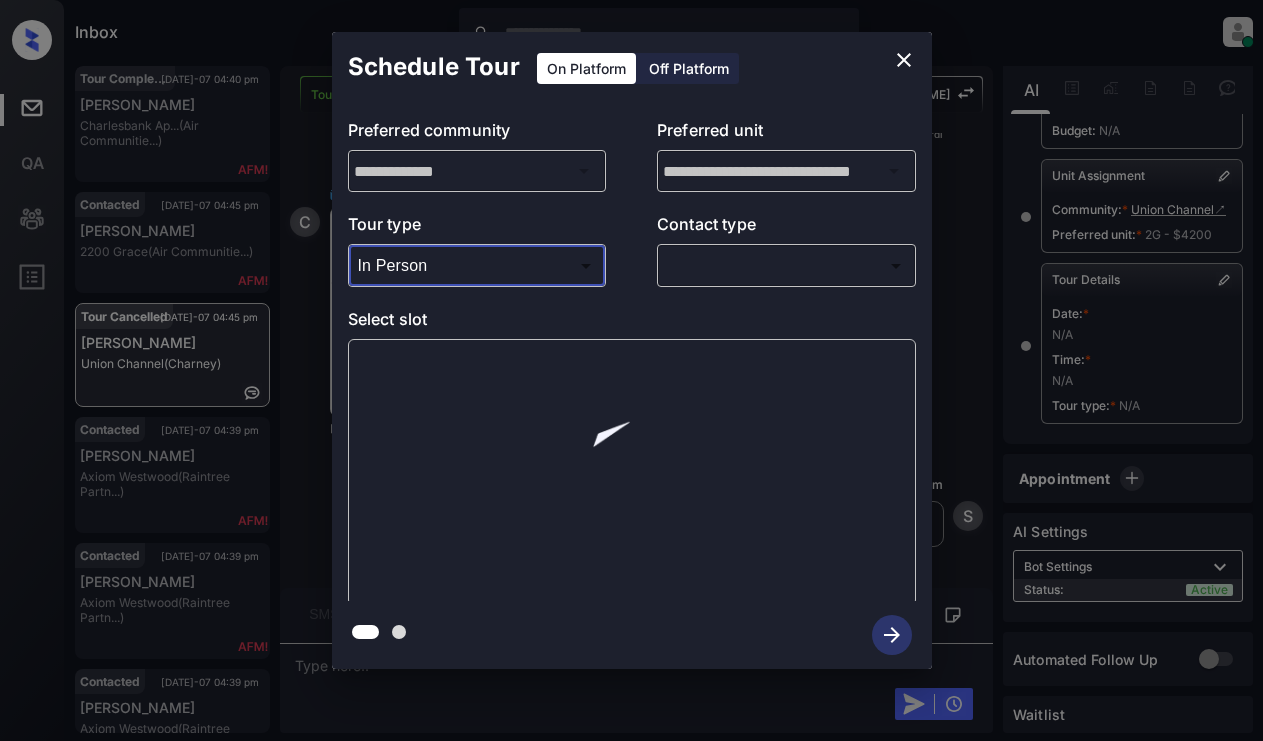 click on "Inbox Lyzzelle M. Ceralde Online Set yourself   offline Set yourself   on break Profile Switch to  light  mode Sign out Tour Completed Jul-07 04:40 pm   Monicah  Kivaa Charlesbank Ap...  (Air Communitie...) Contacted Jul-07 04:45 pm   Emanuel Perez 2200 Grace  (Air Communitie...) Tour Cancelled Jul-07 04:45 pm   Cedric Watkins Union Channel  (Charney) Contacted Jul-07 04:39 pm   Parneet Axiom Westwood  (Raintree Partn...) Contacted Jul-07 04:39 pm   Parneet Axiom Westwood  (Raintree Partn...) Contacted Jul-07 04:39 pm   Parneet Axiom Westwood  (Raintree Partn...) Tour Cancelled Lost Lead Sentiment: Angry Upon sliding the acknowledgement:  Lead will move to lost stage. * ​ SMS and call option will be set to opt out. AFM will be turned off for the lead. Kelsey New Message Kelsey Notes Note: https://conversation.getzuma.com/686a8e97c342c98e637975ef - Paste this link into your browser to view Kelsey’s conversation with the prospect Jul 06, 2025 07:56 am  Sync'd w  yardi K New Message Agent A New Message Zuma" at bounding box center (631, 370) 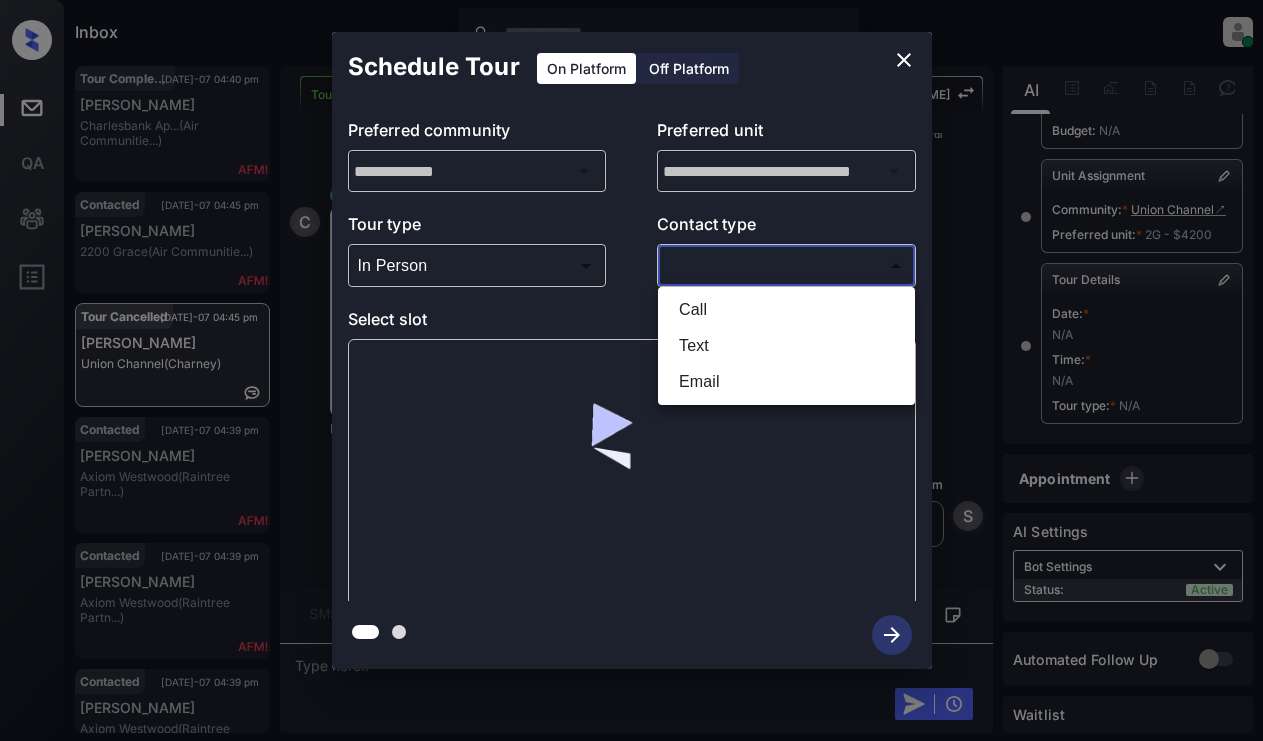 click on "Email" at bounding box center (786, 382) 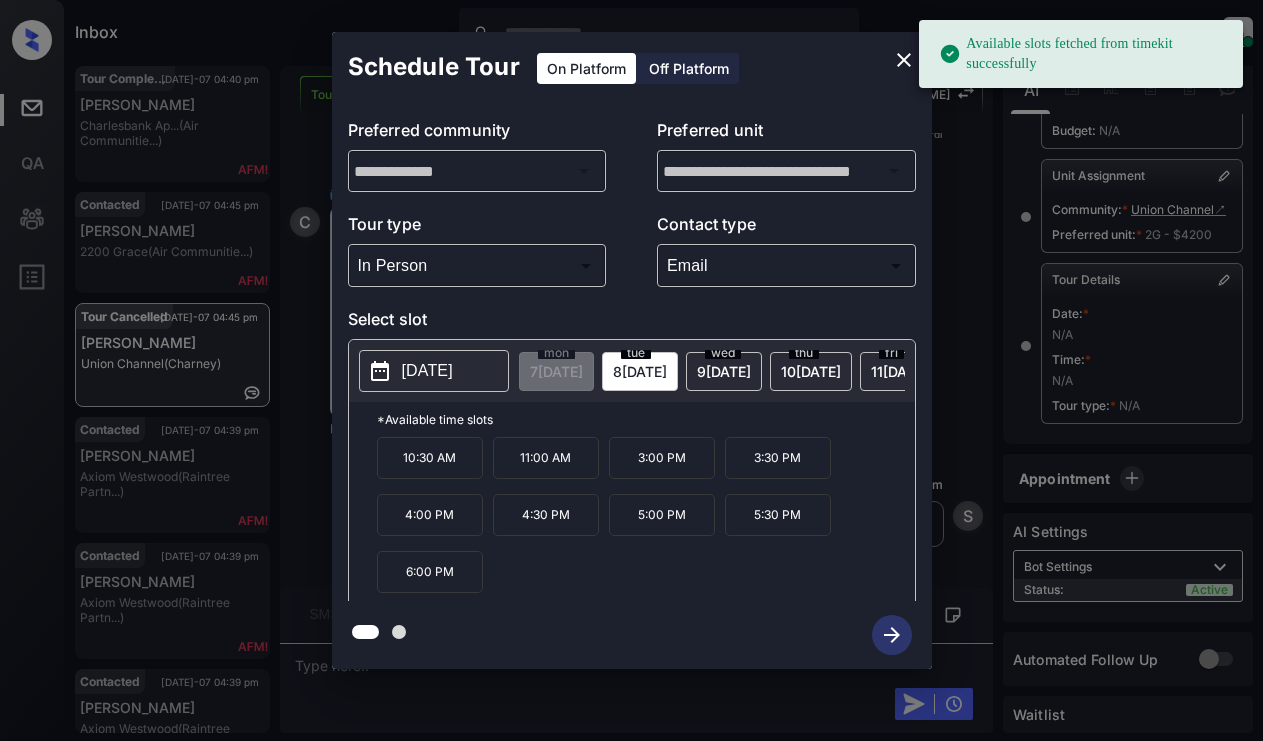 click on "2025-07-08" at bounding box center (427, 371) 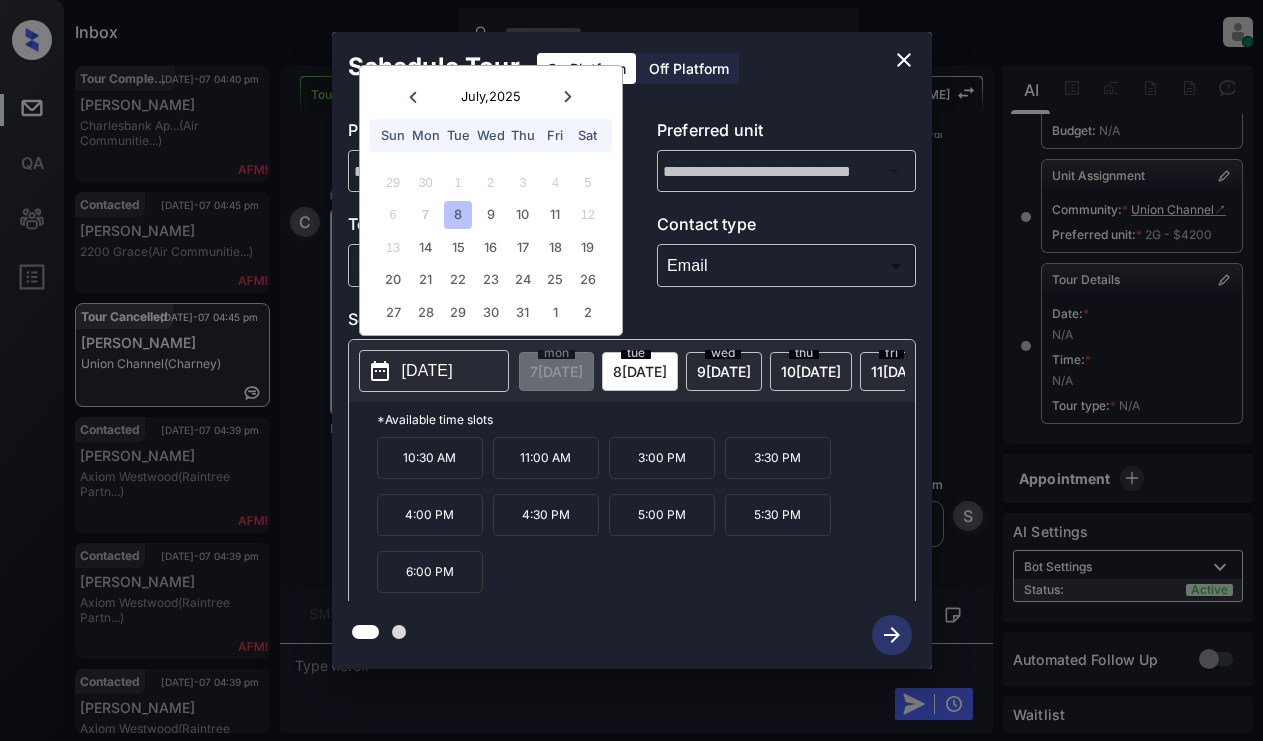 click on "8" at bounding box center (457, 214) 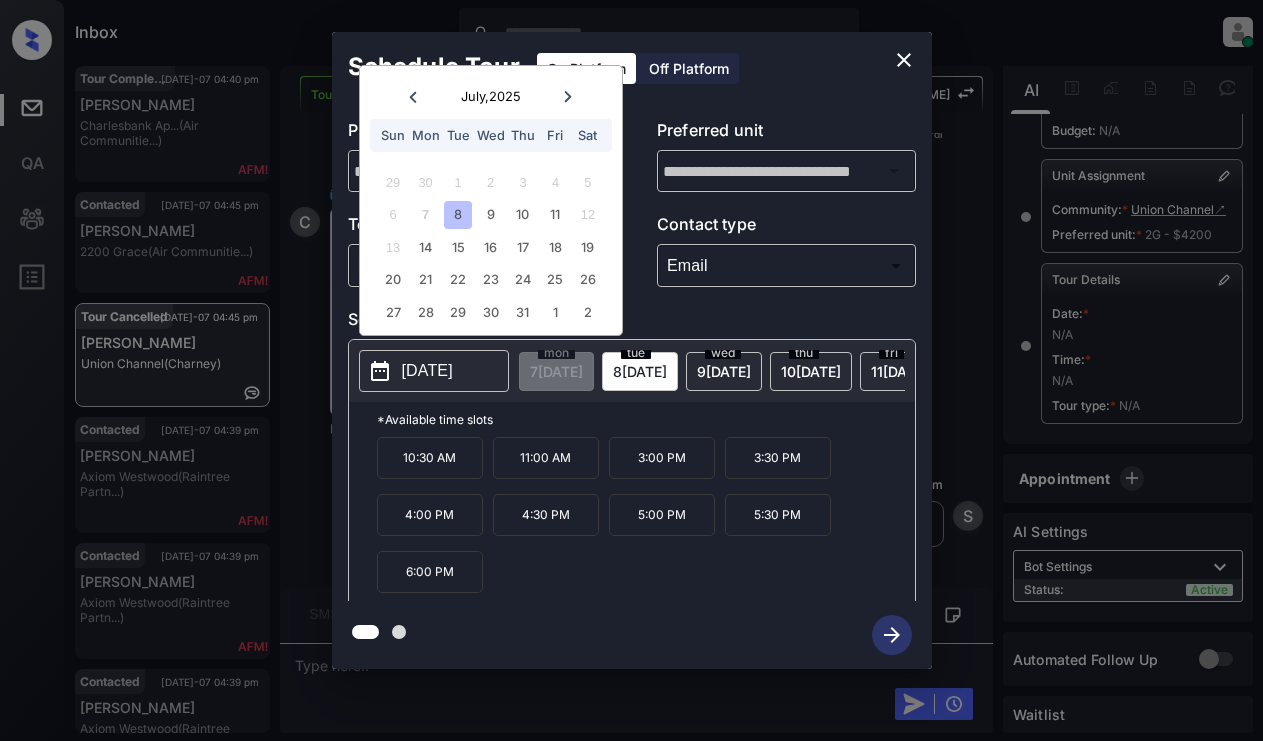 click 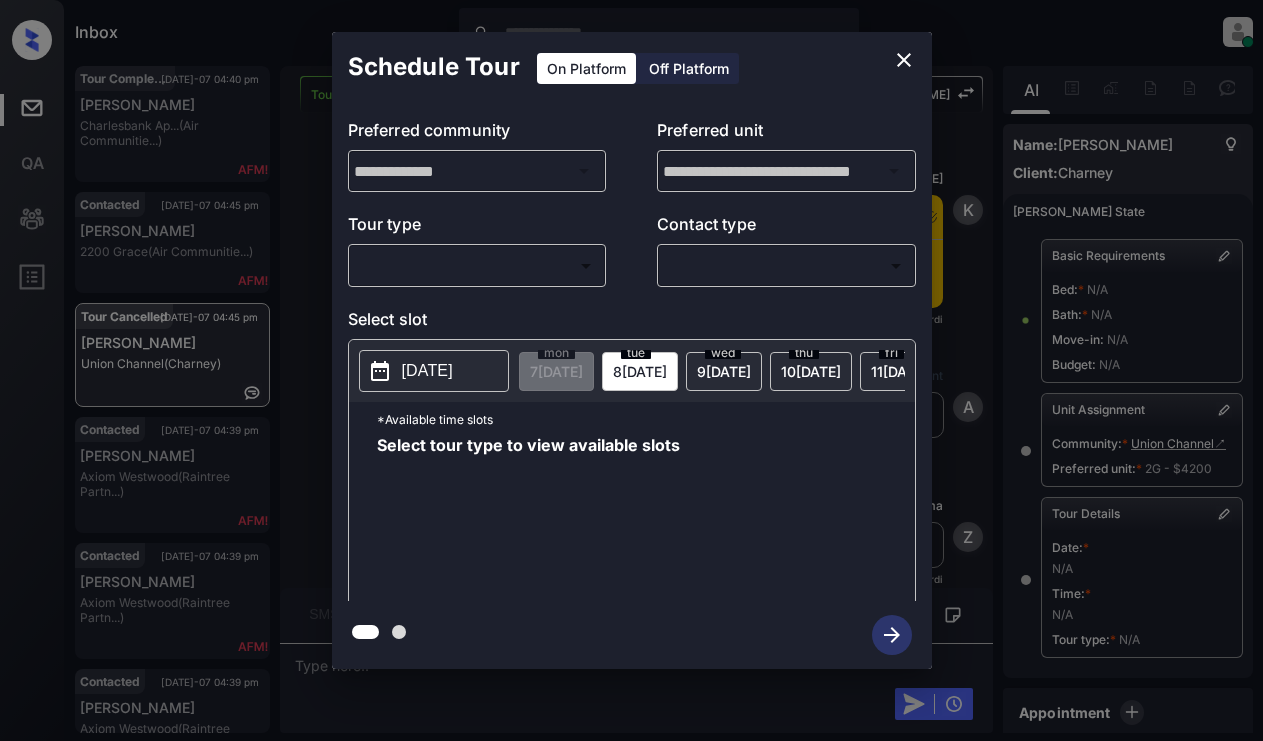 scroll, scrollTop: 0, scrollLeft: 0, axis: both 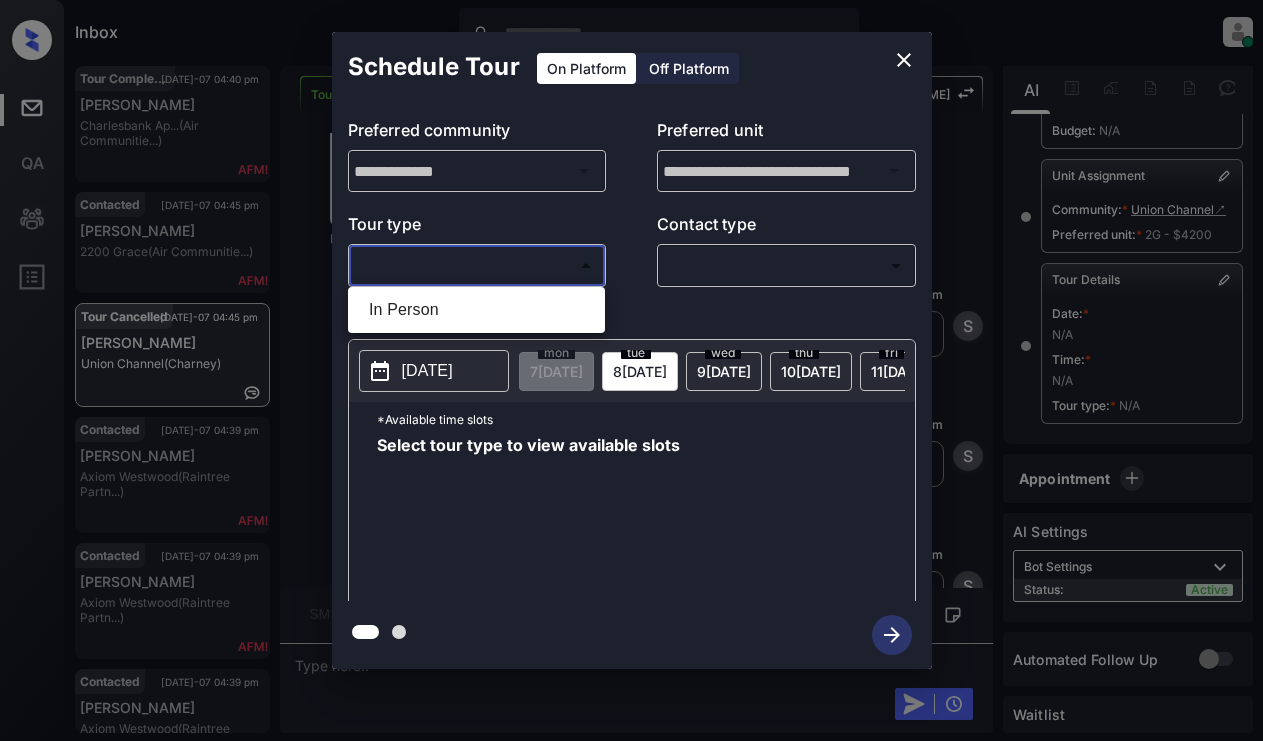click on "Inbox Lyzzelle M. Ceralde Online Set yourself   offline Set yourself   on break Profile Switch to  light  mode Sign out Tour Completed Jul-07 04:40 pm   Monicah  Kivaa Charlesbank Ap...  (Air Communitie...) Contacted Jul-07 04:45 pm   Emanuel Perez 2200 Grace  (Air Communitie...) Tour Cancelled Jul-07 04:45 pm   Cedric Watkins Union Channel  (Charney) Contacted Jul-07 04:39 pm   Parneet Axiom Westwood  (Raintree Partn...) Contacted Jul-07 04:39 pm   Parneet Axiom Westwood  (Raintree Partn...) Contacted Jul-07 04:39 pm   Parneet Axiom Westwood  (Raintree Partn...) Tour Cancelled Lost Lead Sentiment: Angry Upon sliding the acknowledgement:  Lead will move to lost stage. * ​ SMS and call option will be set to opt out. AFM will be turned off for the lead. Kelsey New Message Kelsey Notes Note: https://conversation.getzuma.com/686a8e97c342c98e637975ef - Paste this link into your browser to view Kelsey’s conversation with the prospect Jul 06, 2025 07:56 am  Sync'd w  yardi K New Message Agent A New Message Zuma" at bounding box center [631, 370] 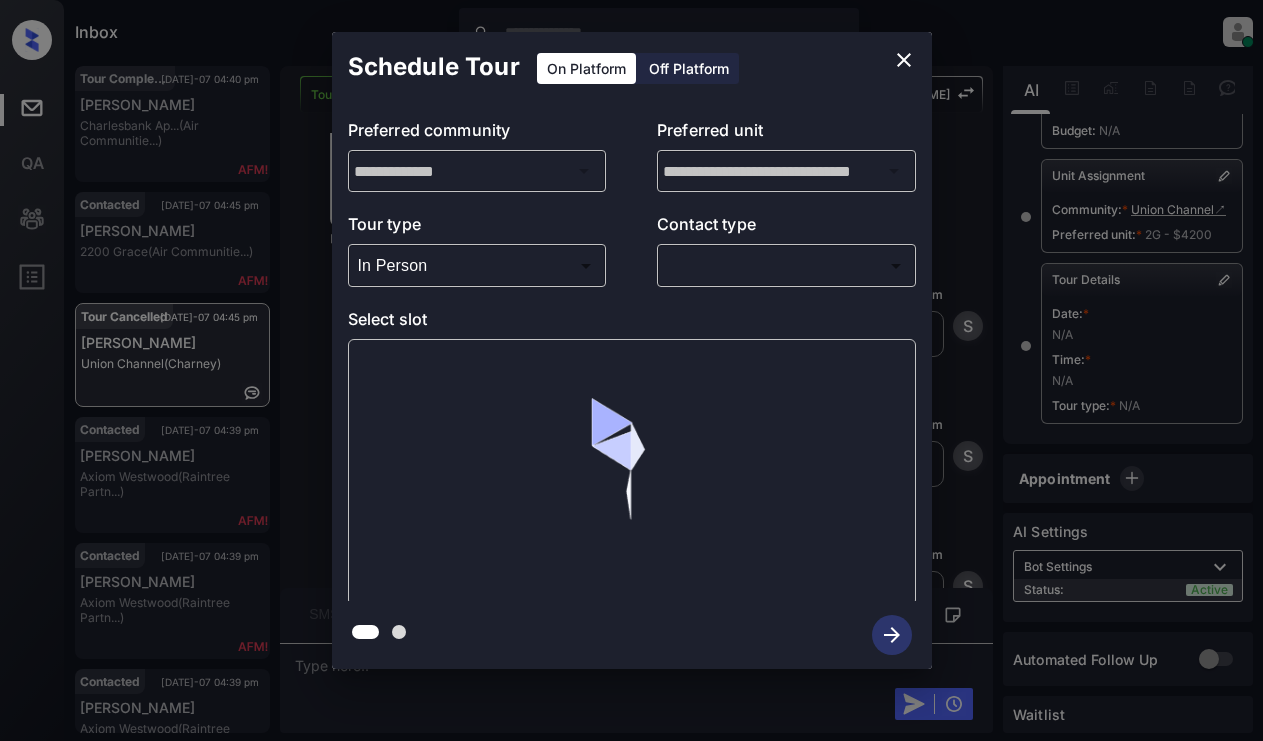 click on "​ ​" at bounding box center [786, 265] 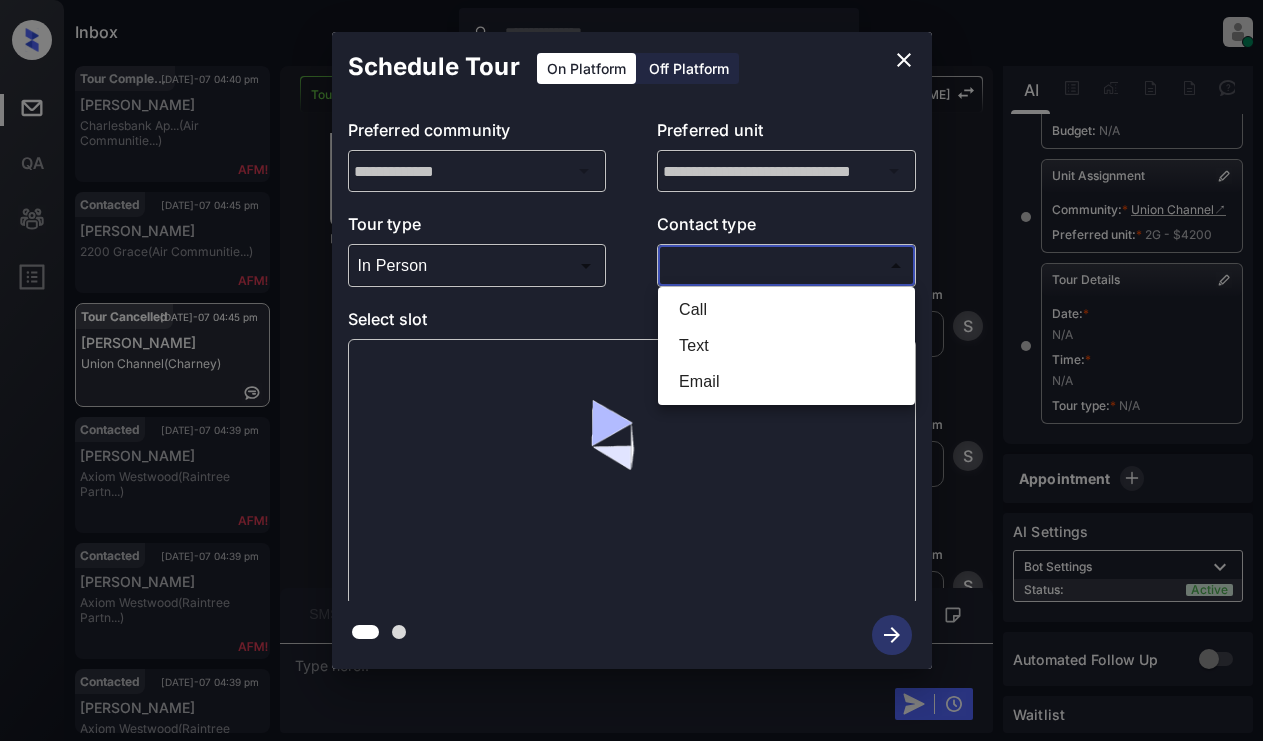 click on "Inbox Lyzzelle M. Ceralde Online Set yourself   offline Set yourself   on break Profile Switch to  light  mode Sign out Tour Completed Jul-07 04:40 pm   Monicah  Kivaa Charlesbank Ap...  (Air Communitie...) Contacted Jul-07 04:45 pm   Emanuel Perez 2200 Grace  (Air Communitie...) Tour Cancelled Jul-07 04:45 pm   Cedric Watkins Union Channel  (Charney) Contacted Jul-07 04:39 pm   Parneet Axiom Westwood  (Raintree Partn...) Contacted Jul-07 04:39 pm   Parneet Axiom Westwood  (Raintree Partn...) Contacted Jul-07 04:39 pm   Parneet Axiom Westwood  (Raintree Partn...) Tour Cancelled Lost Lead Sentiment: Angry Upon sliding the acknowledgement:  Lead will move to lost stage. * ​ SMS and call option will be set to opt out. AFM will be turned off for the lead. Kelsey New Message Kelsey Notes Note: https://conversation.getzuma.com/686a8e97c342c98e637975ef - Paste this link into your browser to view Kelsey’s conversation with the prospect Jul 06, 2025 07:56 am  Sync'd w  yardi K New Message Agent A New Message Zuma" at bounding box center [631, 370] 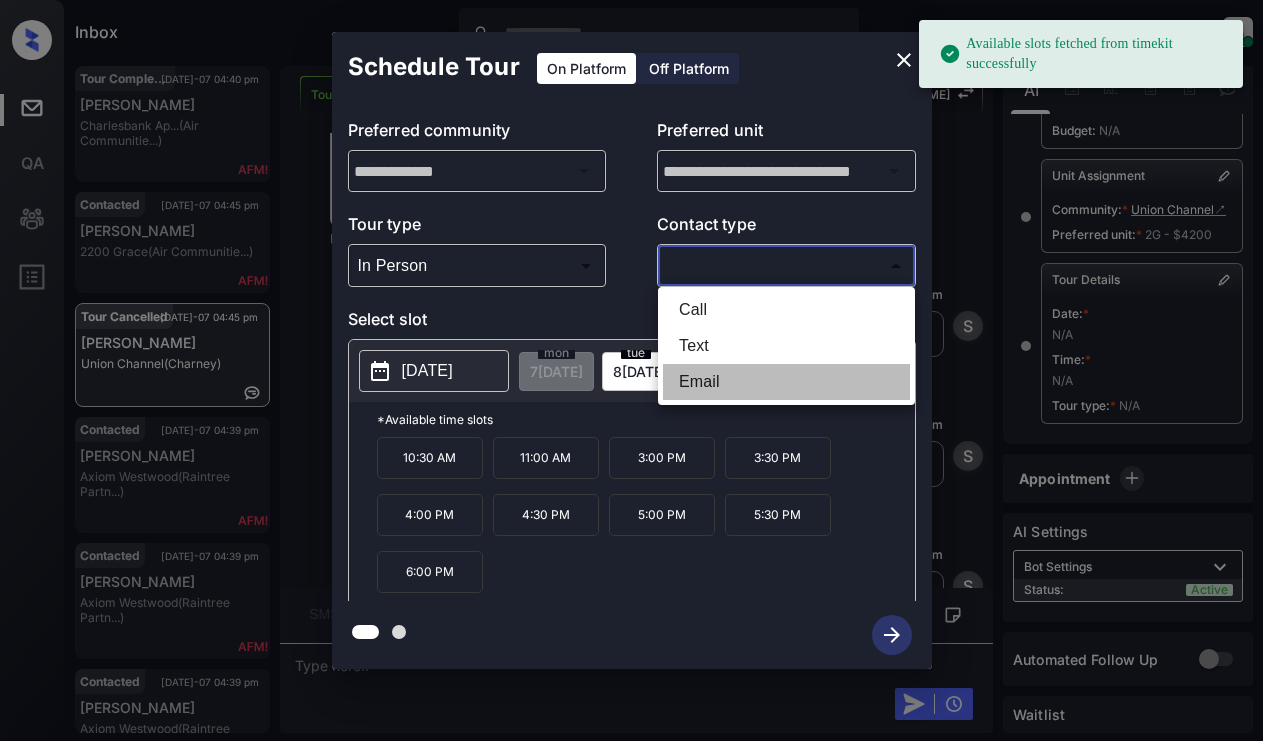 click on "Email" at bounding box center [786, 382] 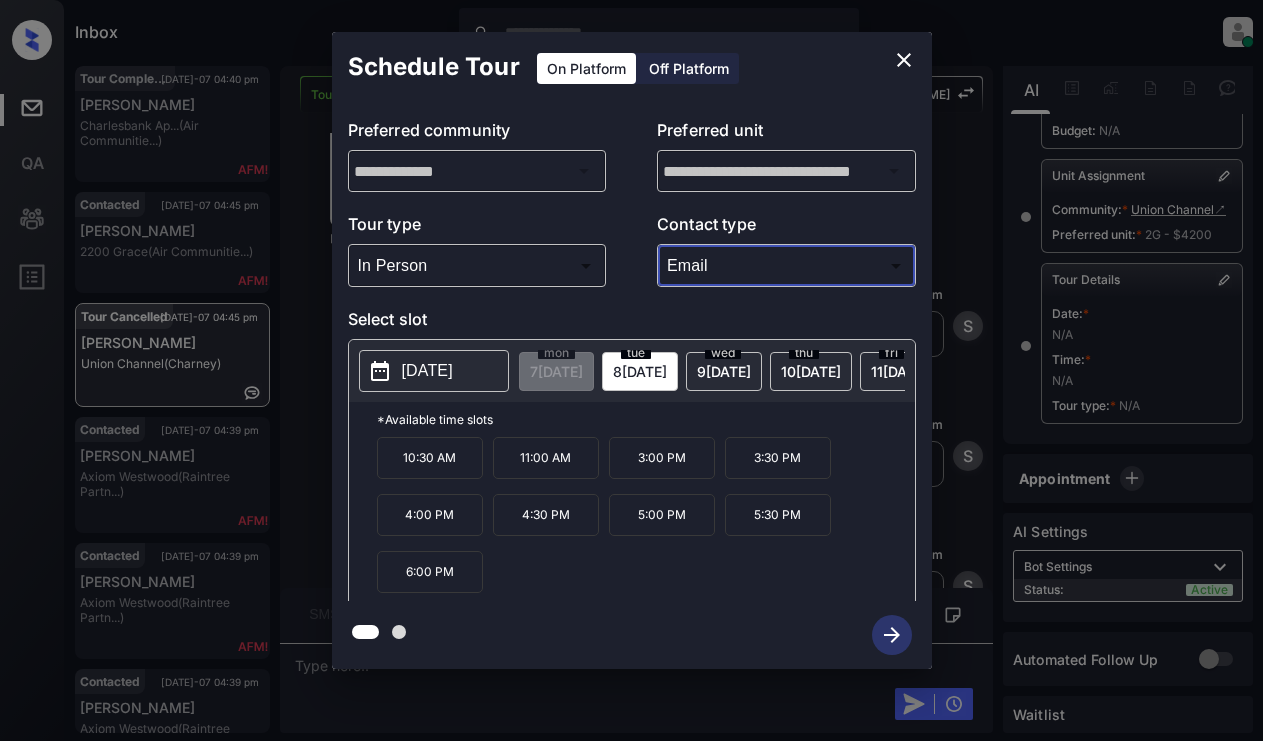click 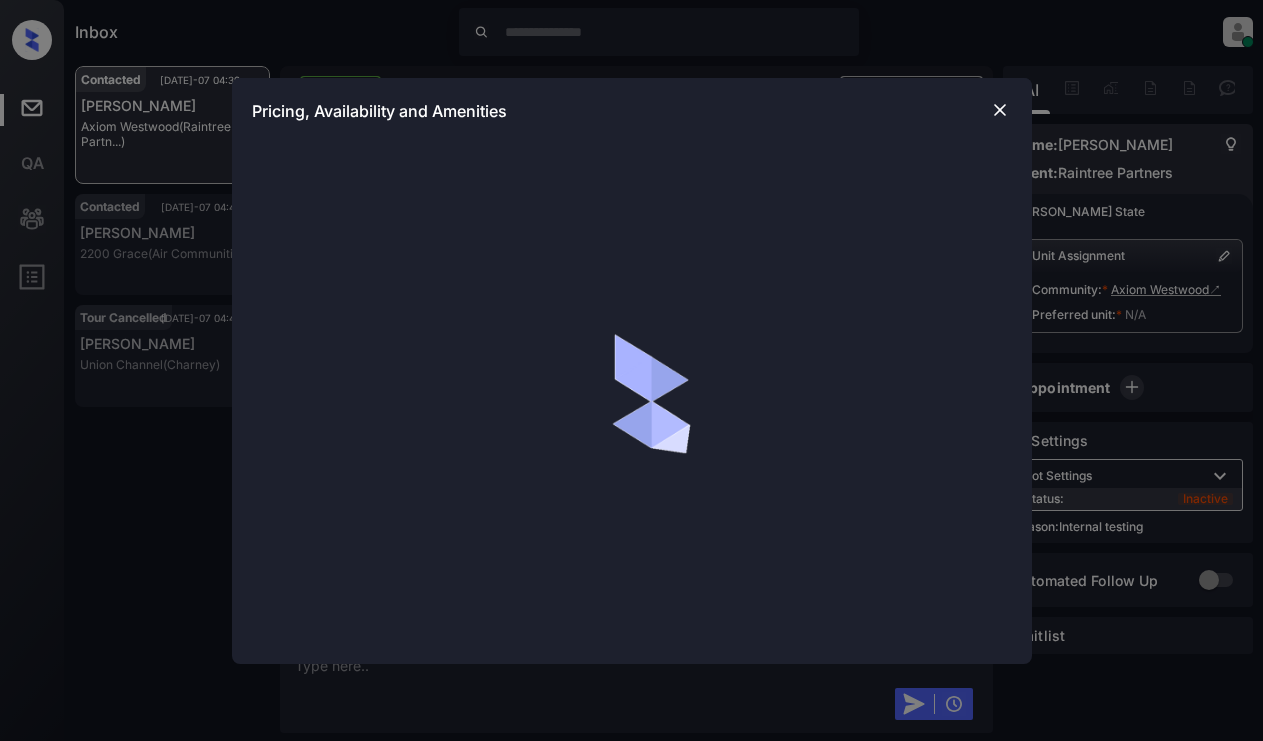 scroll, scrollTop: 0, scrollLeft: 0, axis: both 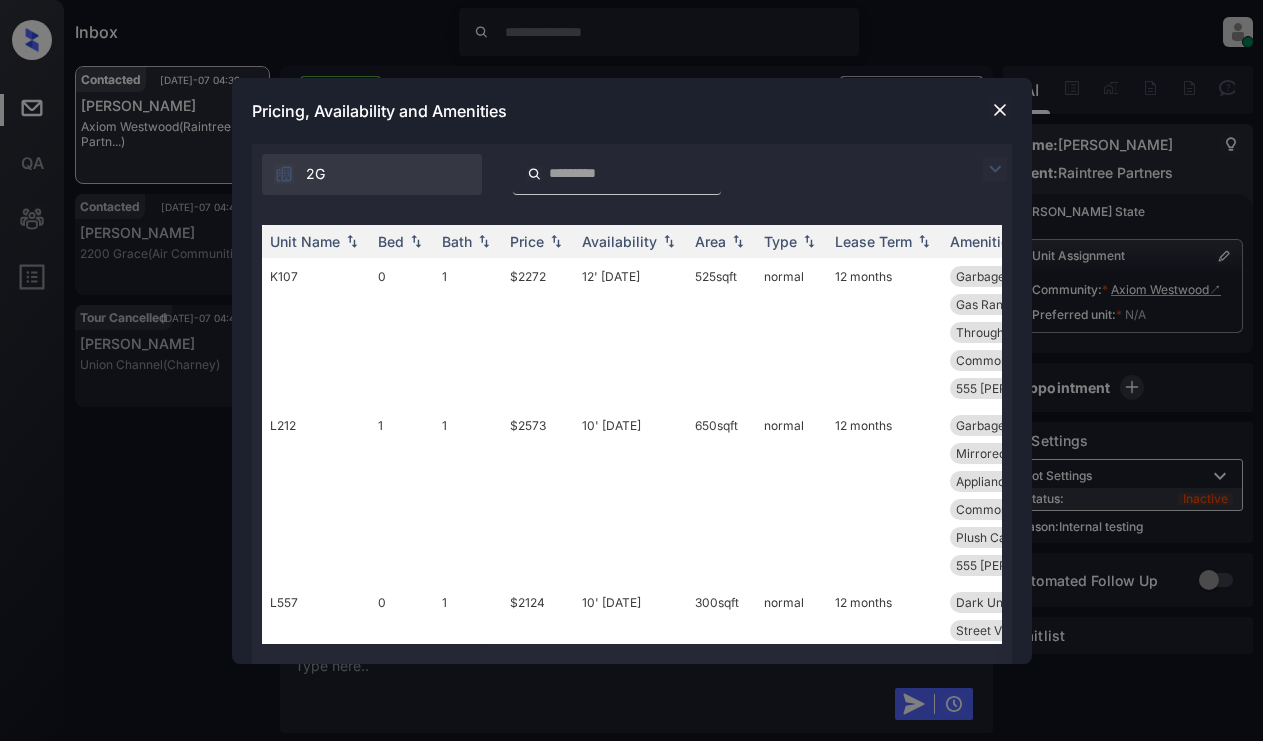 click at bounding box center [995, 169] 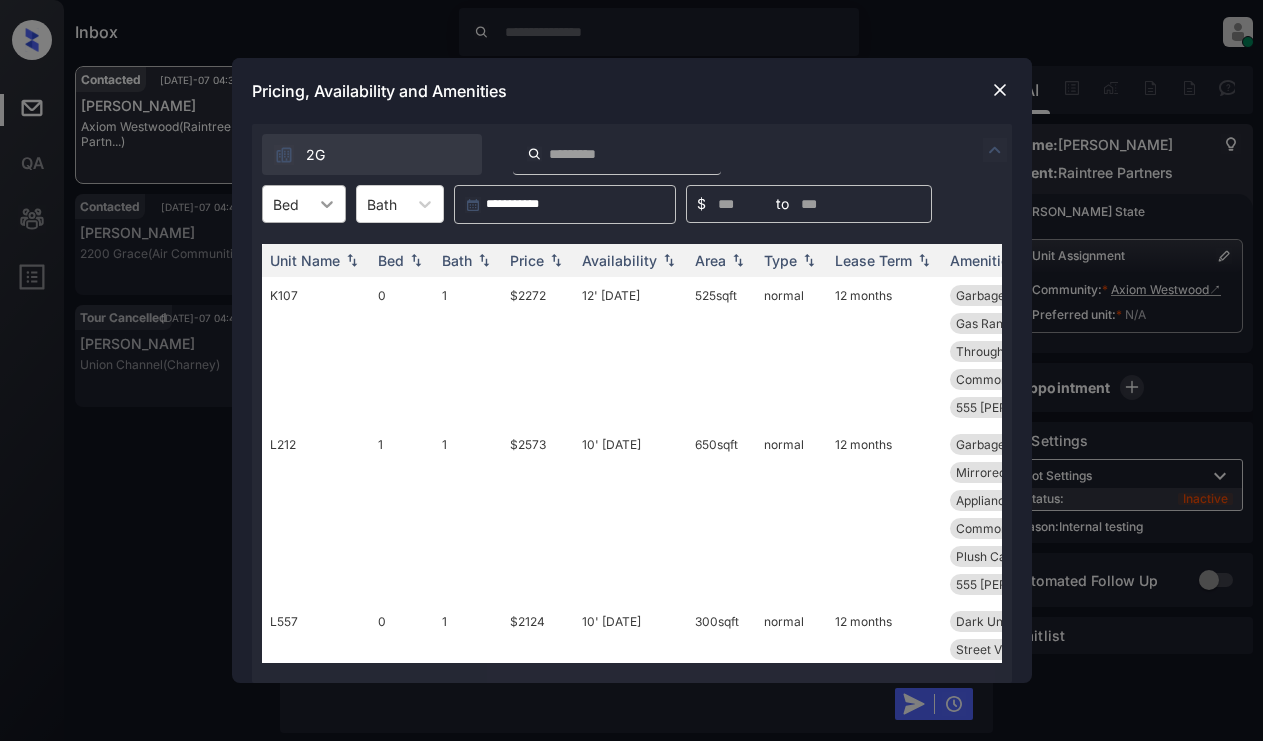 click 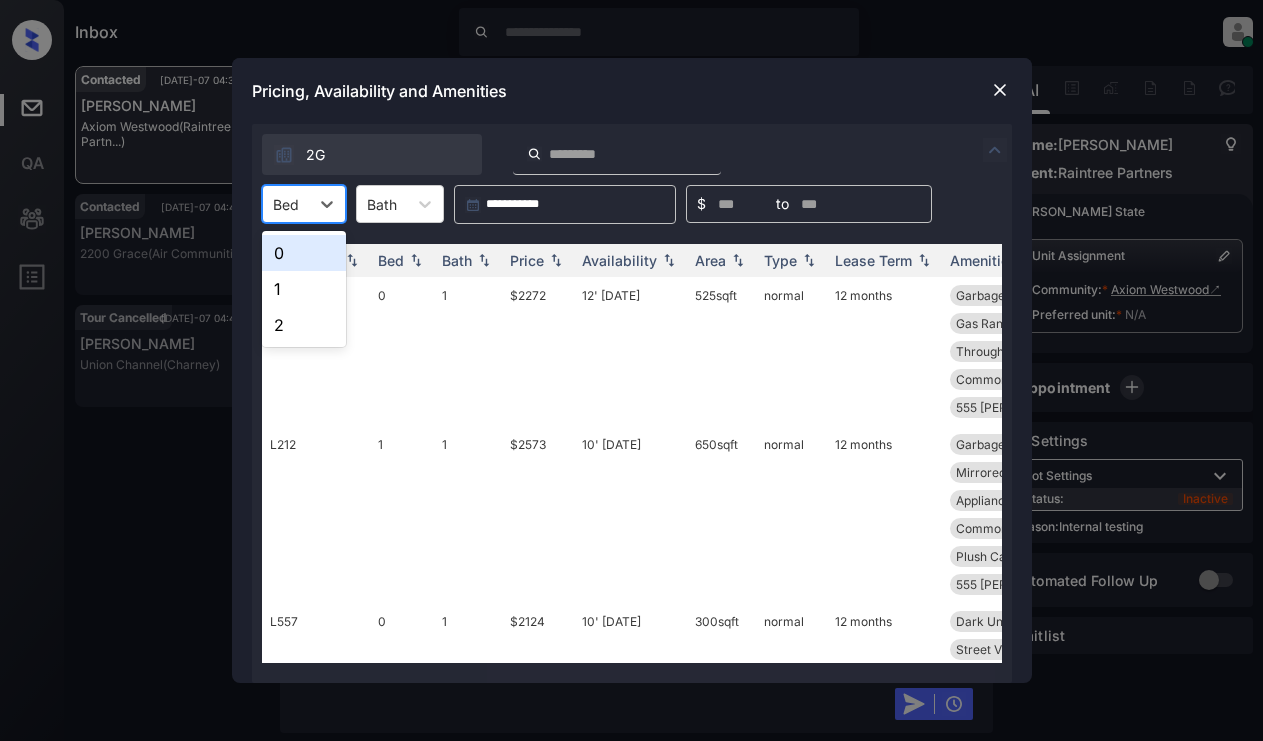 click on "0" at bounding box center [304, 253] 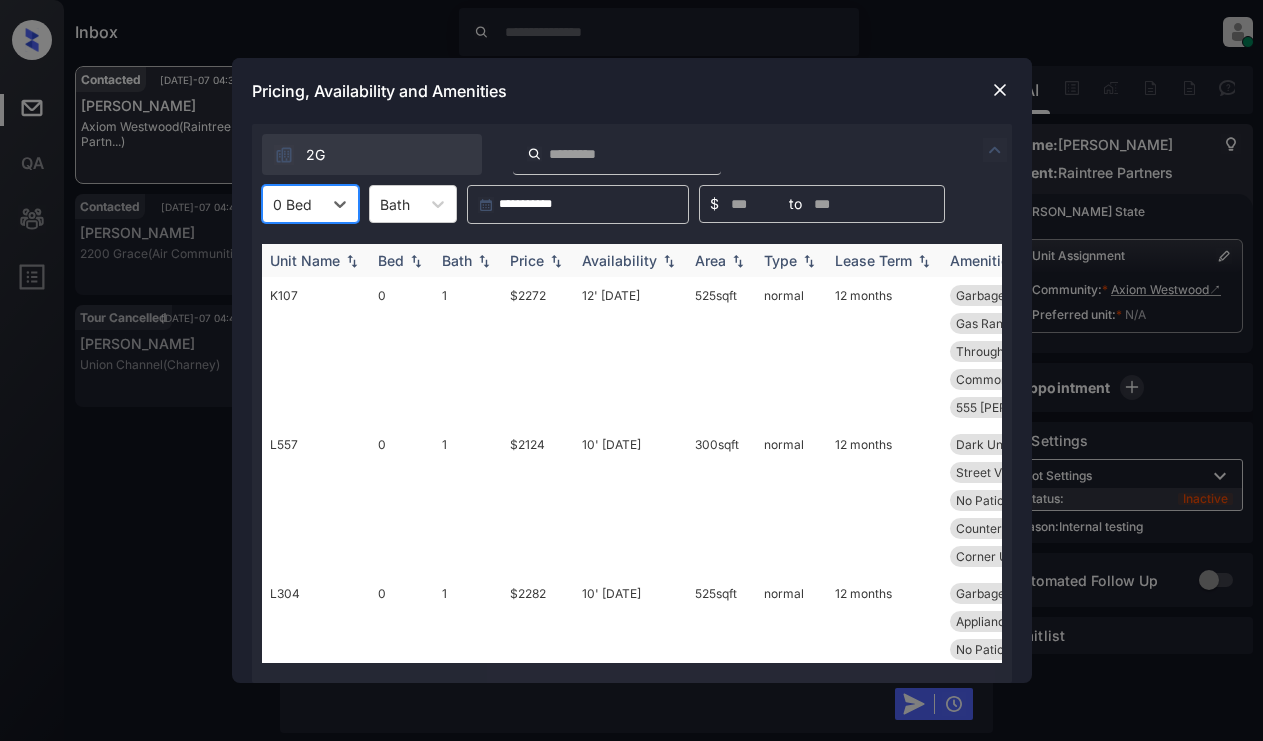 click on "Price" at bounding box center (527, 260) 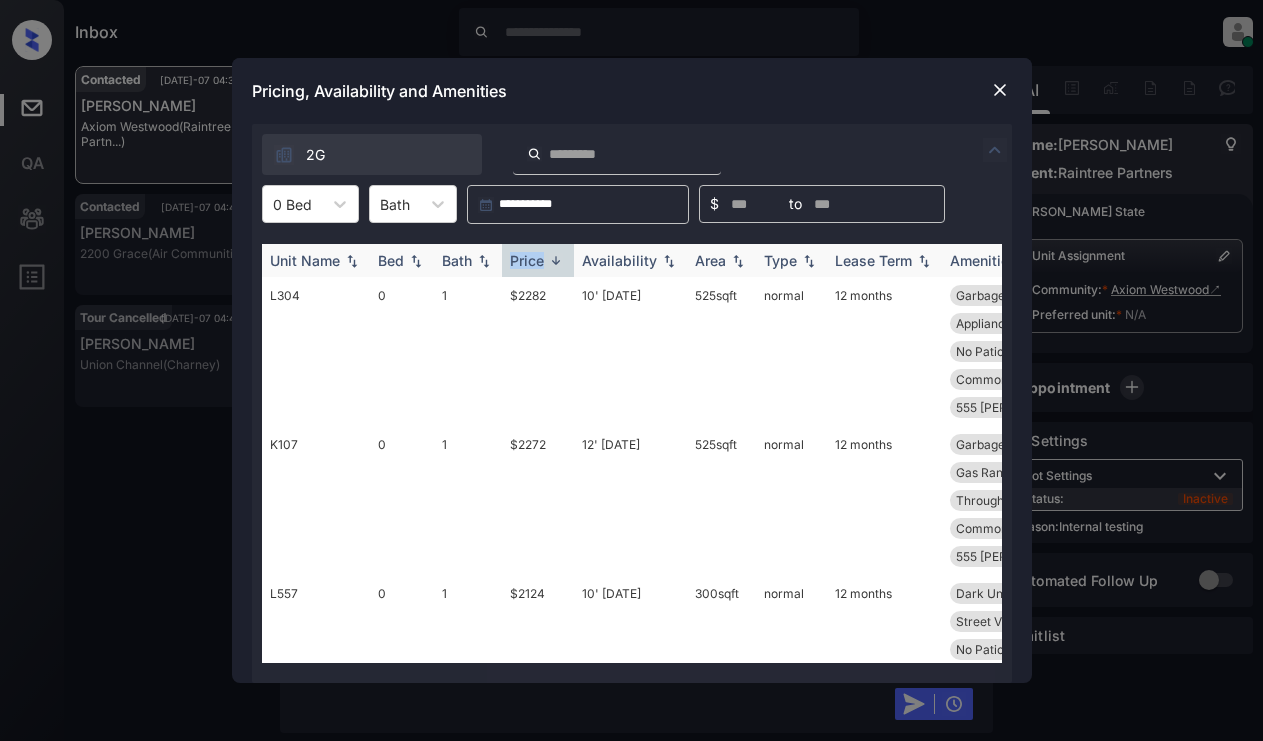 click on "Price" at bounding box center (527, 260) 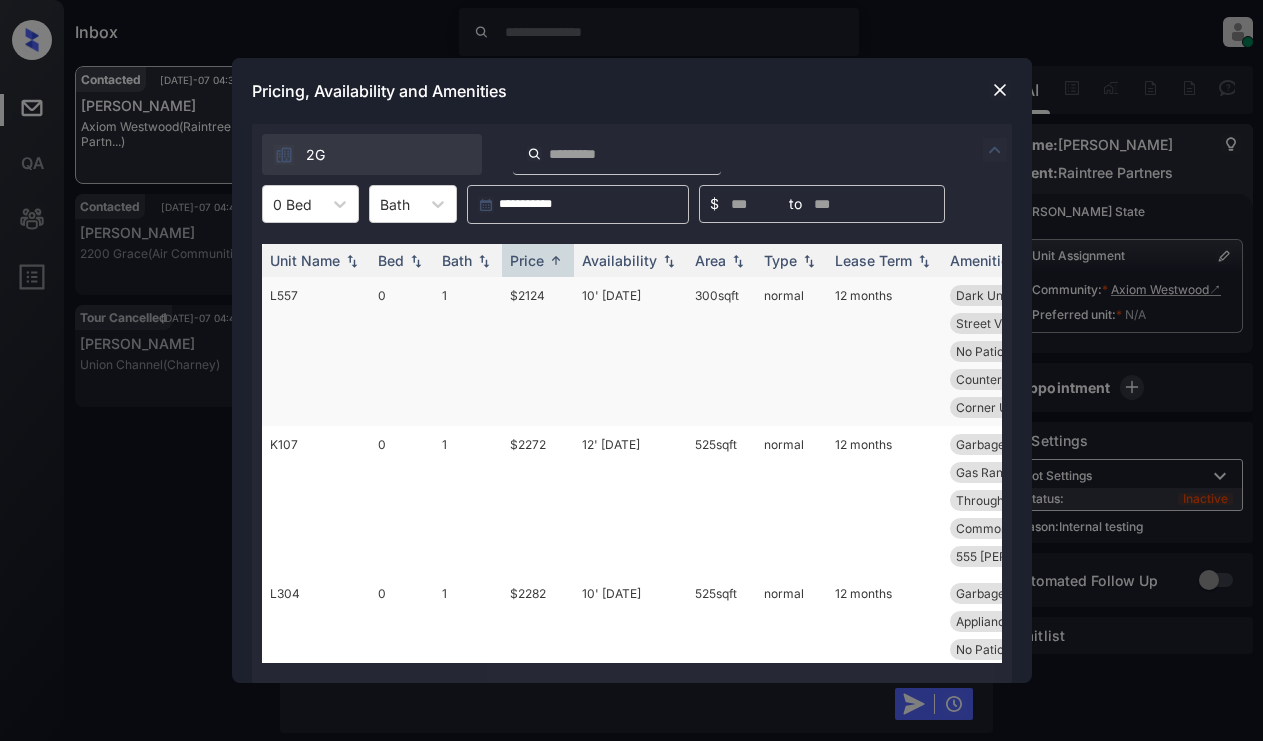 click on "$2124" at bounding box center [538, 351] 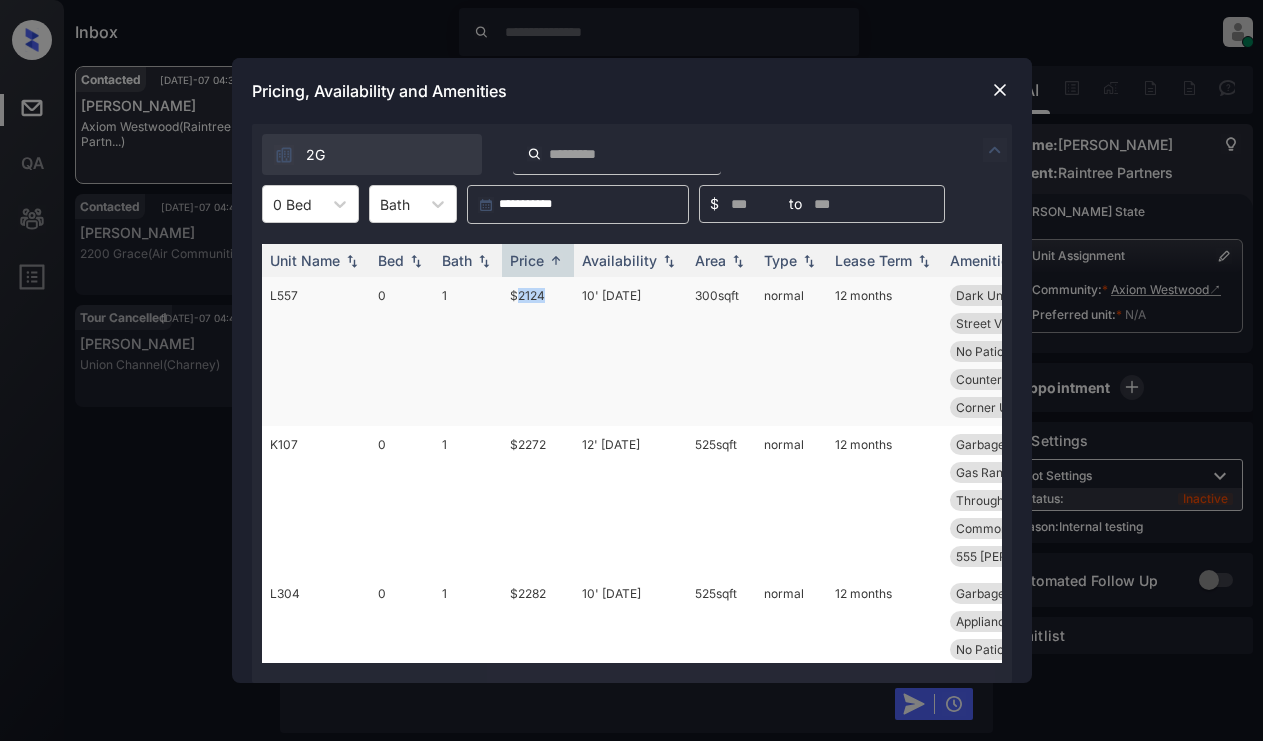 click on "$2124" at bounding box center (538, 351) 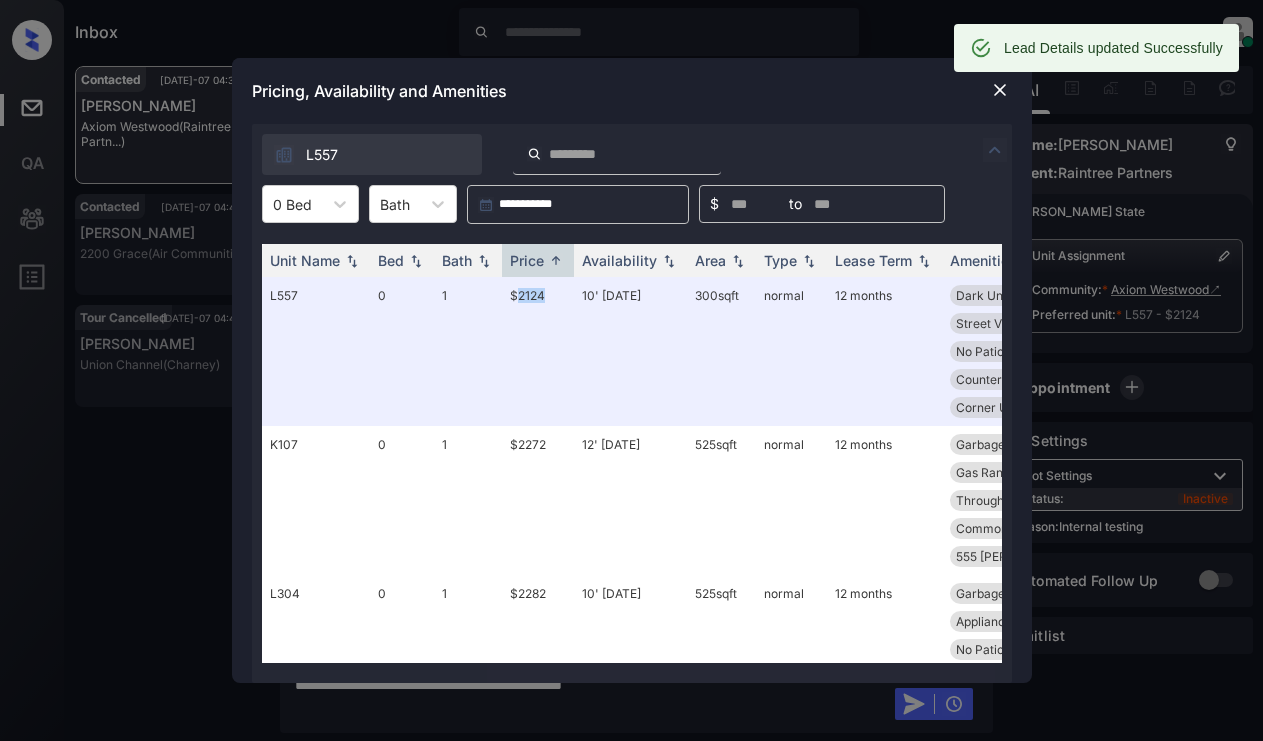 click at bounding box center (1000, 90) 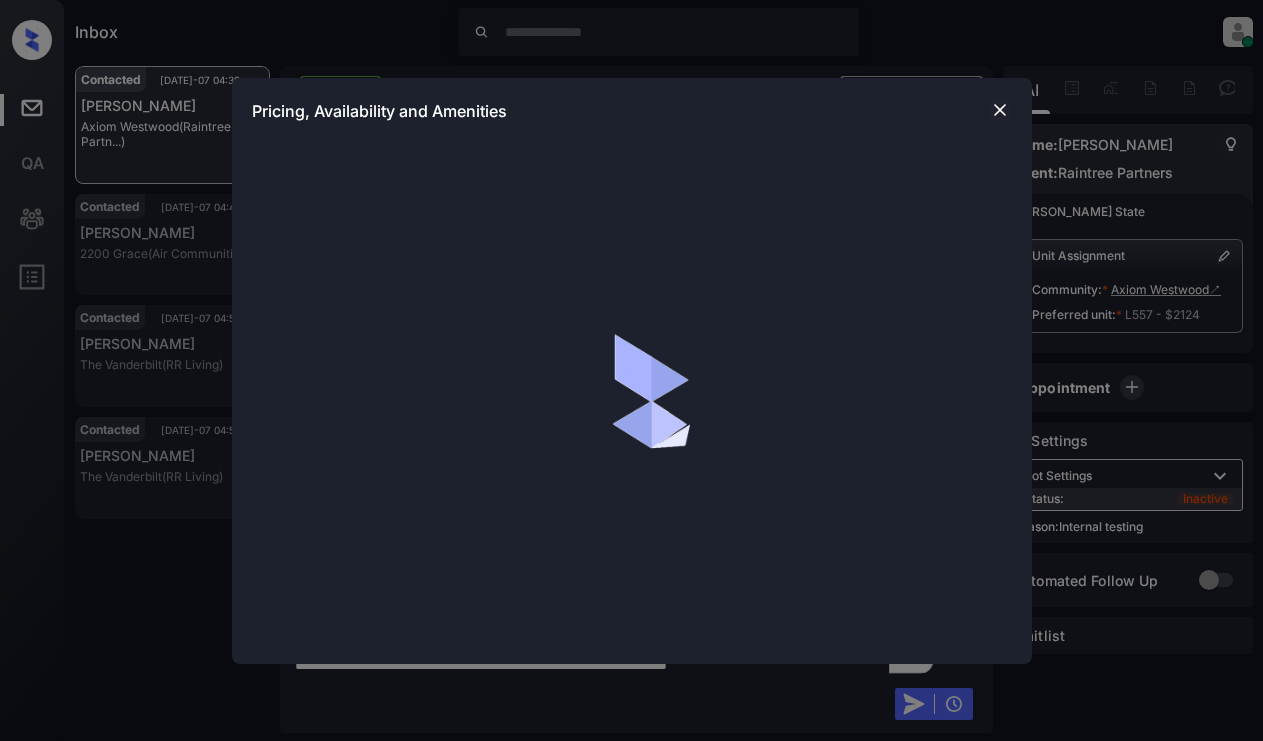 scroll, scrollTop: 0, scrollLeft: 0, axis: both 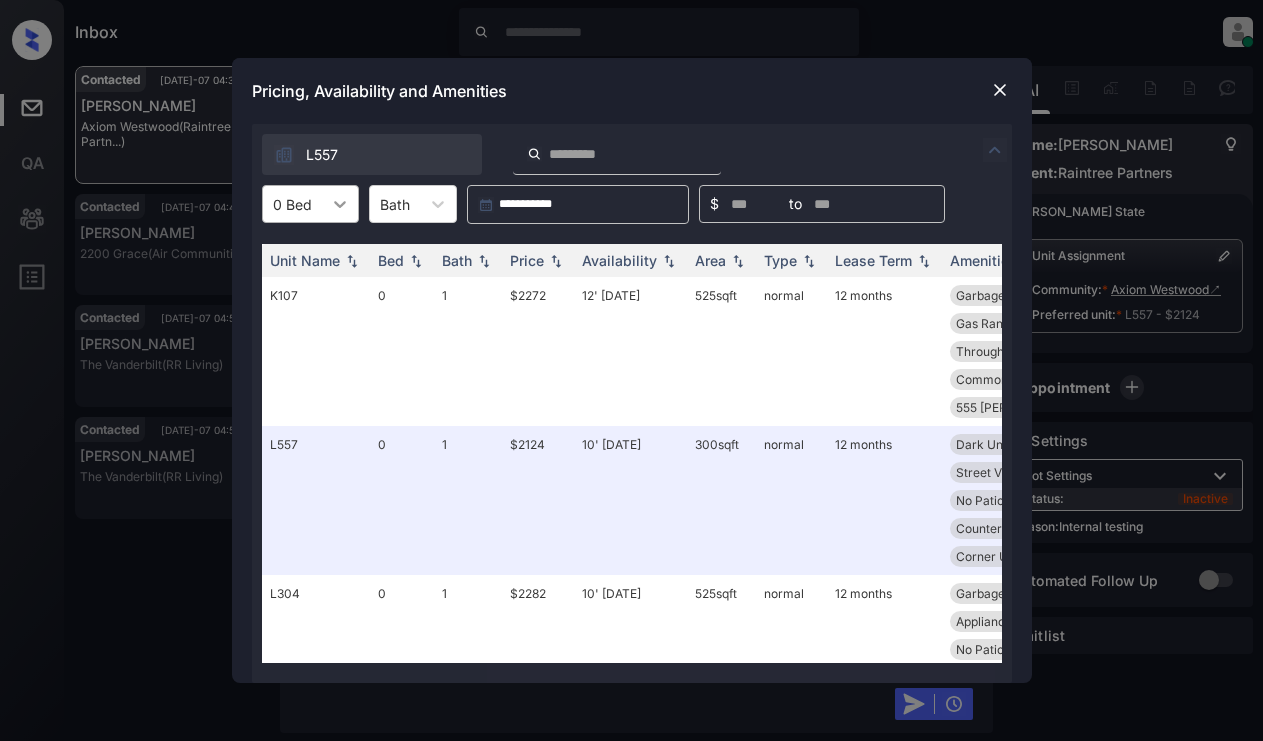 click 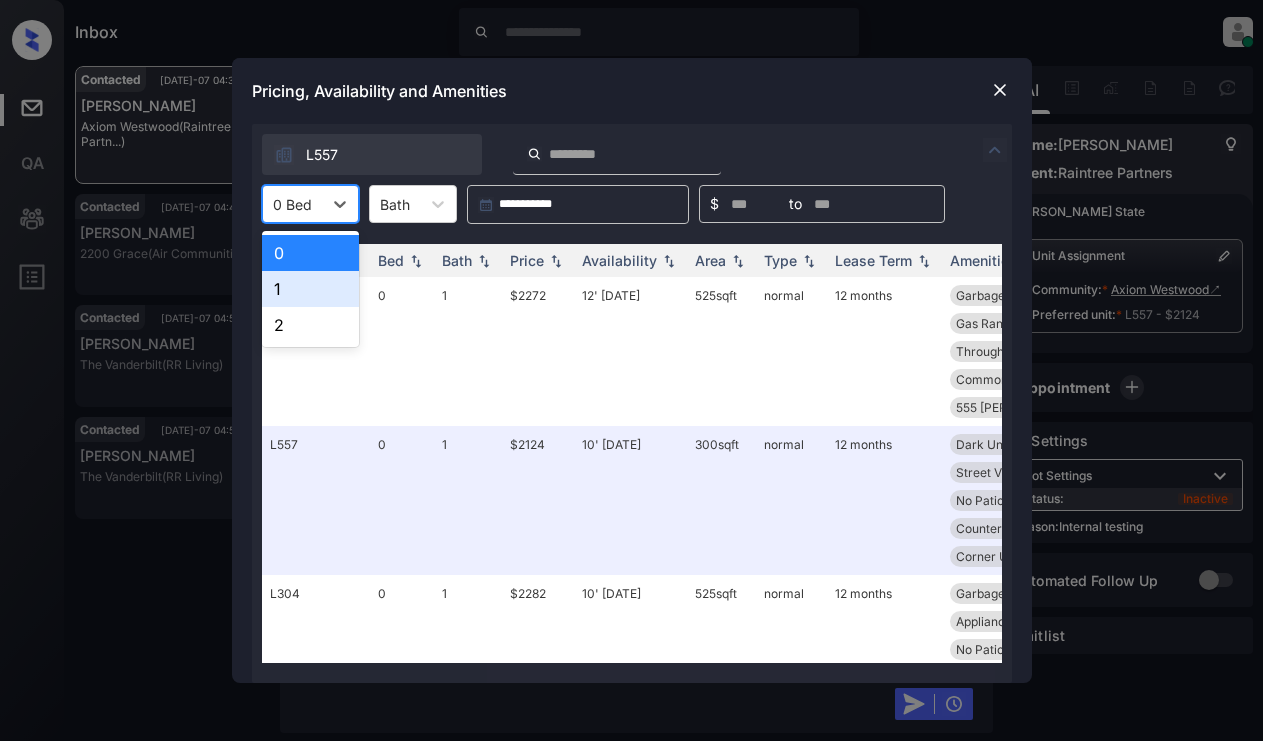 click on "1" at bounding box center [310, 289] 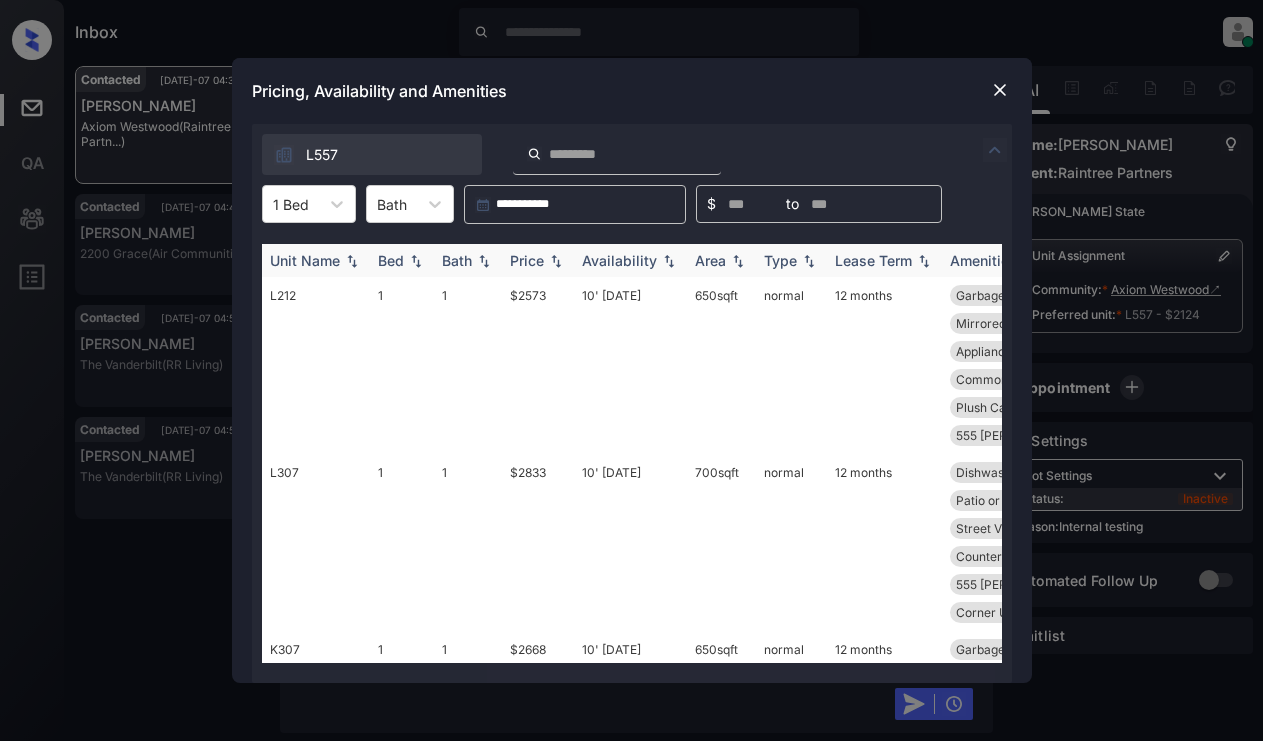 click on "Price" at bounding box center [527, 260] 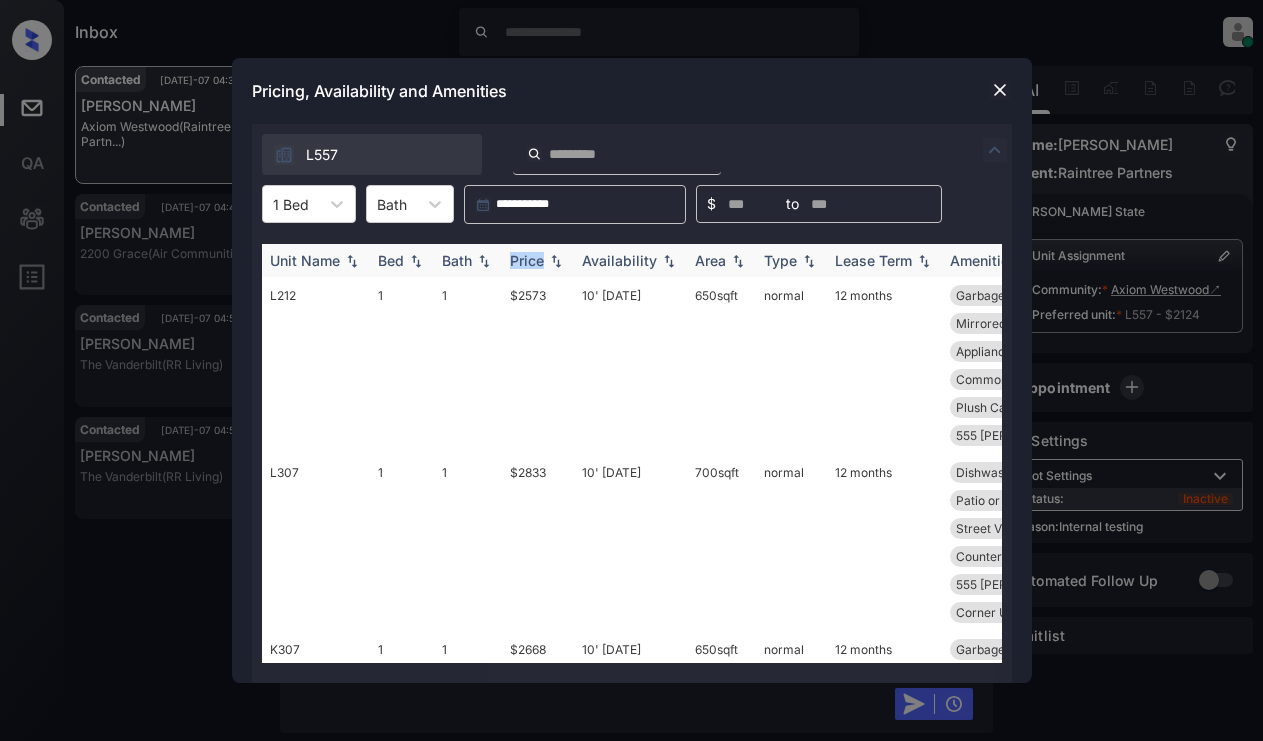click on "Price" at bounding box center (527, 260) 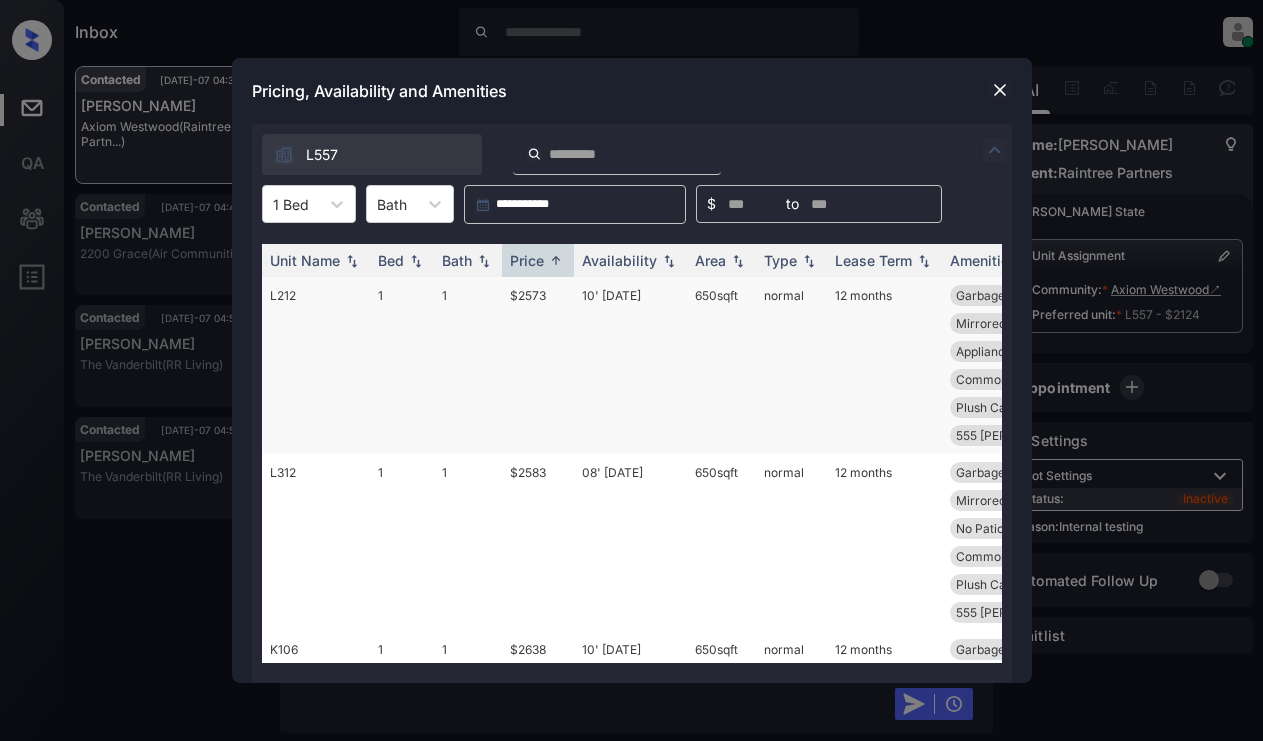 click on "$2573" at bounding box center (538, 365) 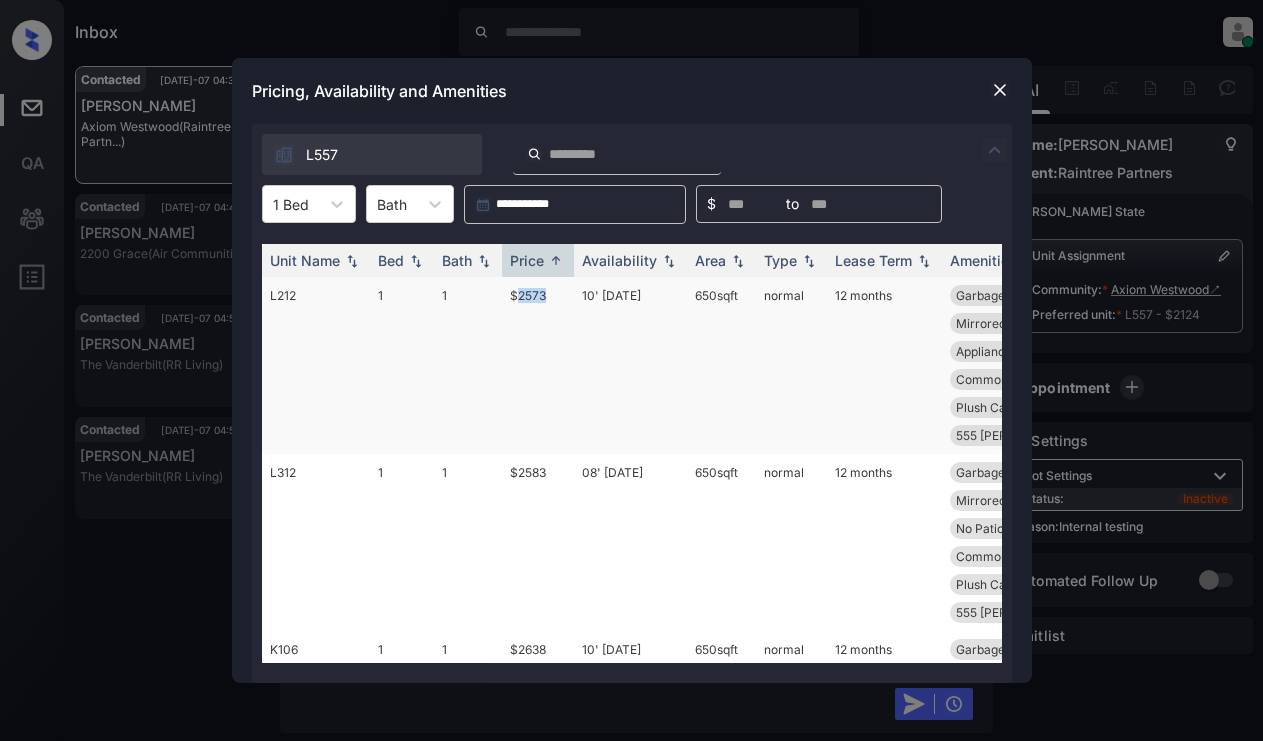 click on "$2573" at bounding box center (538, 365) 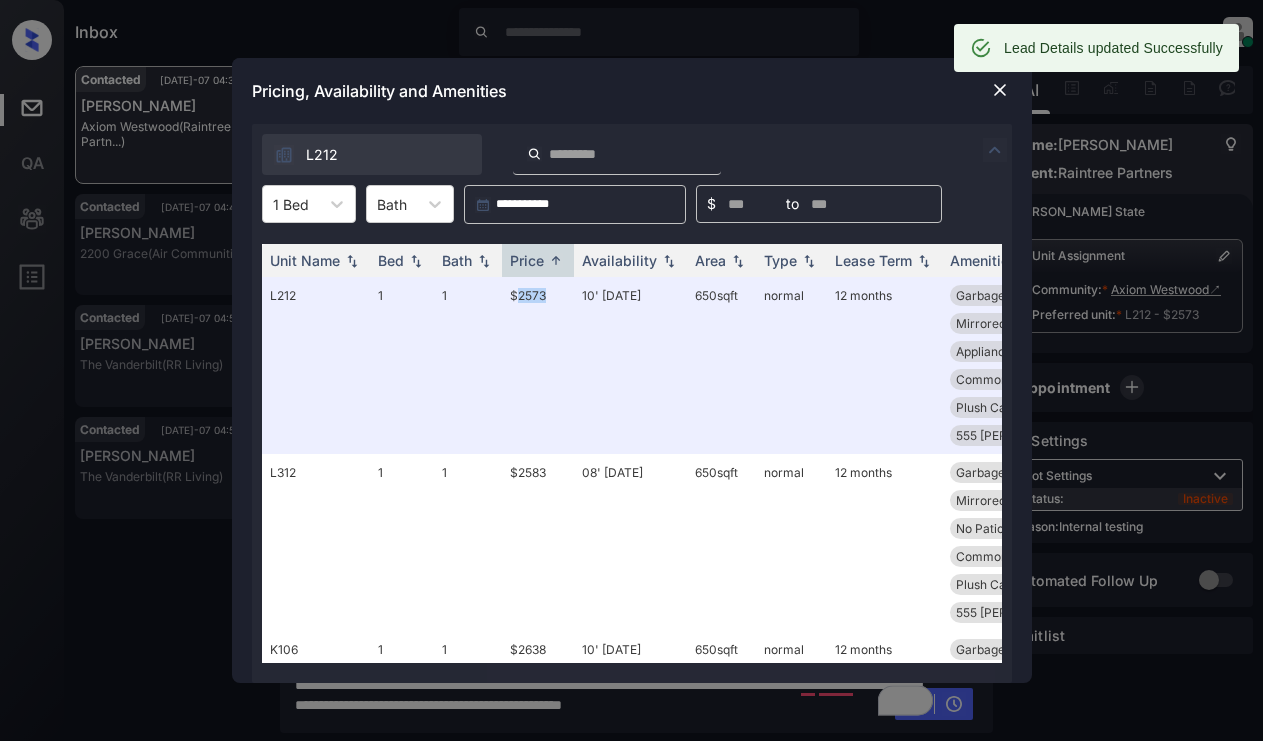 click at bounding box center (1000, 90) 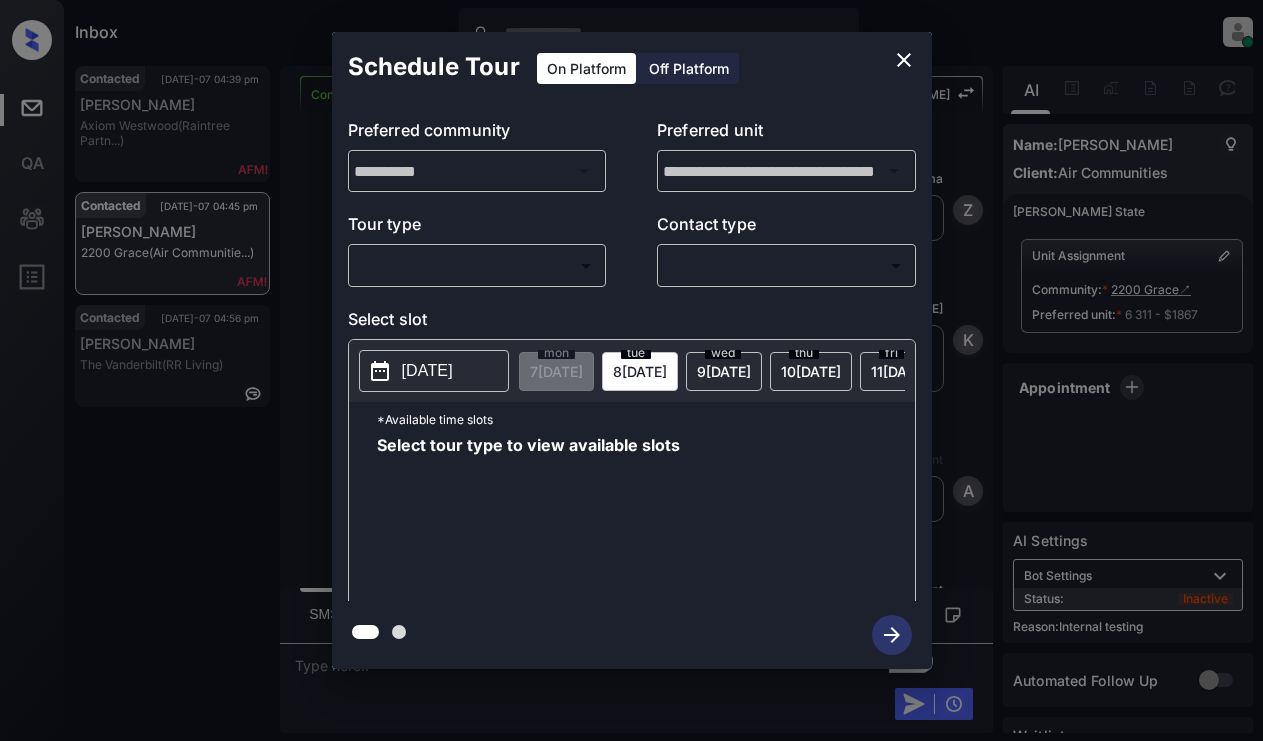 scroll, scrollTop: 0, scrollLeft: 0, axis: both 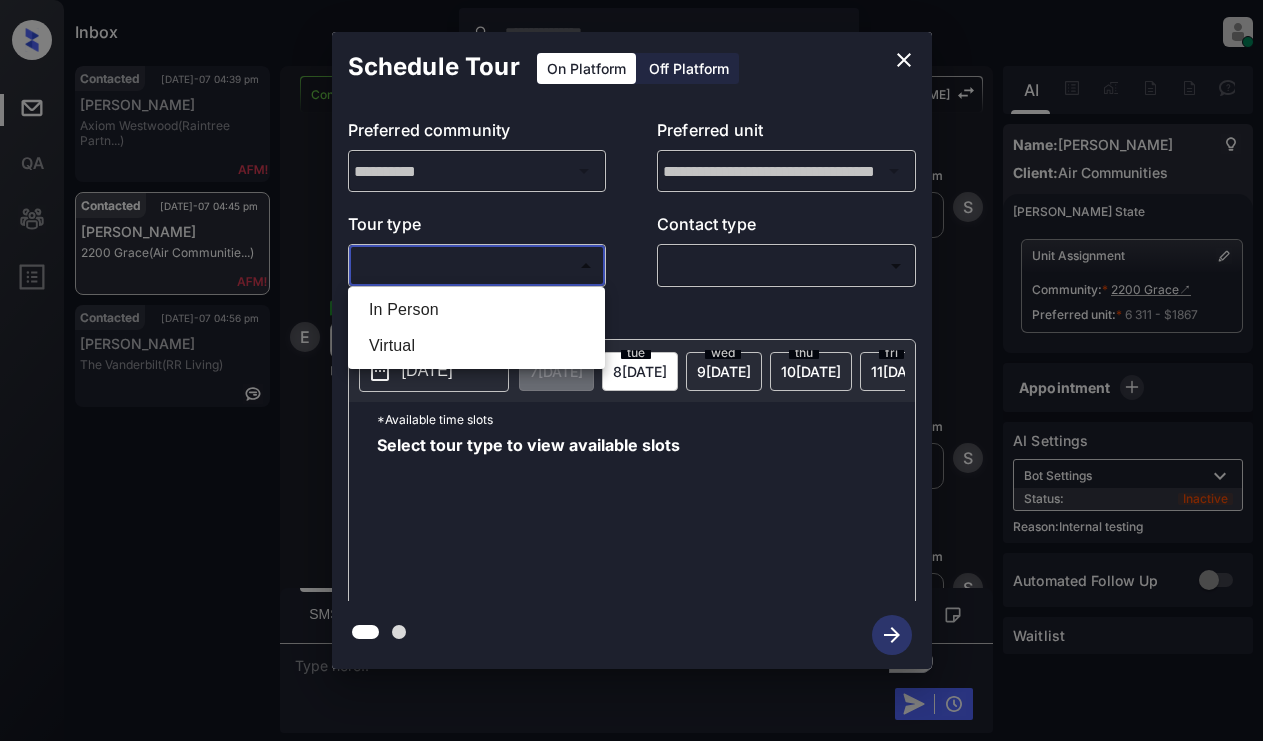 click on "Inbox Lyzzelle [PERSON_NAME] Online Set yourself   offline Set yourself   on break Profile Switch to  light  mode Sign out Contacted [DATE]-07 04:39 pm   [PERSON_NAME]  (Raintree Partn...) Contacted [DATE]-07 04:45 pm   [PERSON_NAME] 2200 [PERSON_NAME]  (Air Communitie...) Contacted [DATE]-07 04:56 pm   [PERSON_NAME] The Vanderbilt  (RR Living) Contacted Lost Lead Sentiment: Angry Upon sliding the acknowledgement:  Lead will move to lost stage. * ​ SMS and call option will be set to opt out. AFM will be turned off for the lead. [PERSON_NAME] New Message [PERSON_NAME] Lead transferred to leasing agent: 2200 Grace [DATE] 12:47 am Z New Message [PERSON_NAME] Due to the activation of disableLeadTransfer feature flag, [PERSON_NAME] will no longer transfer ownership of this CRM guest card [DATE] 12:47 am K New Message Agent Lead created via leadPoller in Lost stage. [DATE] 12:47 am A New Message Agent Lead assigned to house account because it was created by on-site team [DATE] 12:47 am A New Message [PERSON_NAME] [DATE] 12:47 am" at bounding box center [631, 370] 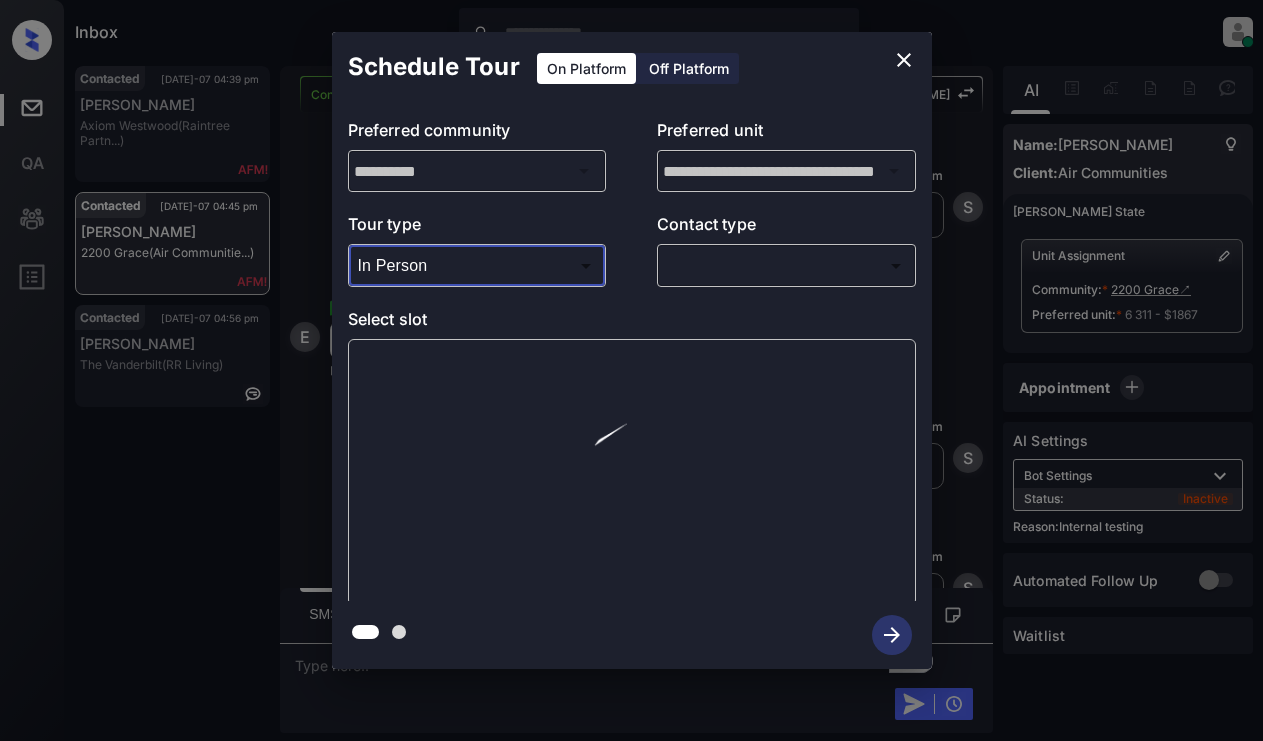 click on "​ ​" at bounding box center [786, 265] 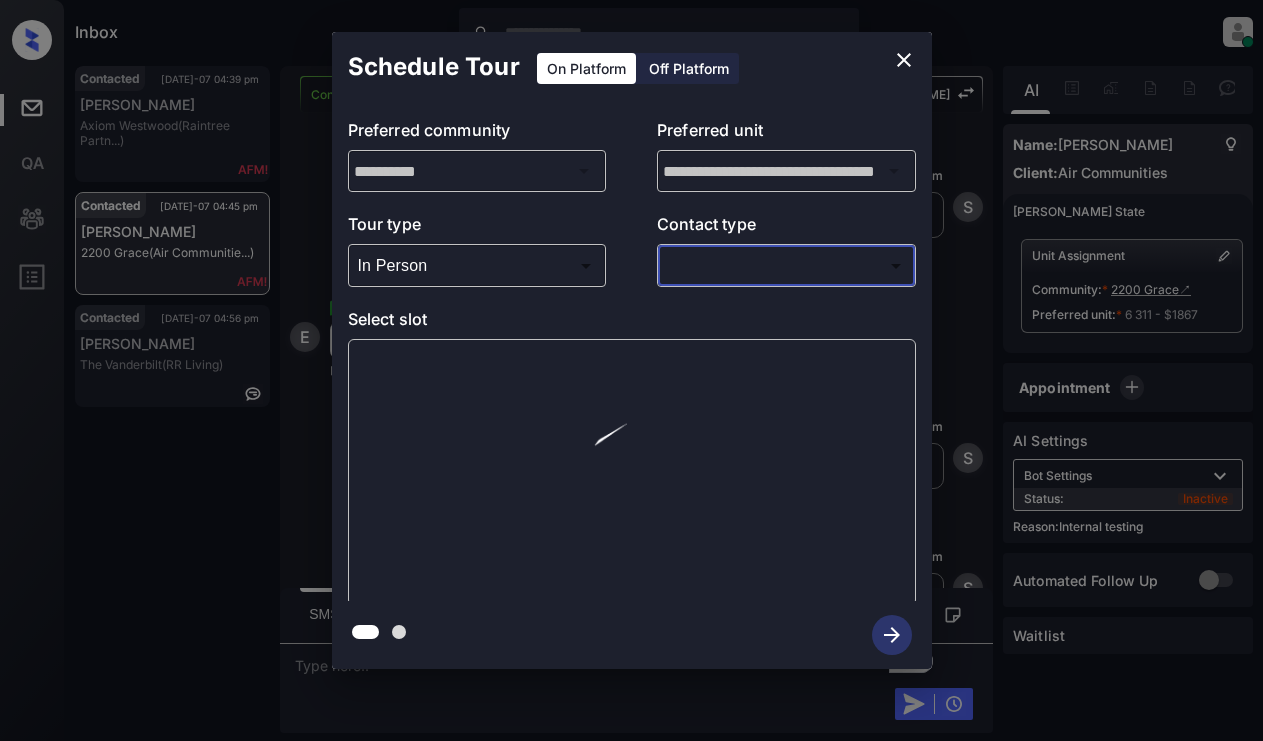 click on "Inbox Lyzzelle [PERSON_NAME] Online Set yourself   offline Set yourself   on break Profile Switch to  light  mode Sign out Contacted [DATE]-07 04:39 pm   [PERSON_NAME]  (Raintree Partn...) Contacted [DATE]-07 04:45 pm   [PERSON_NAME] 2200 [PERSON_NAME]  (Air Communitie...) Contacted [DATE]-07 04:56 pm   [PERSON_NAME] The Vanderbilt  (RR Living) Contacted Lost Lead Sentiment: Angry Upon sliding the acknowledgement:  Lead will move to lost stage. * ​ SMS and call option will be set to opt out. AFM will be turned off for the lead. [PERSON_NAME] New Message [PERSON_NAME] Lead transferred to leasing agent: 2200 Grace [DATE] 12:47 am Z New Message [PERSON_NAME] Due to the activation of disableLeadTransfer feature flag, [PERSON_NAME] will no longer transfer ownership of this CRM guest card [DATE] 12:47 am K New Message Agent Lead created via leadPoller in Lost stage. [DATE] 12:47 am A New Message Agent Lead assigned to house account because it was created by on-site team [DATE] 12:47 am A New Message [PERSON_NAME] [DATE] 12:47 am" at bounding box center (631, 370) 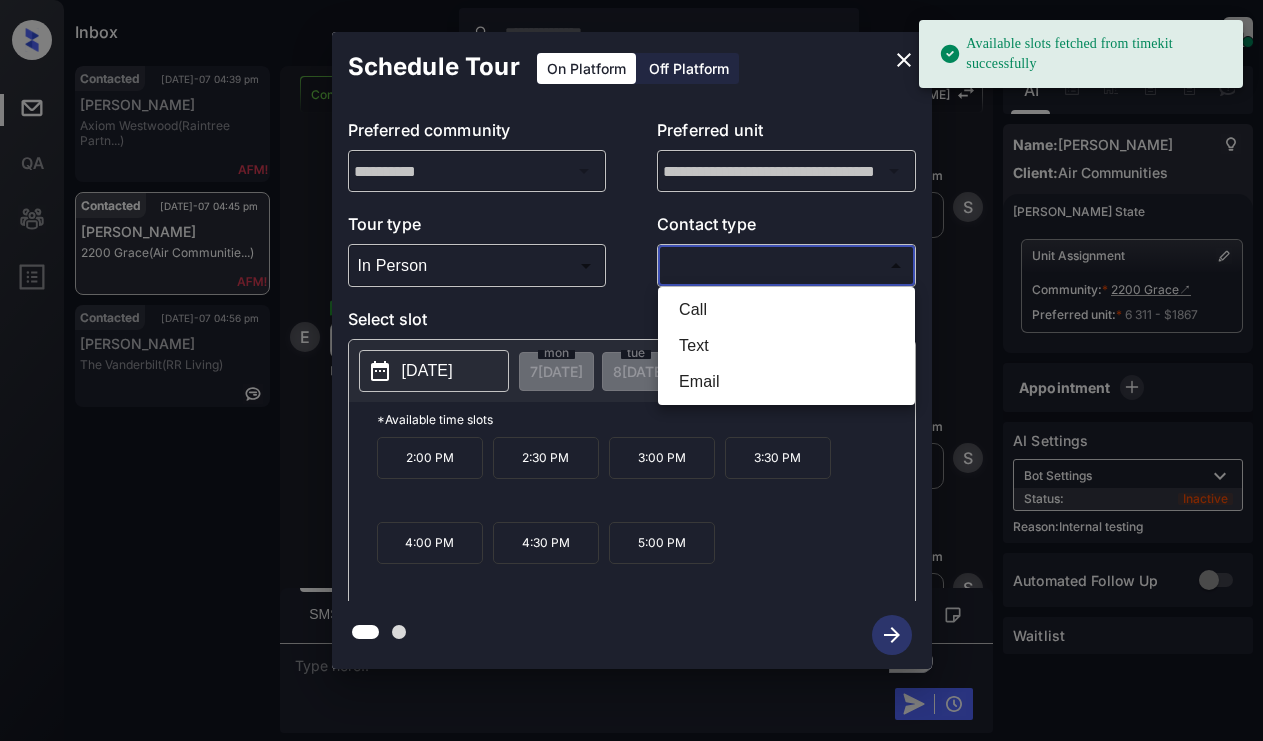 click on "Text" at bounding box center [786, 346] 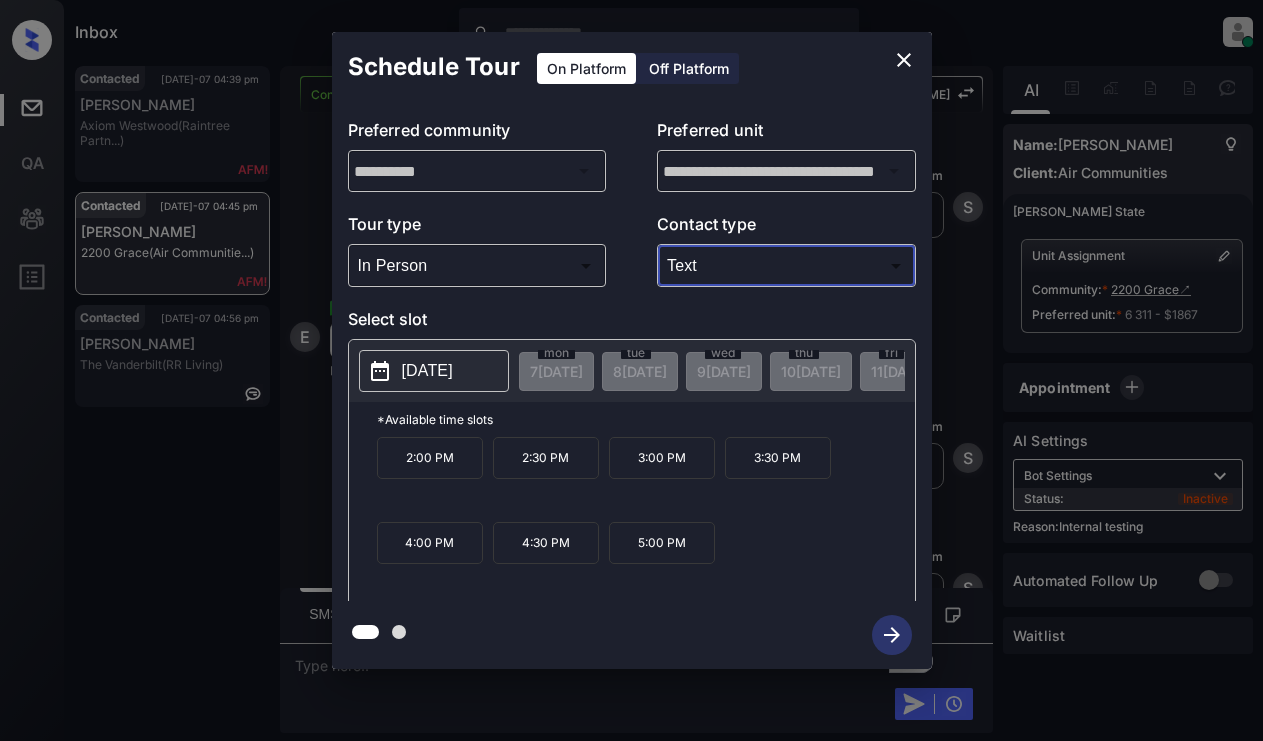 click on "[DATE]" at bounding box center [427, 371] 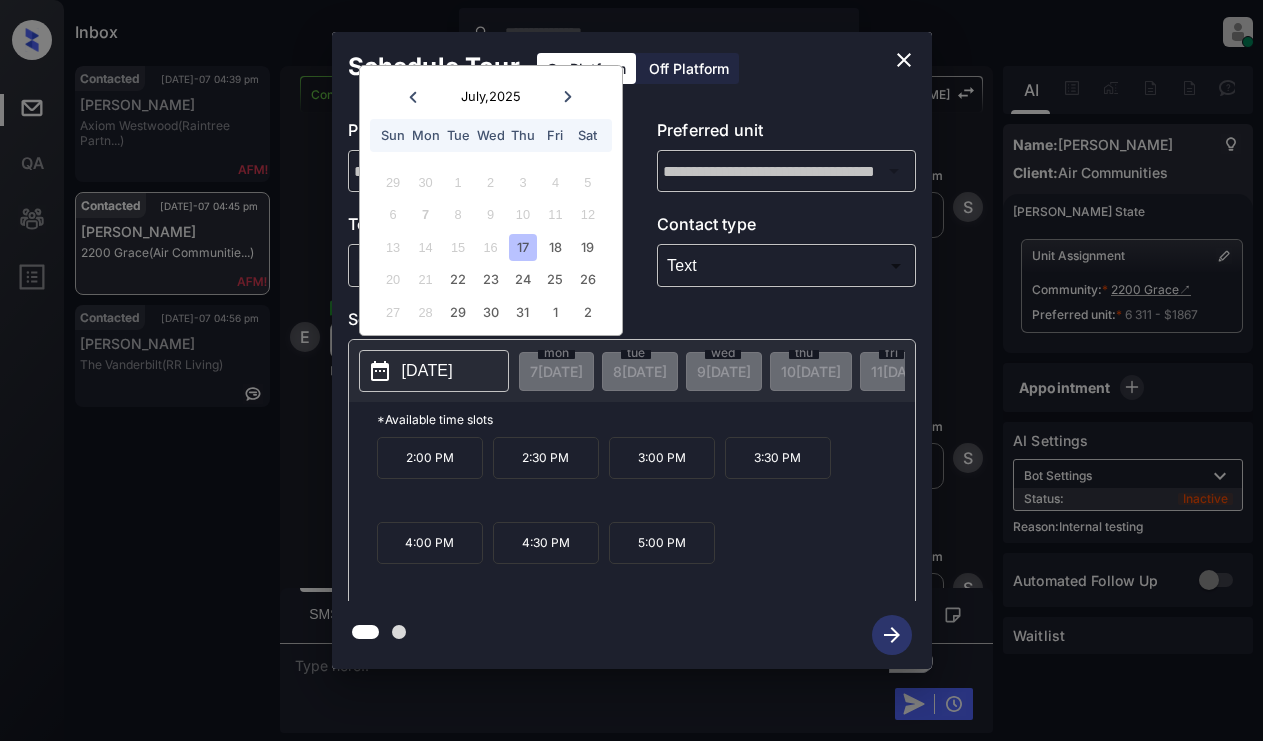 click on "17" at bounding box center (522, 247) 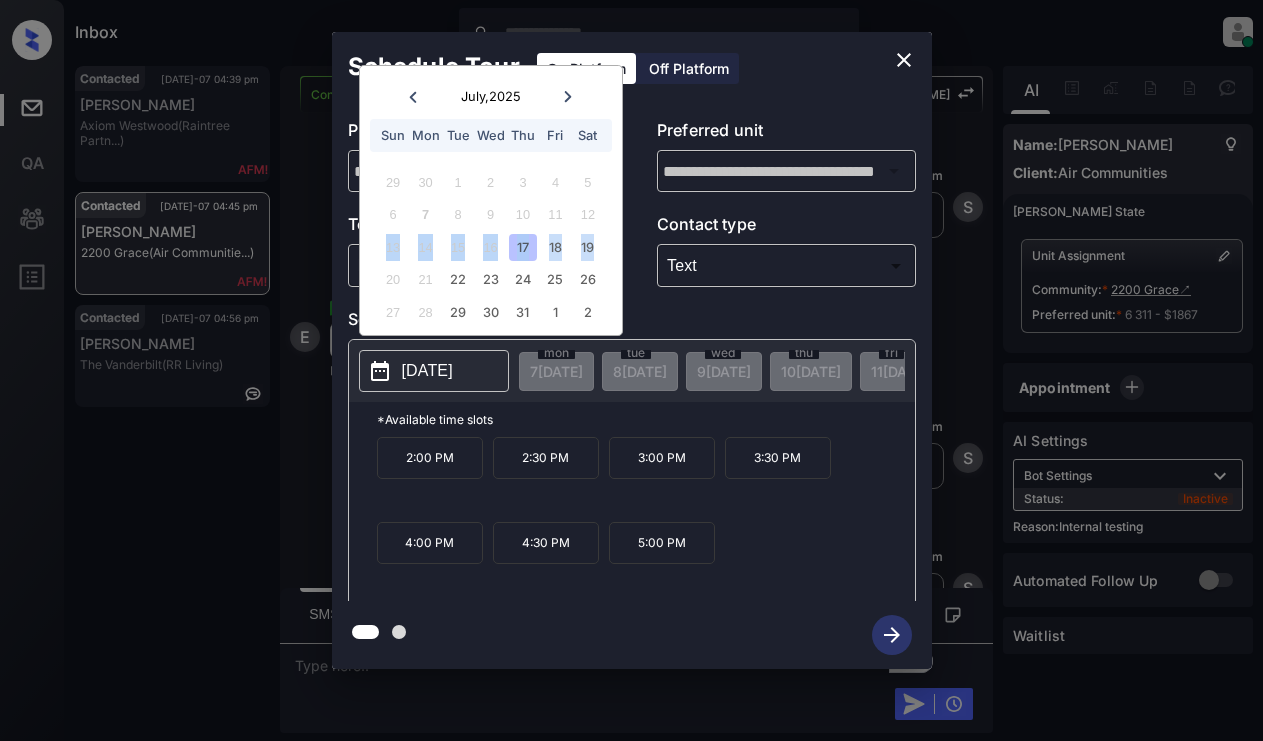 click on "17" at bounding box center [522, 247] 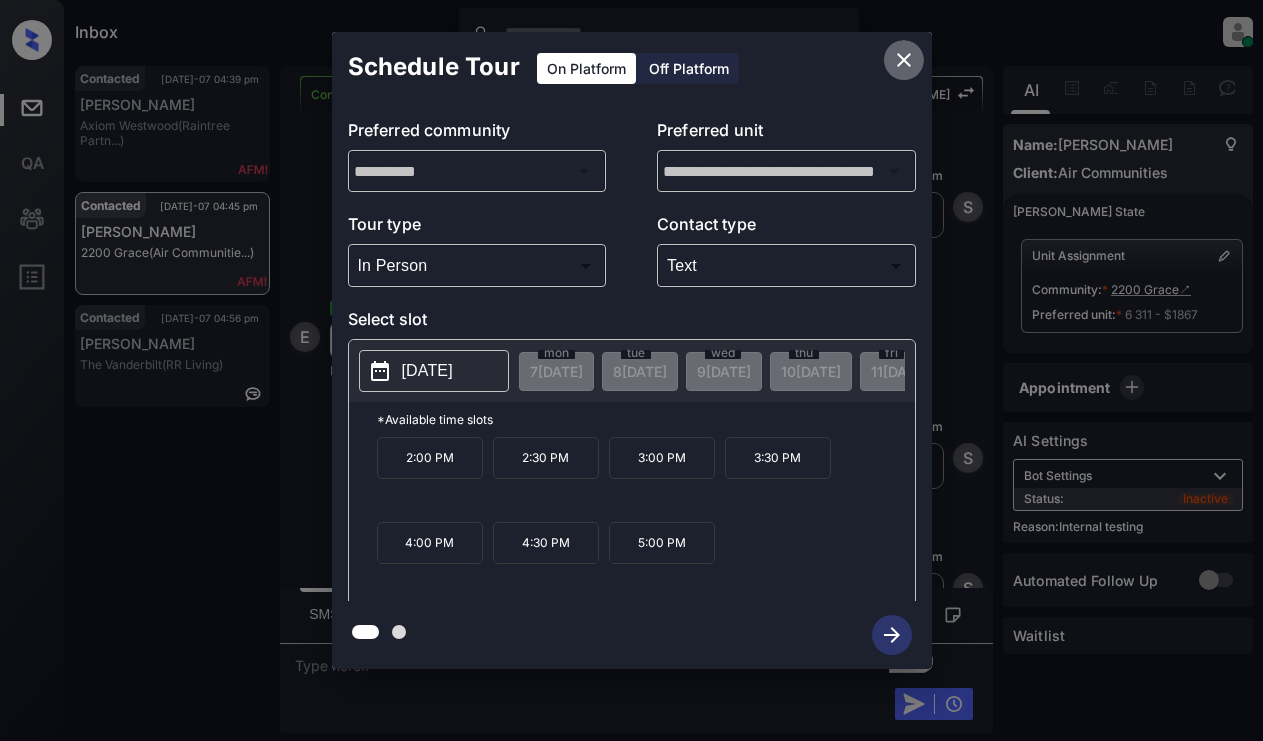 click 